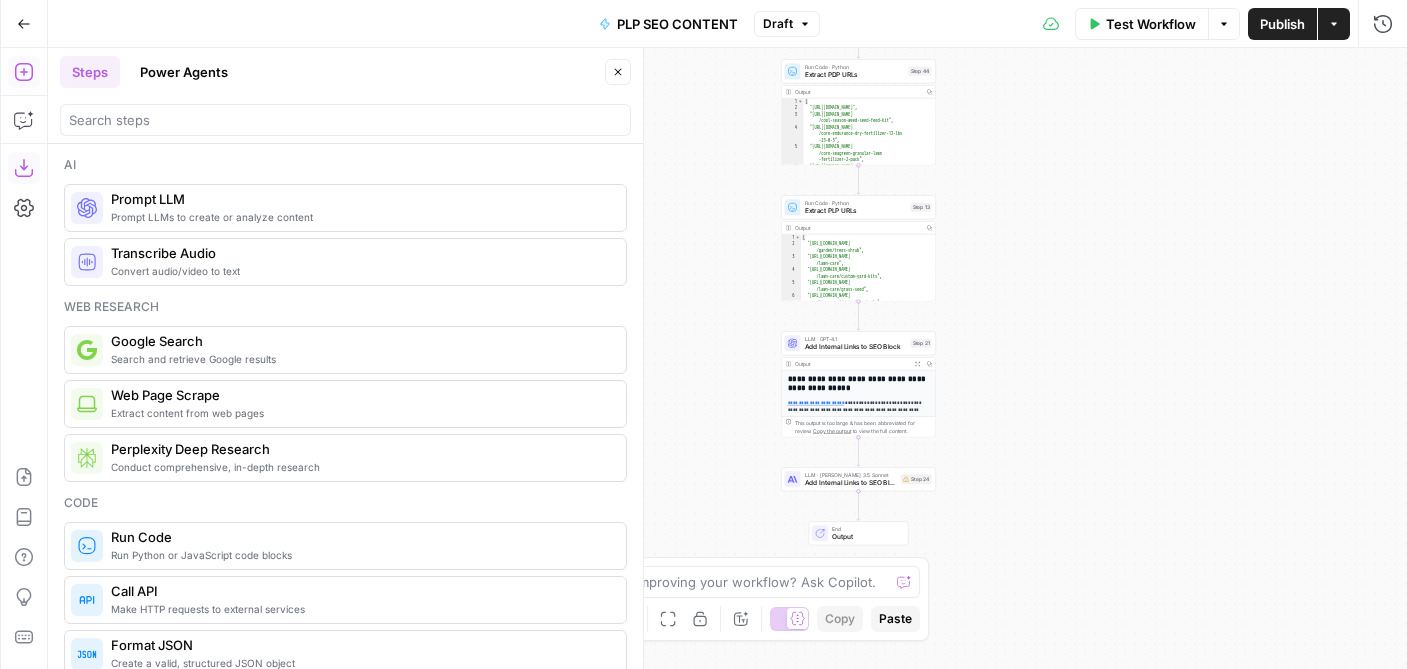 scroll, scrollTop: 0, scrollLeft: 0, axis: both 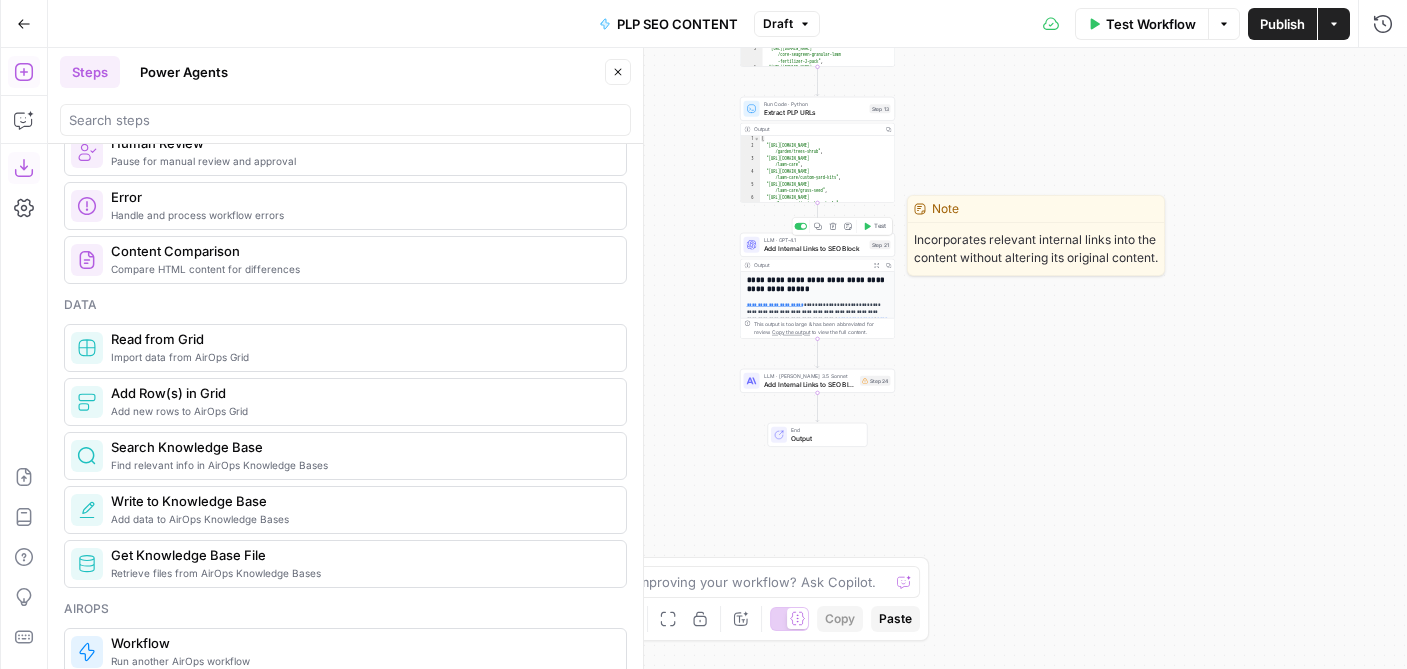 click on "Add Internal Links to SEO Block" at bounding box center (815, 248) 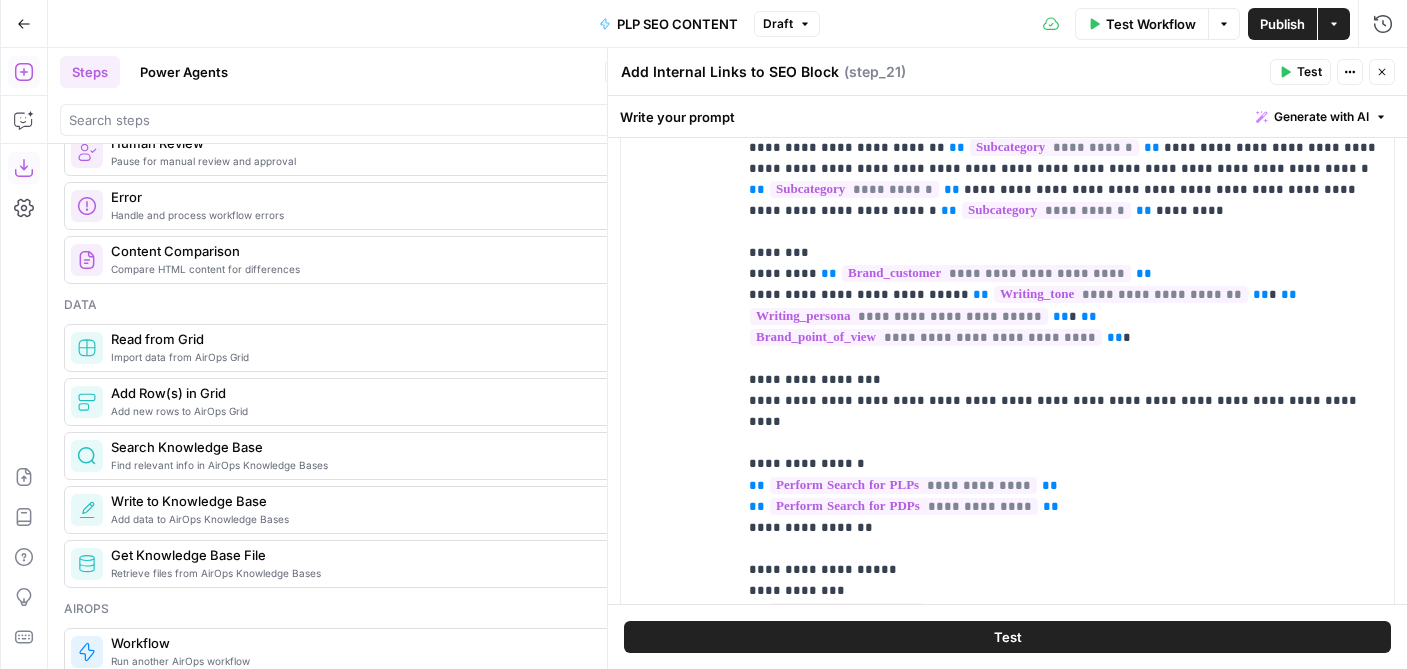 scroll, scrollTop: 438, scrollLeft: 0, axis: vertical 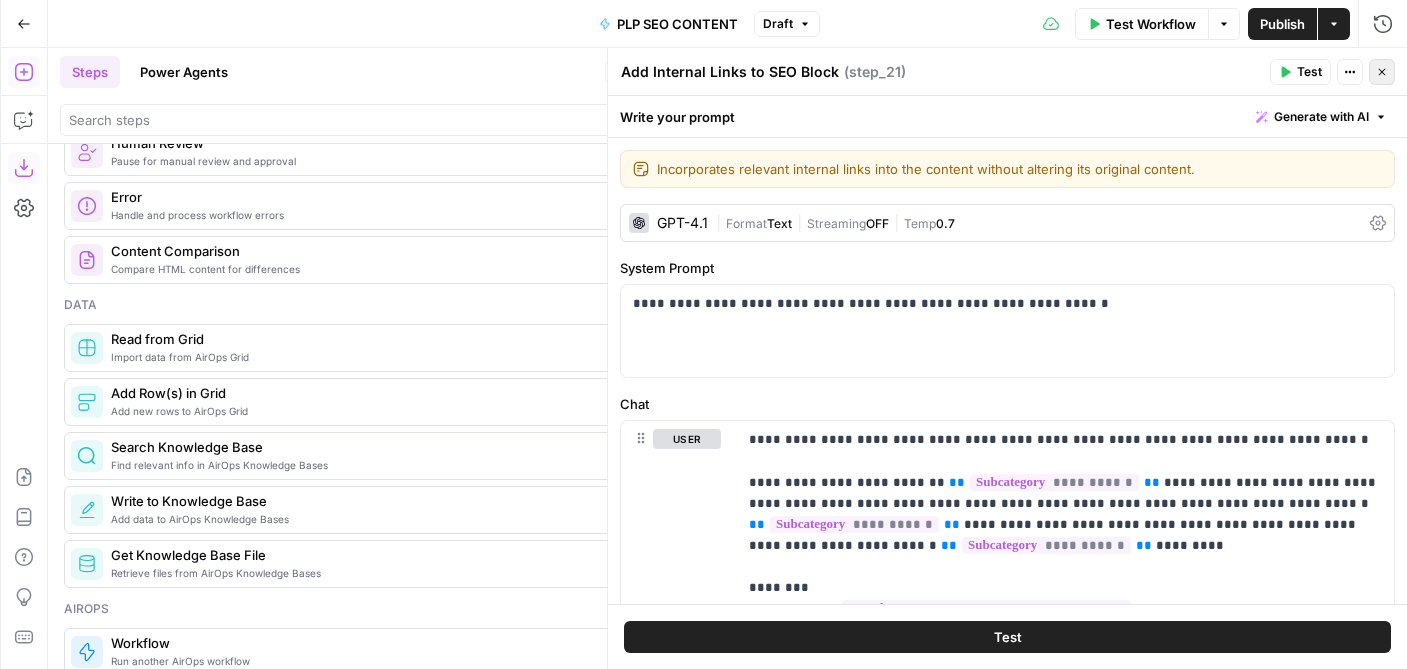 click 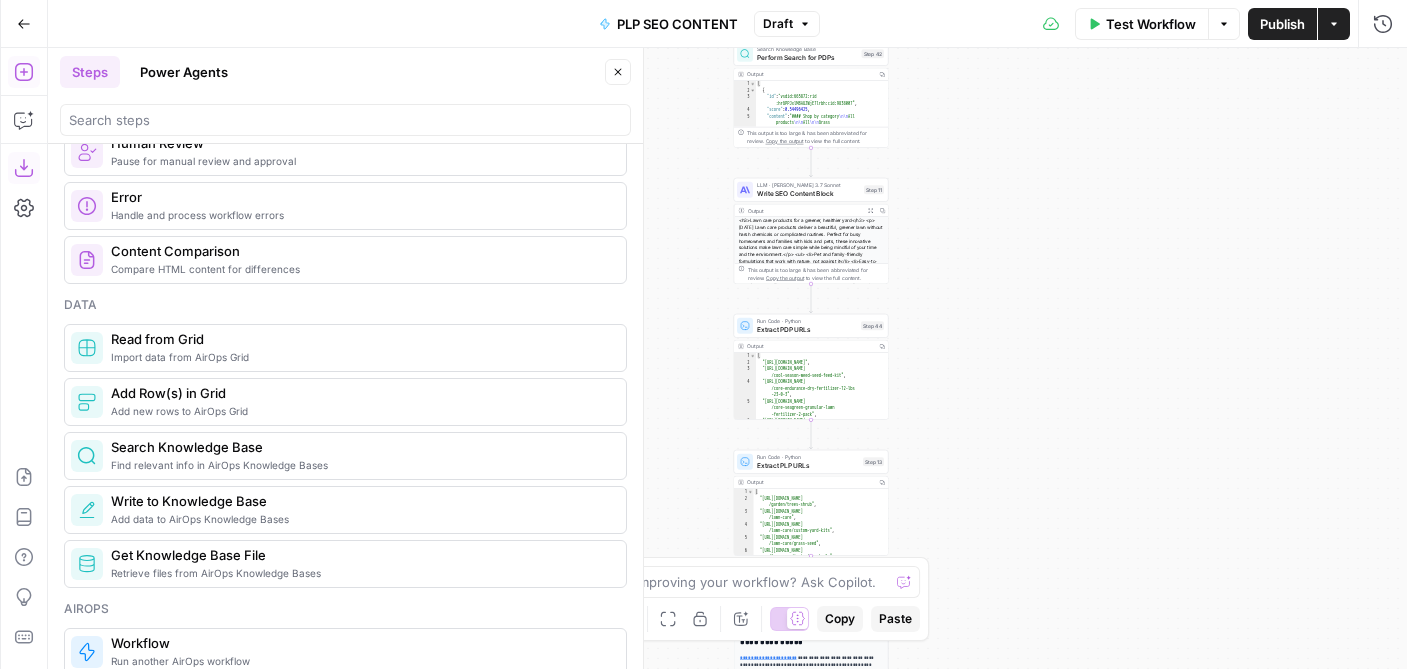 click on "Write SEO Content Block" at bounding box center [808, 193] 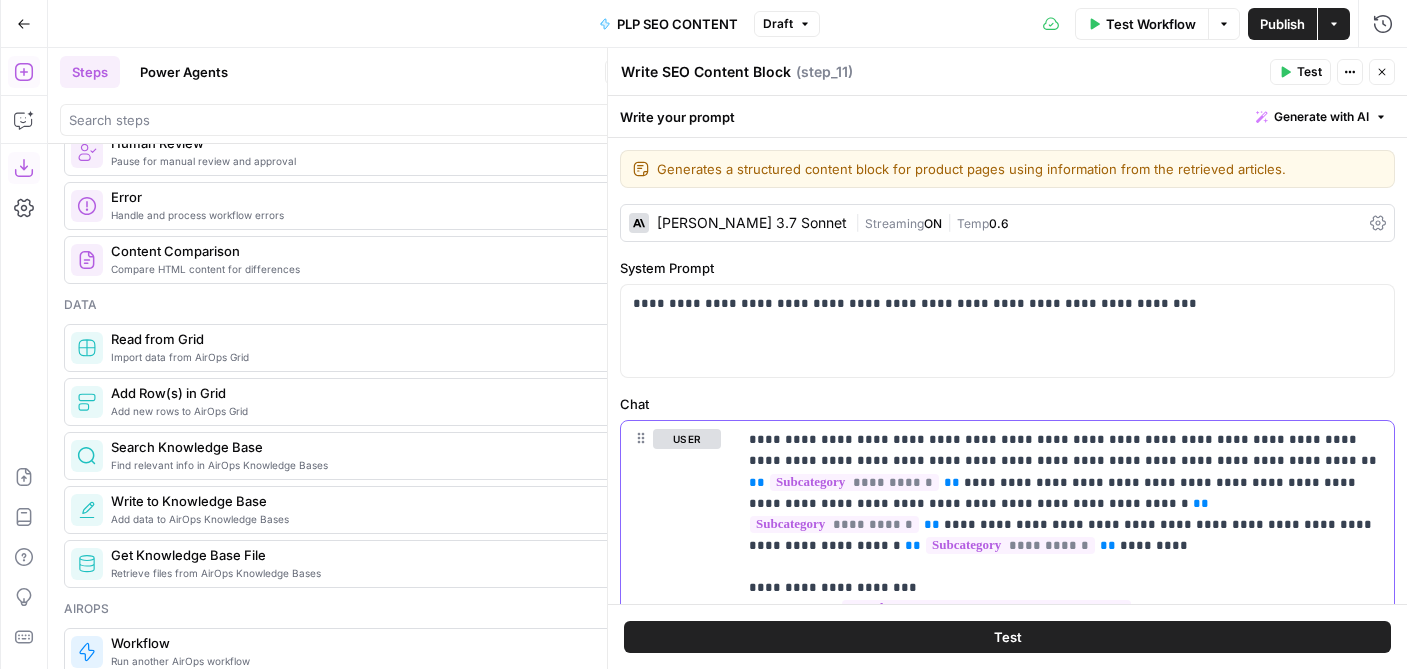 click on "**********" at bounding box center [1065, 1411] 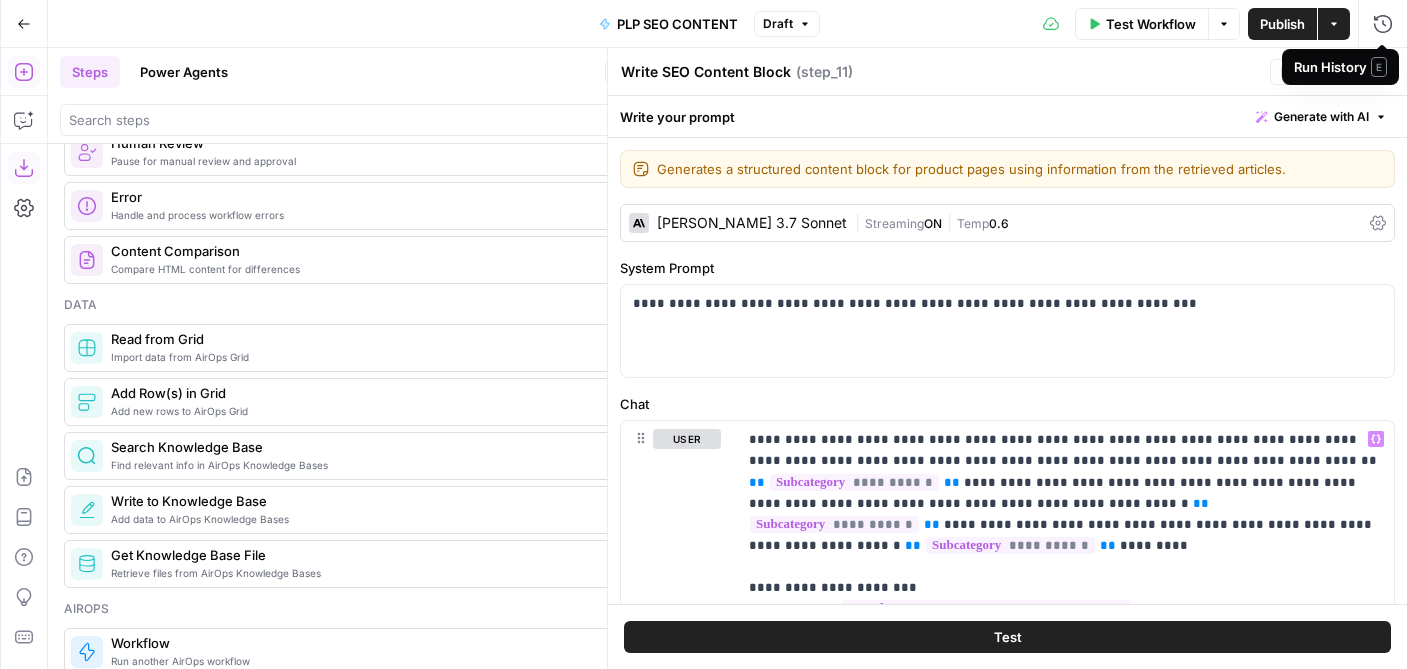 click on "E" at bounding box center (1379, 67) 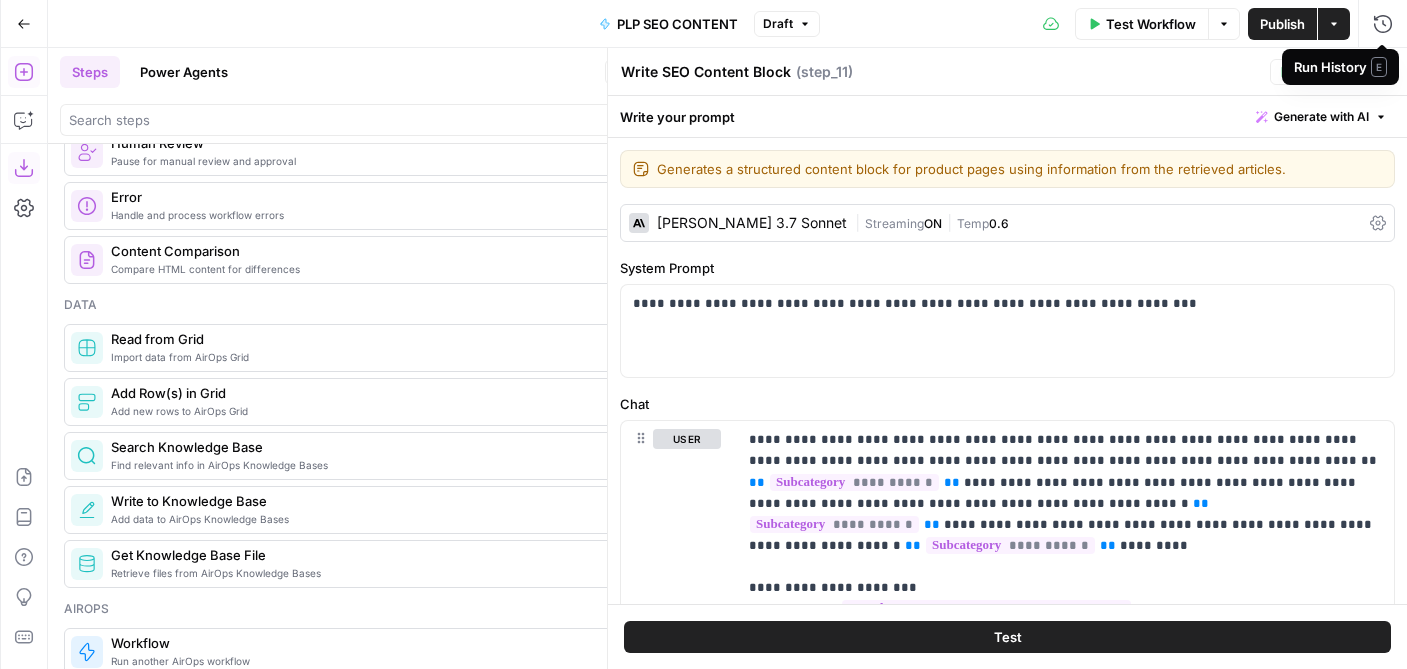 click on "Write SEO Content Block Write SEO Content Block  ( step_11 )" at bounding box center [942, 72] 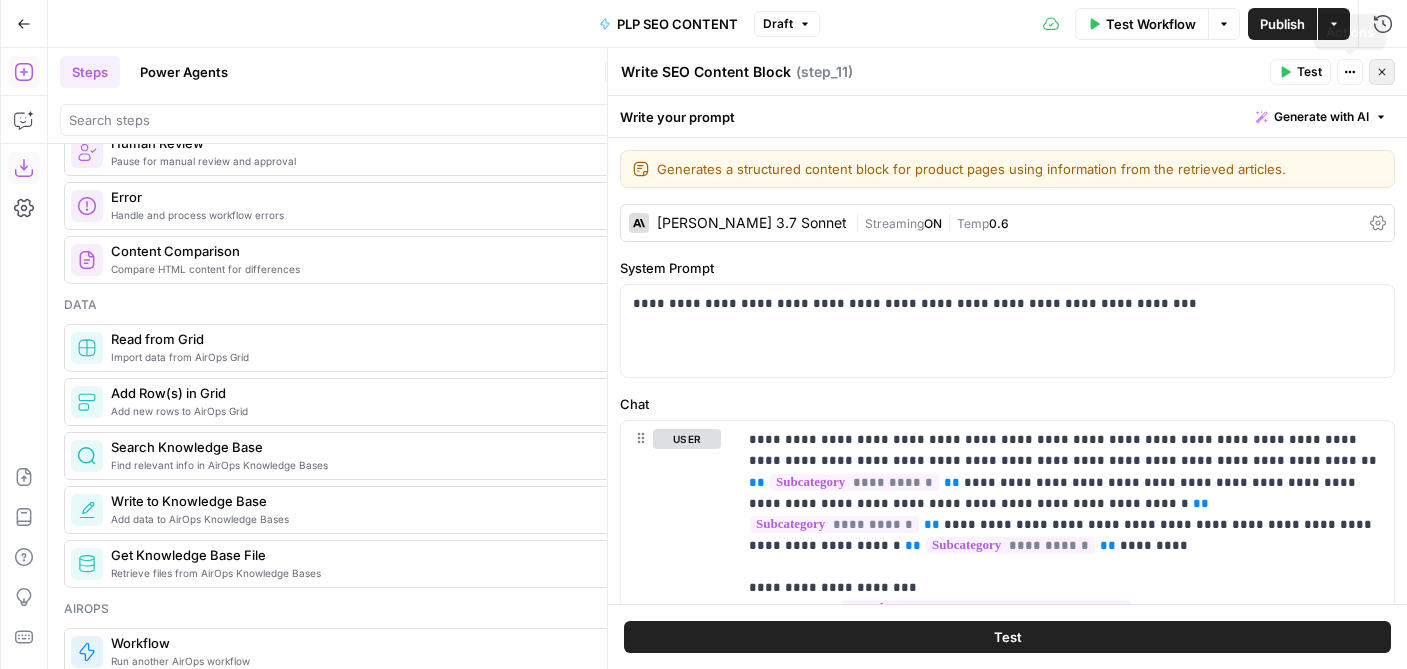 click 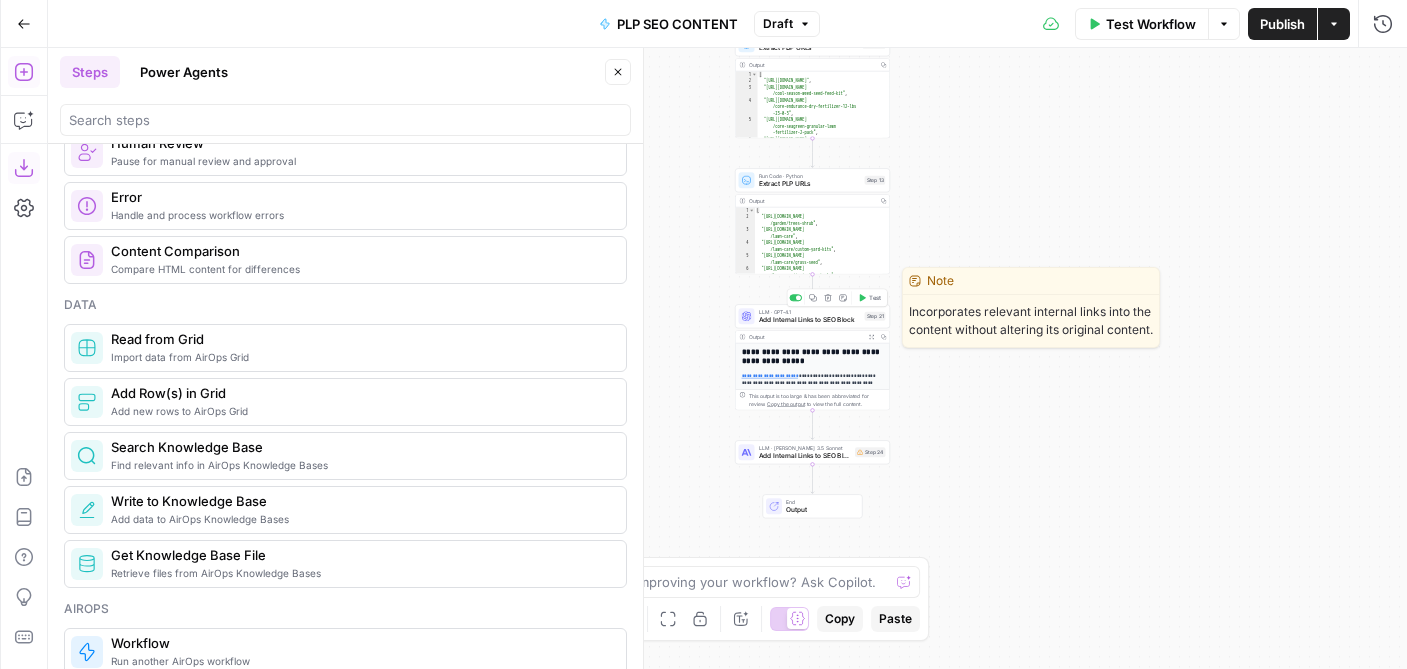click on "Add Internal Links to SEO Block" at bounding box center [810, 320] 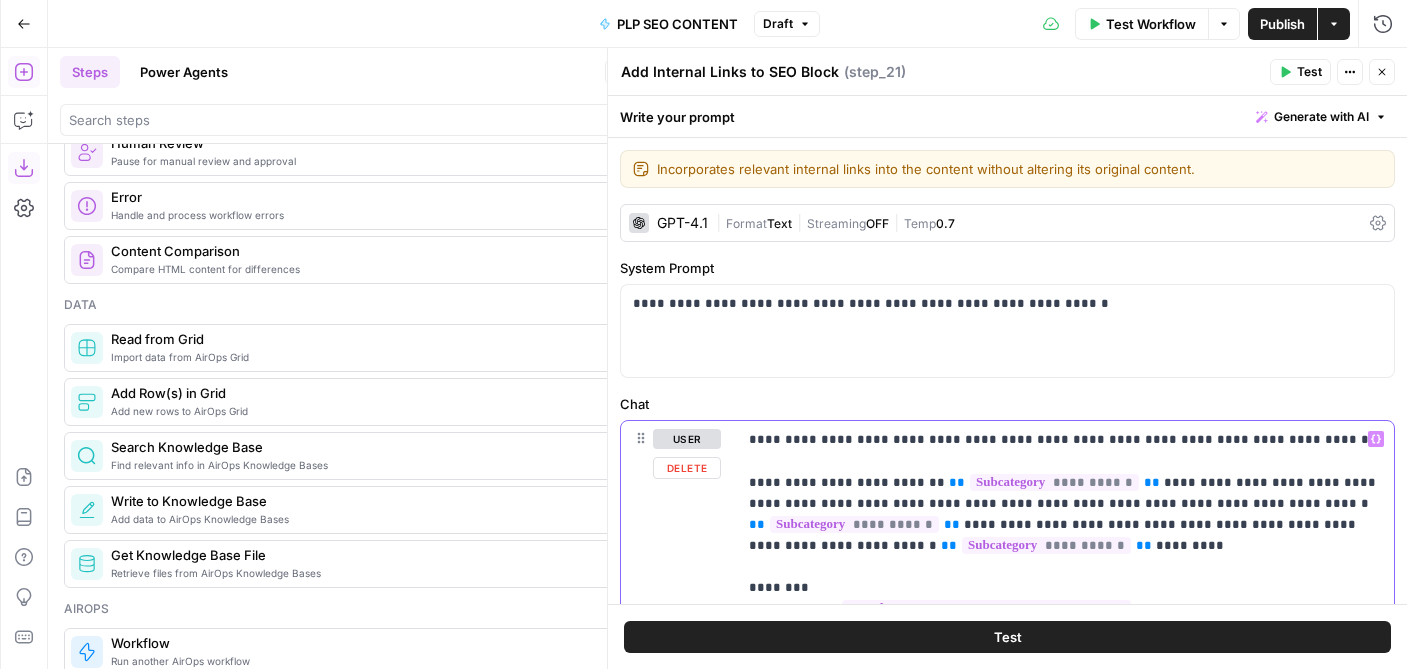 click on "**********" at bounding box center (1065, 1105) 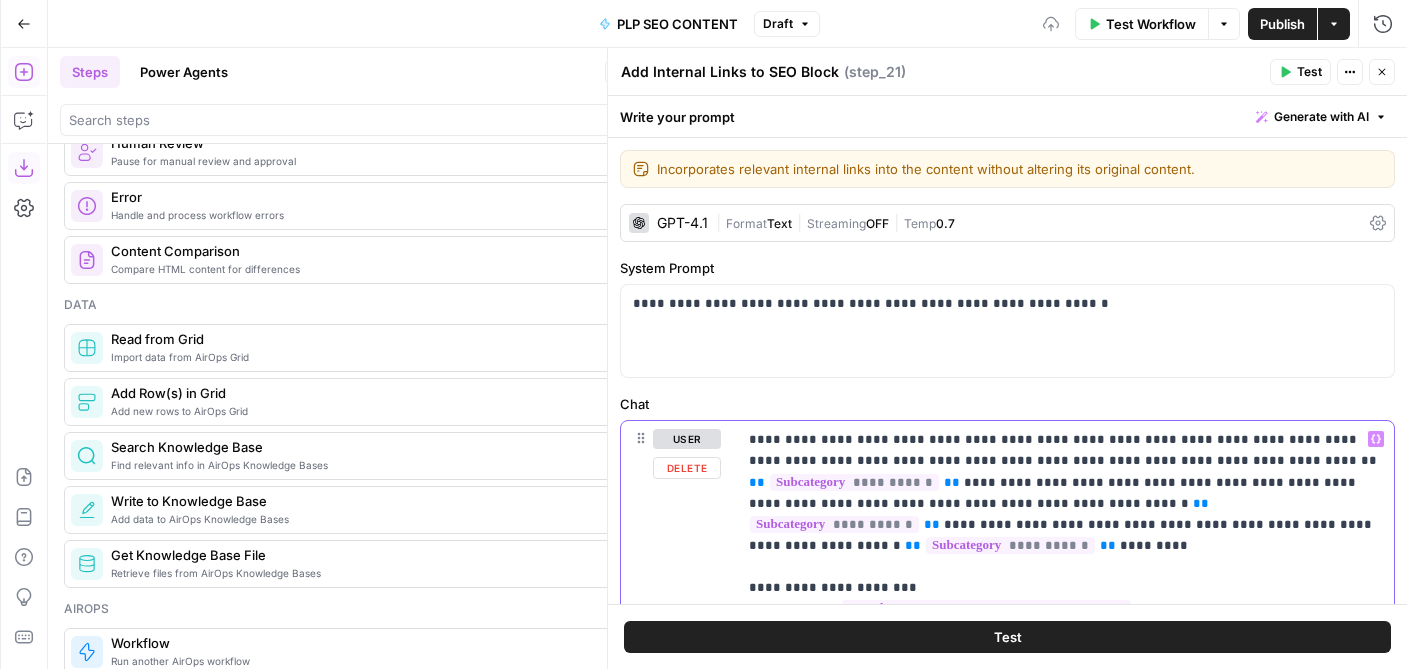 scroll, scrollTop: 207, scrollLeft: 0, axis: vertical 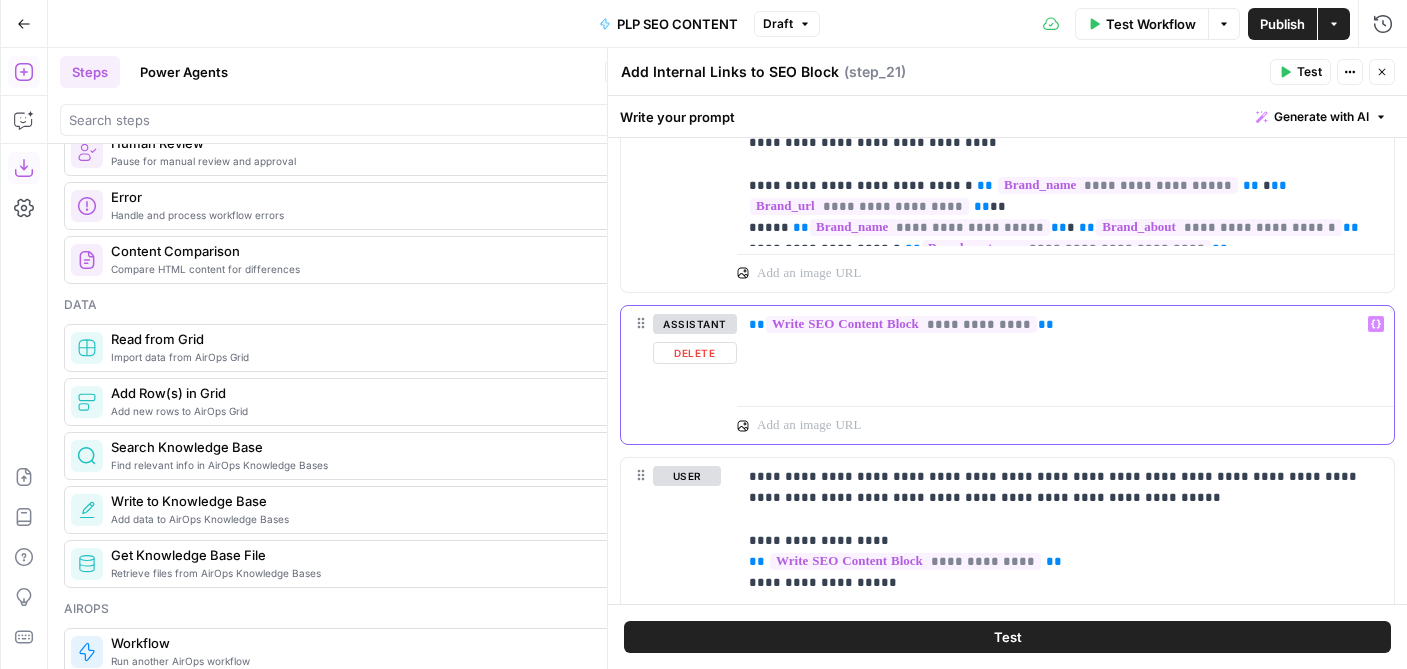 click on "**********" at bounding box center [1065, 352] 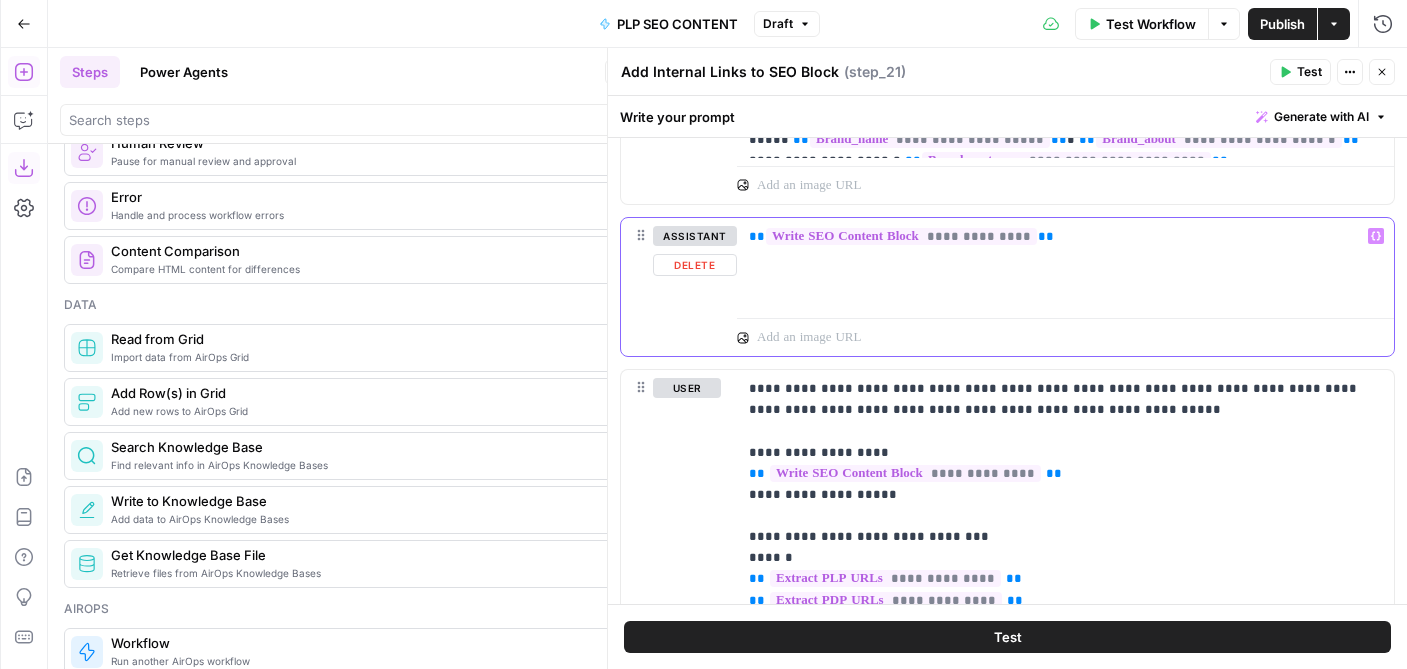 scroll, scrollTop: 1103, scrollLeft: 0, axis: vertical 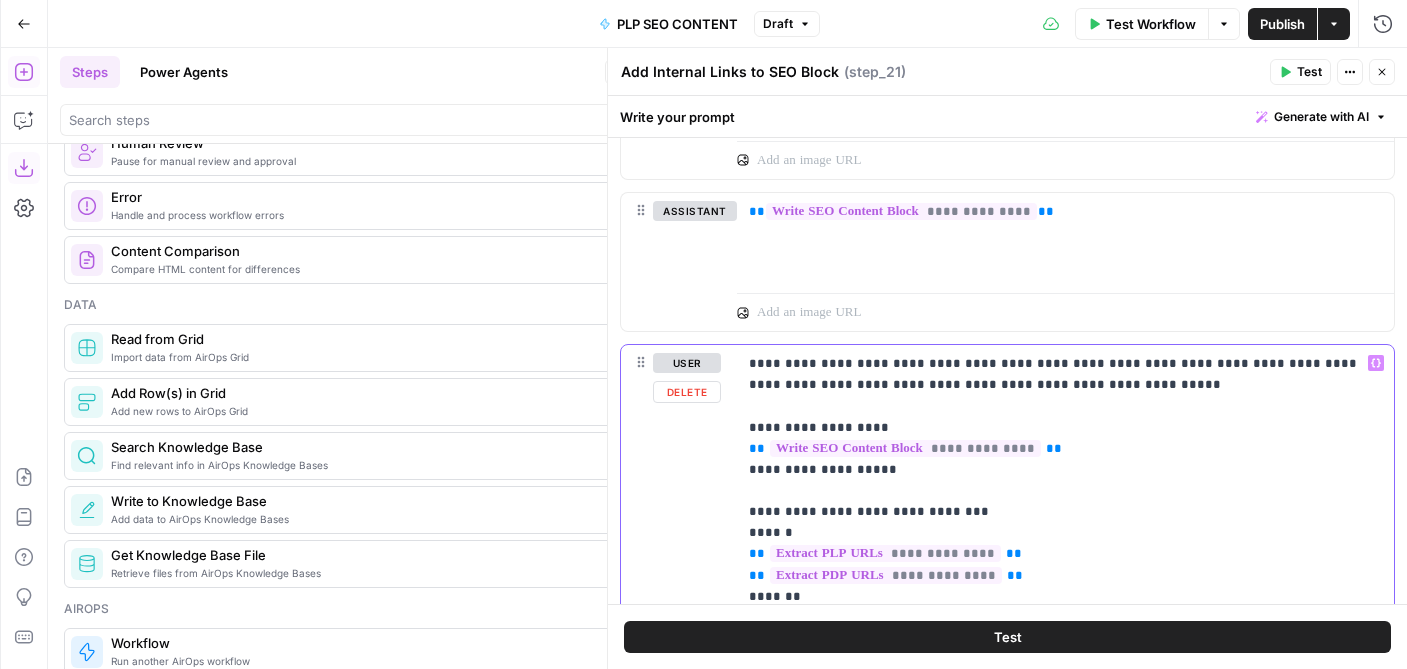 drag, startPoint x: 973, startPoint y: 365, endPoint x: 933, endPoint y: 365, distance: 40 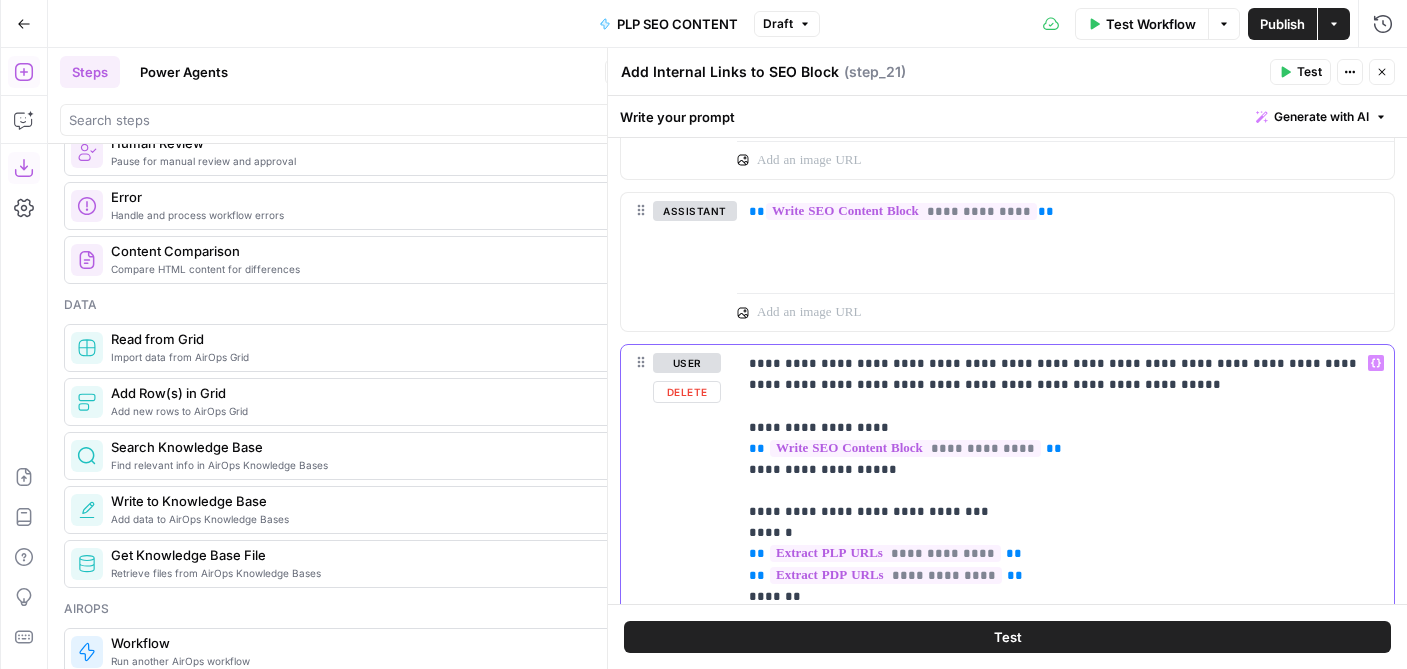 click on "**********" at bounding box center [1065, 818] 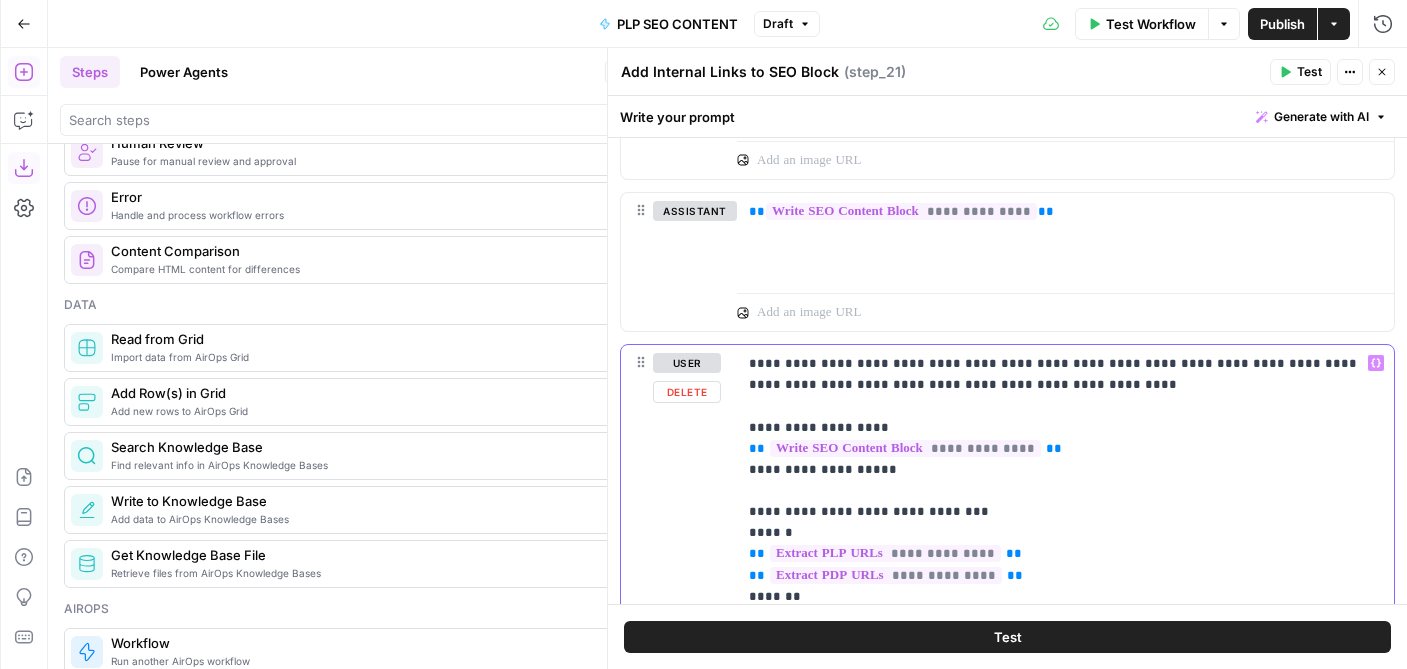 drag, startPoint x: 1044, startPoint y: 362, endPoint x: 1011, endPoint y: 362, distance: 33 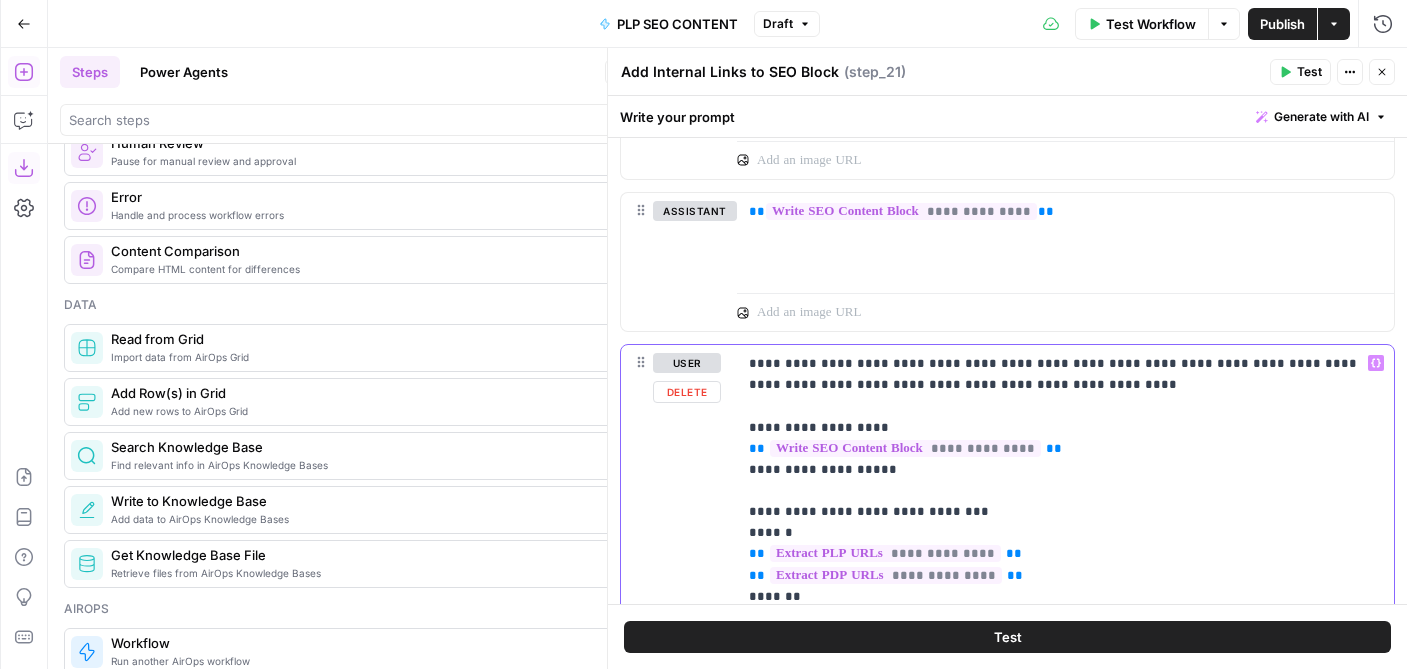 click on "**********" at bounding box center [1065, 818] 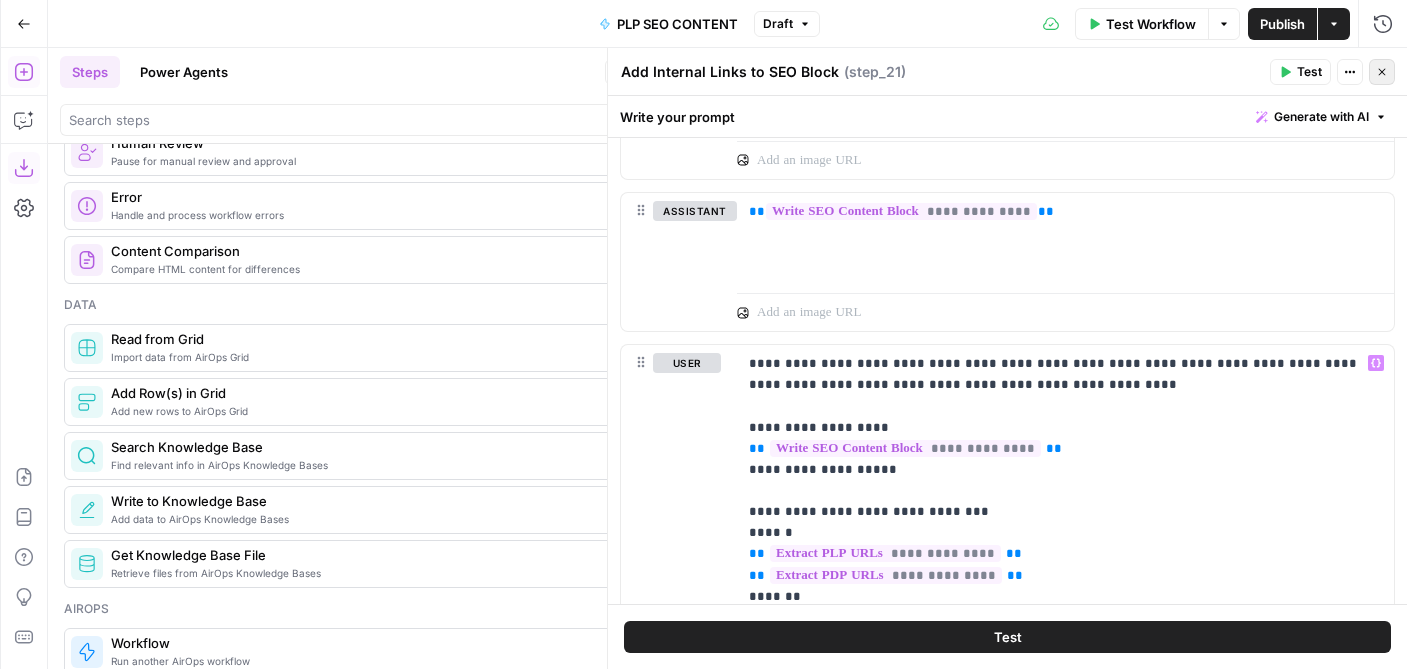 click 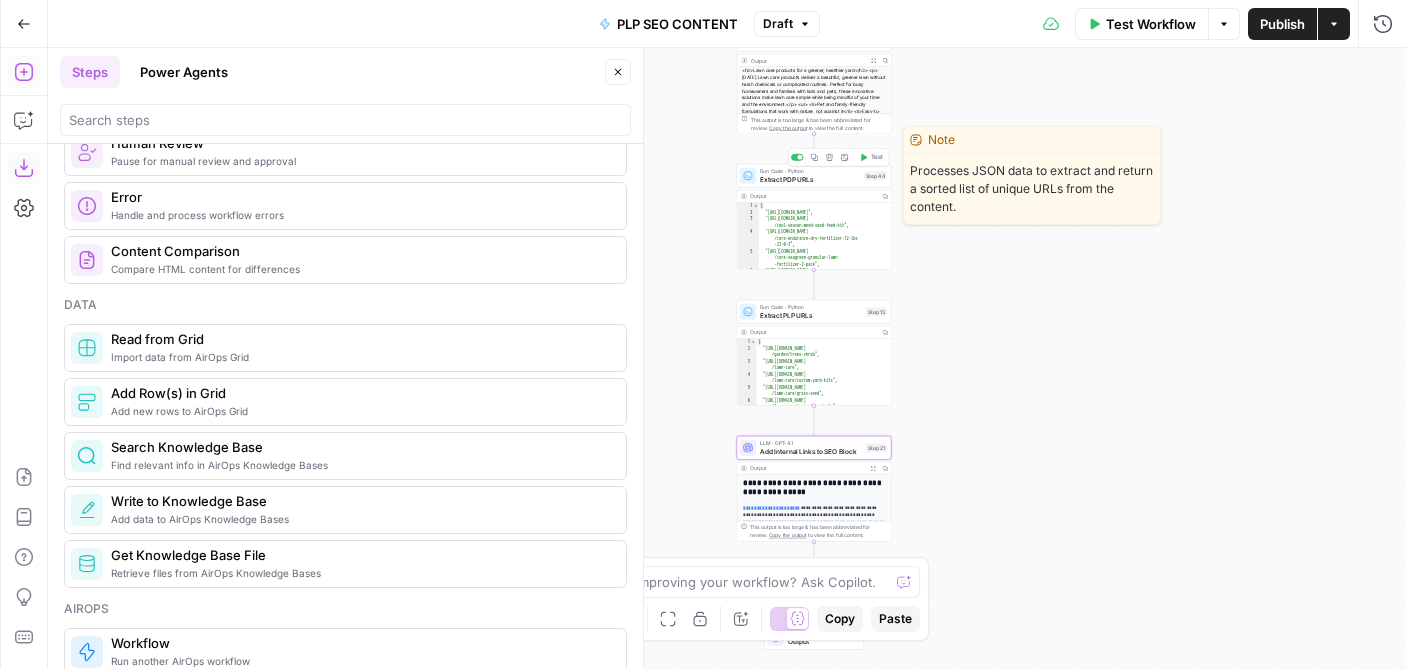 click on "Run Code · Python" at bounding box center [810, 171] 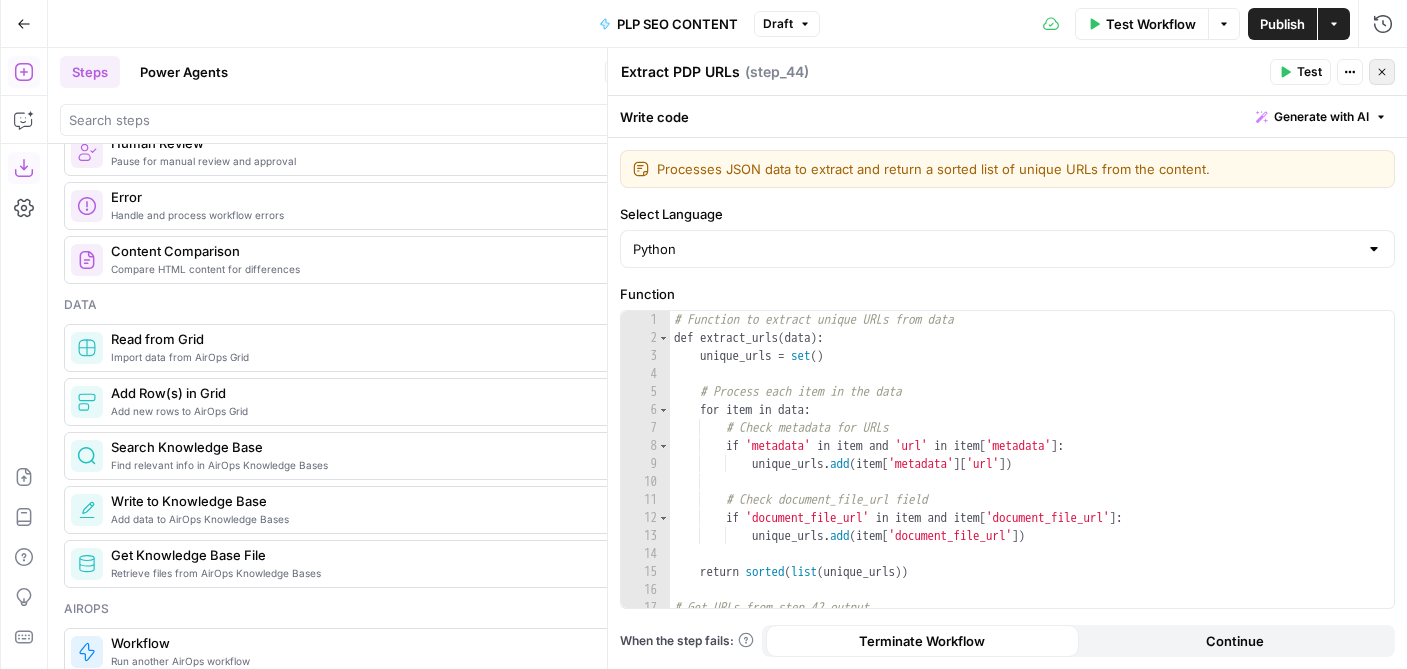click 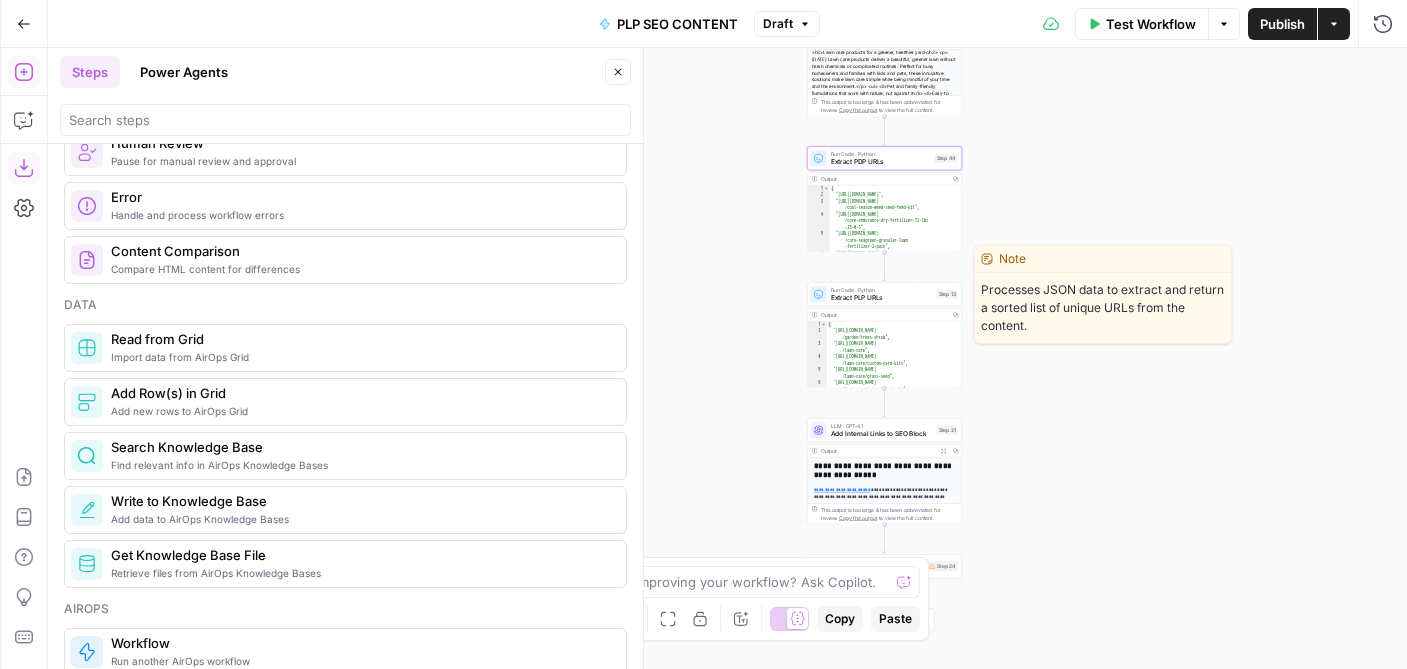 click on "Extract PLP URLs" at bounding box center (882, 298) 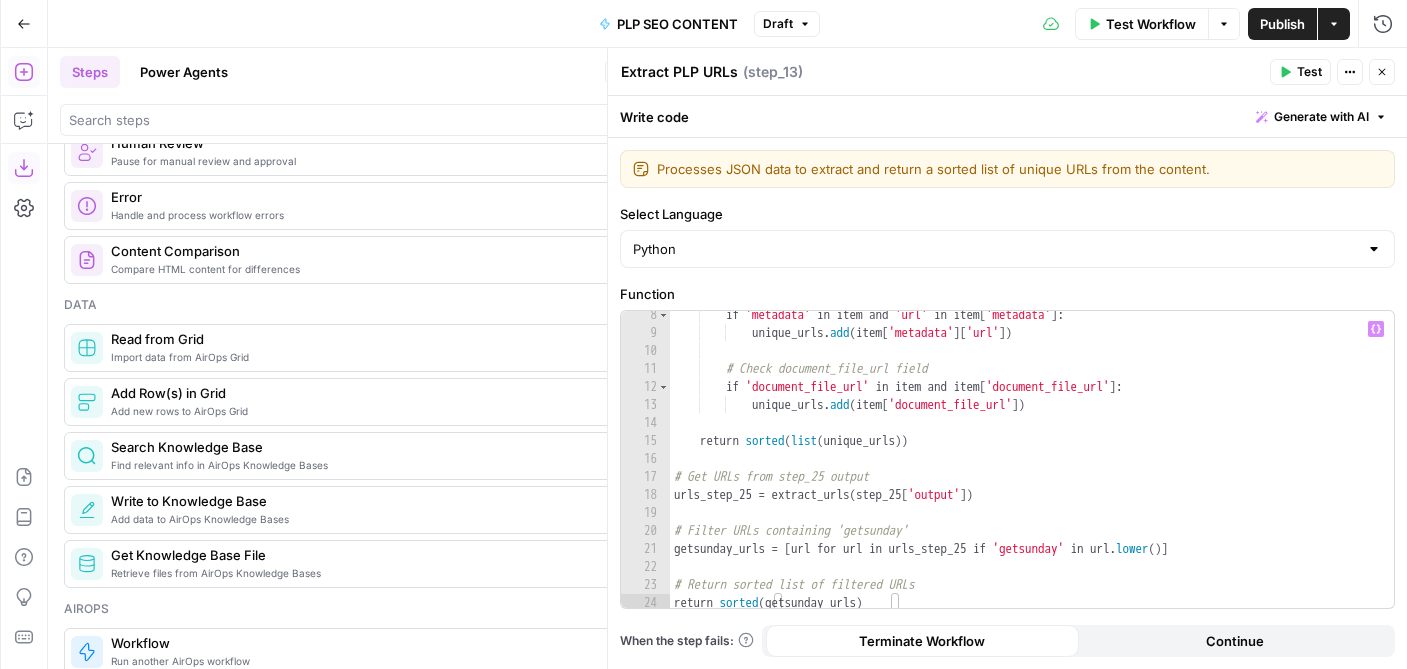 scroll, scrollTop: 0, scrollLeft: 0, axis: both 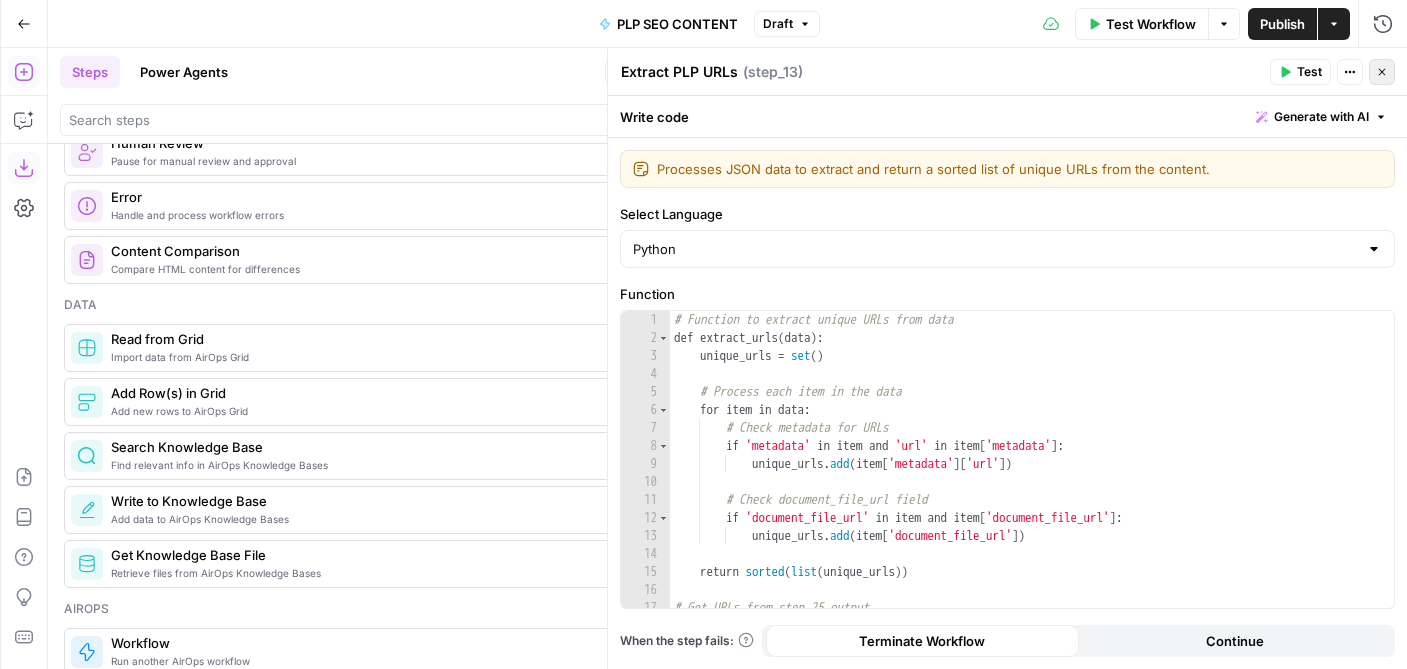 click 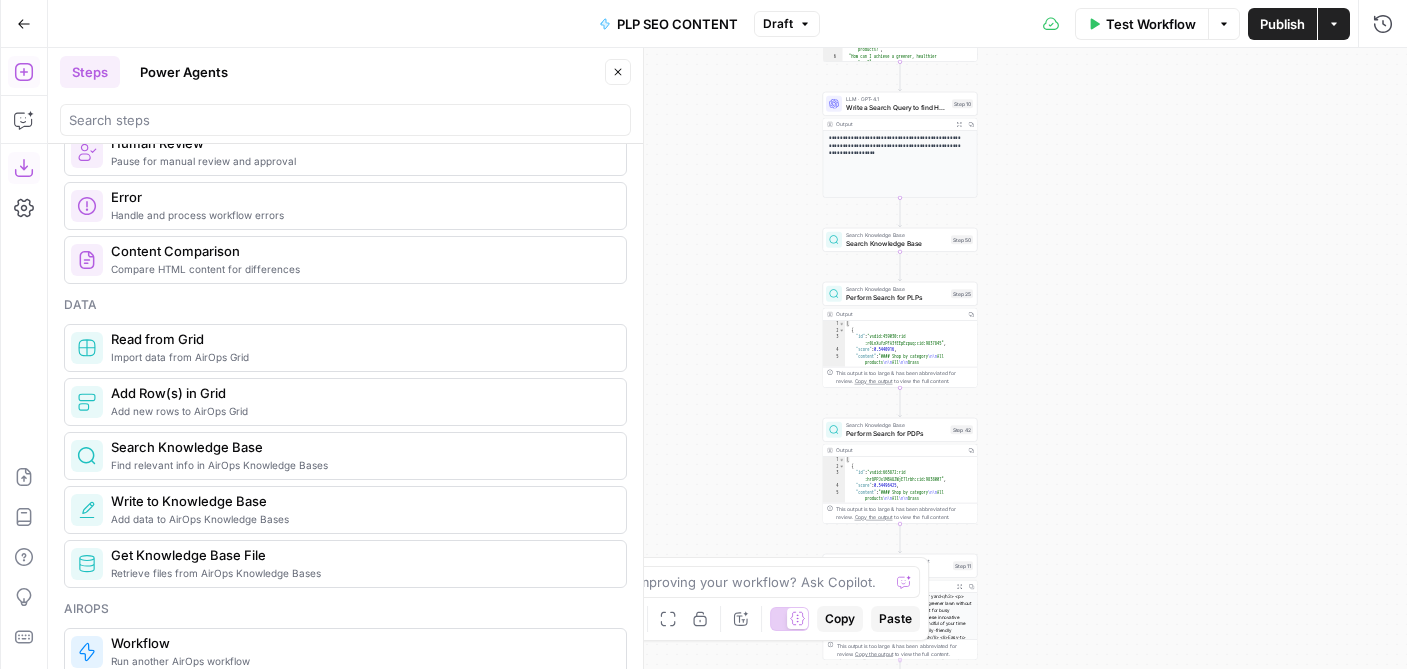 click on "Search Knowledge Base" at bounding box center (896, 289) 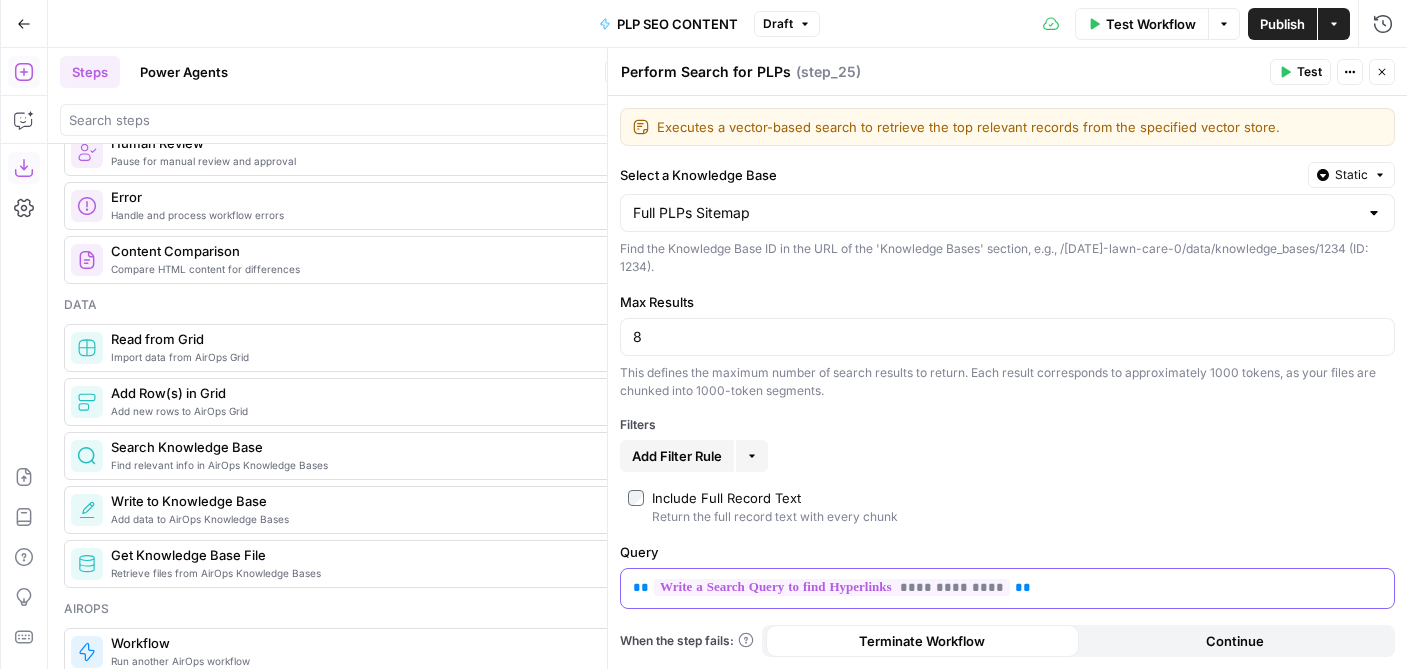 click on "**********" at bounding box center [1007, 587] 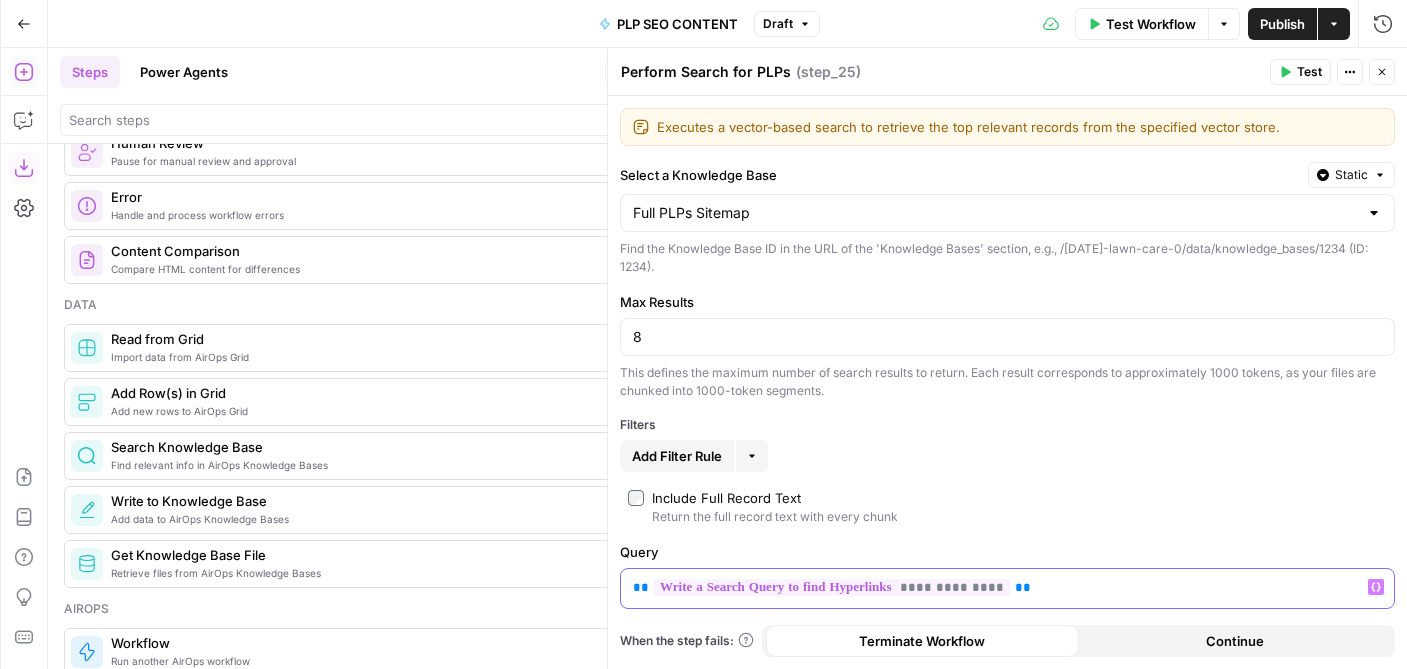 click on "Variables Menu" at bounding box center (1376, 587) 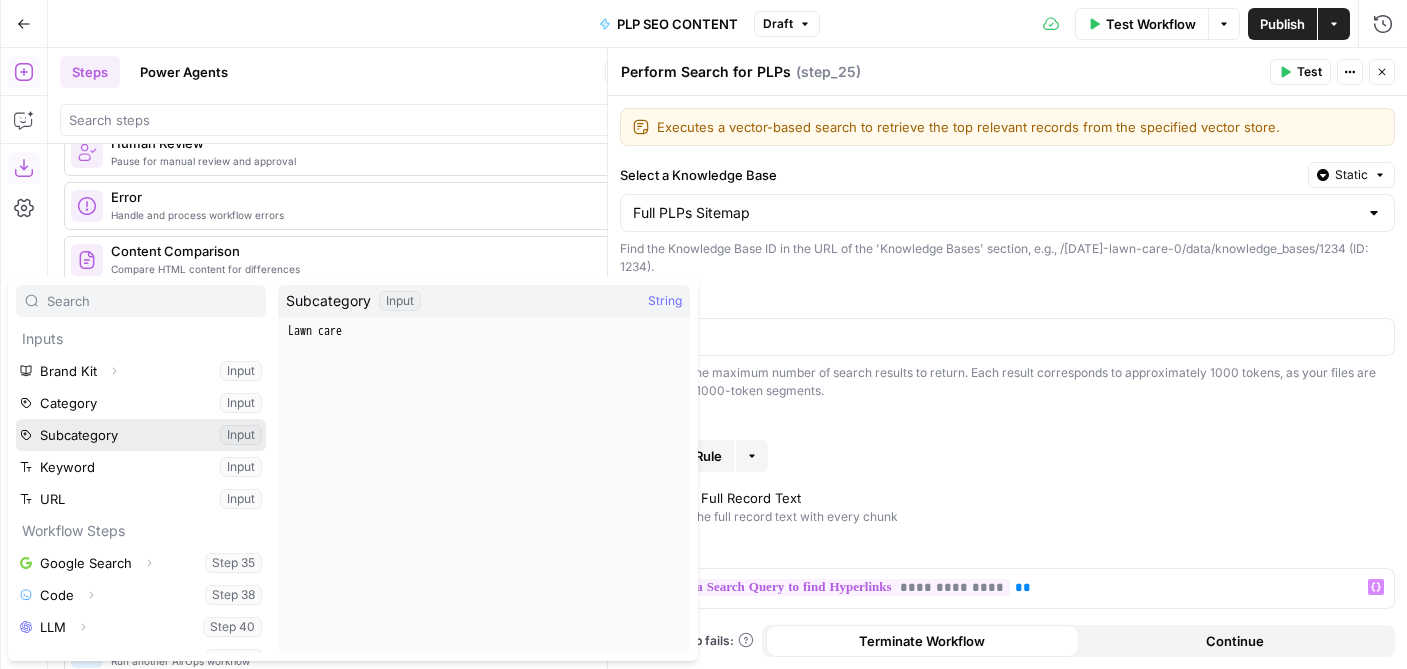 click at bounding box center (141, 435) 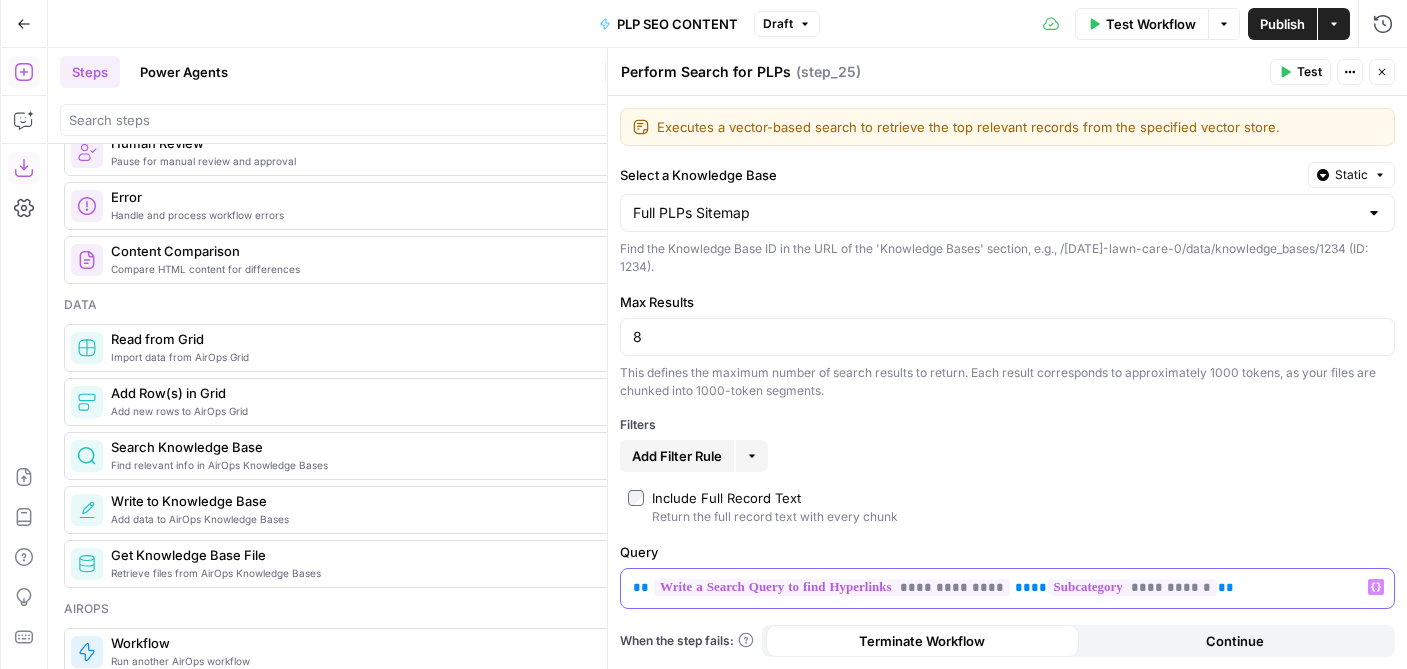 drag, startPoint x: 1011, startPoint y: 588, endPoint x: 622, endPoint y: 589, distance: 389.00128 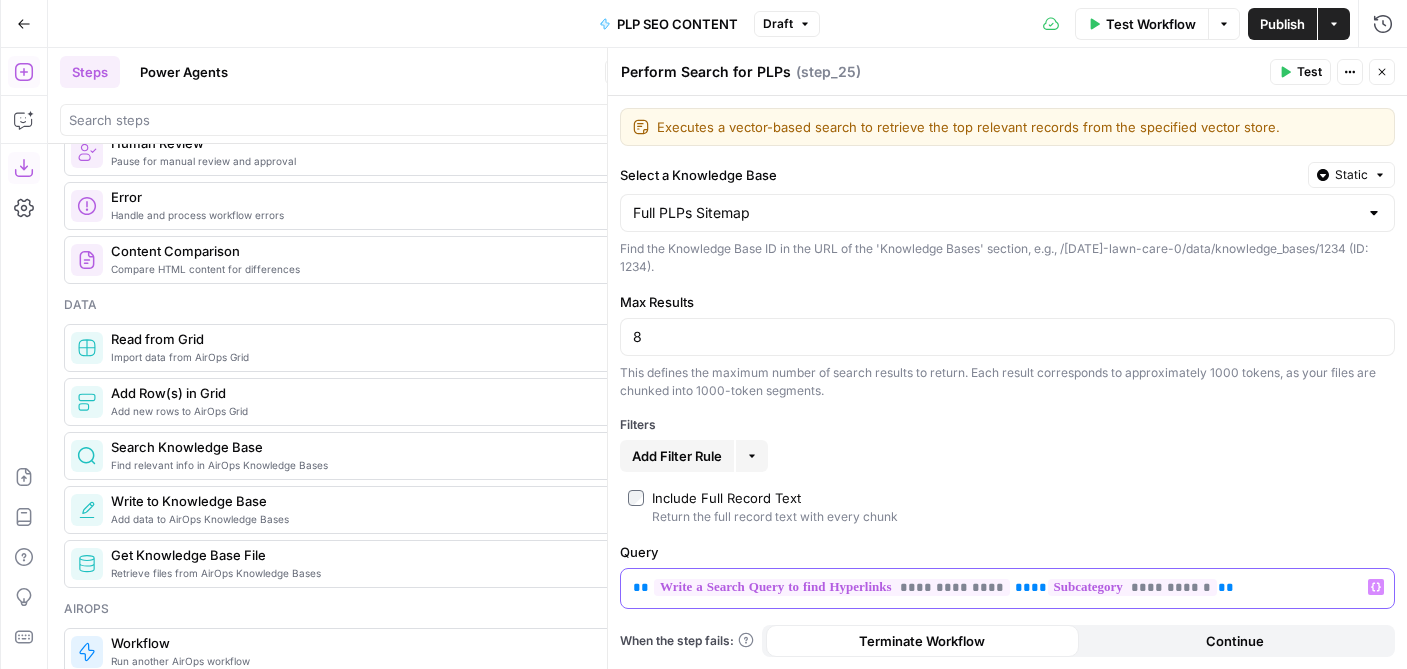 click on "**********" at bounding box center (1007, 588) 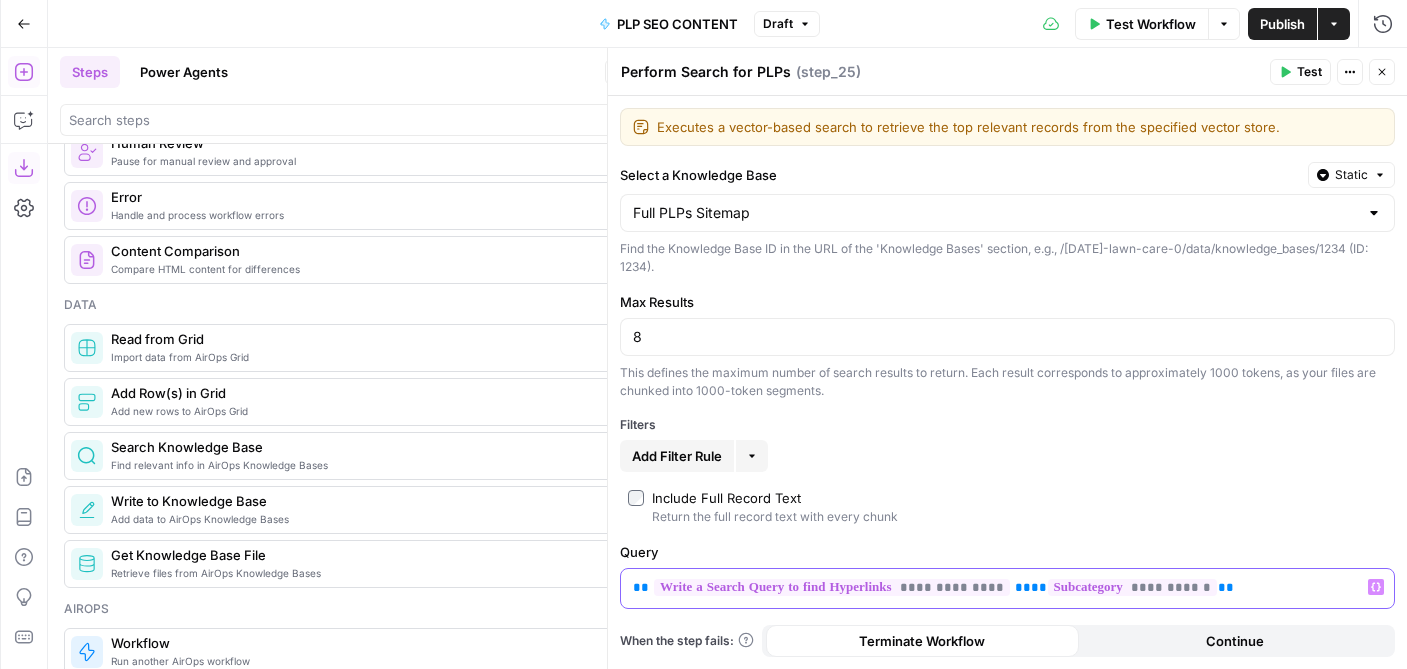 copy on "**********" 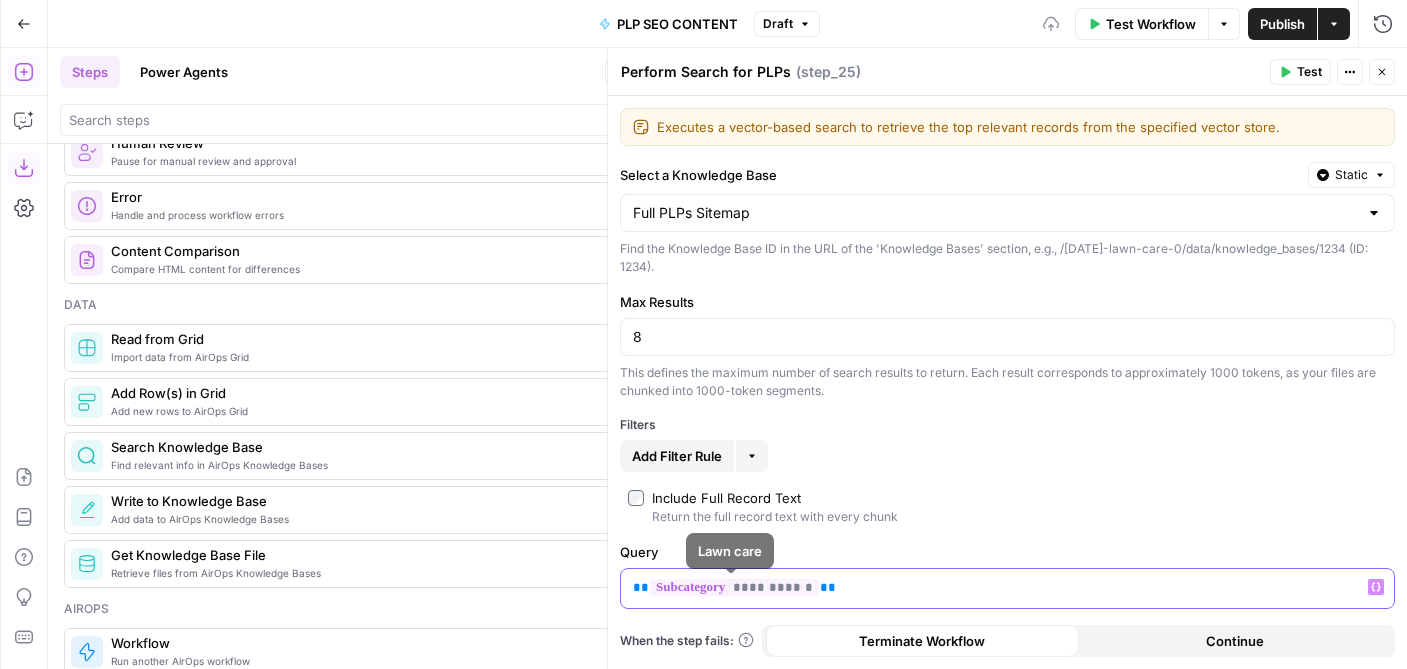 click on "**********" at bounding box center [1007, 587] 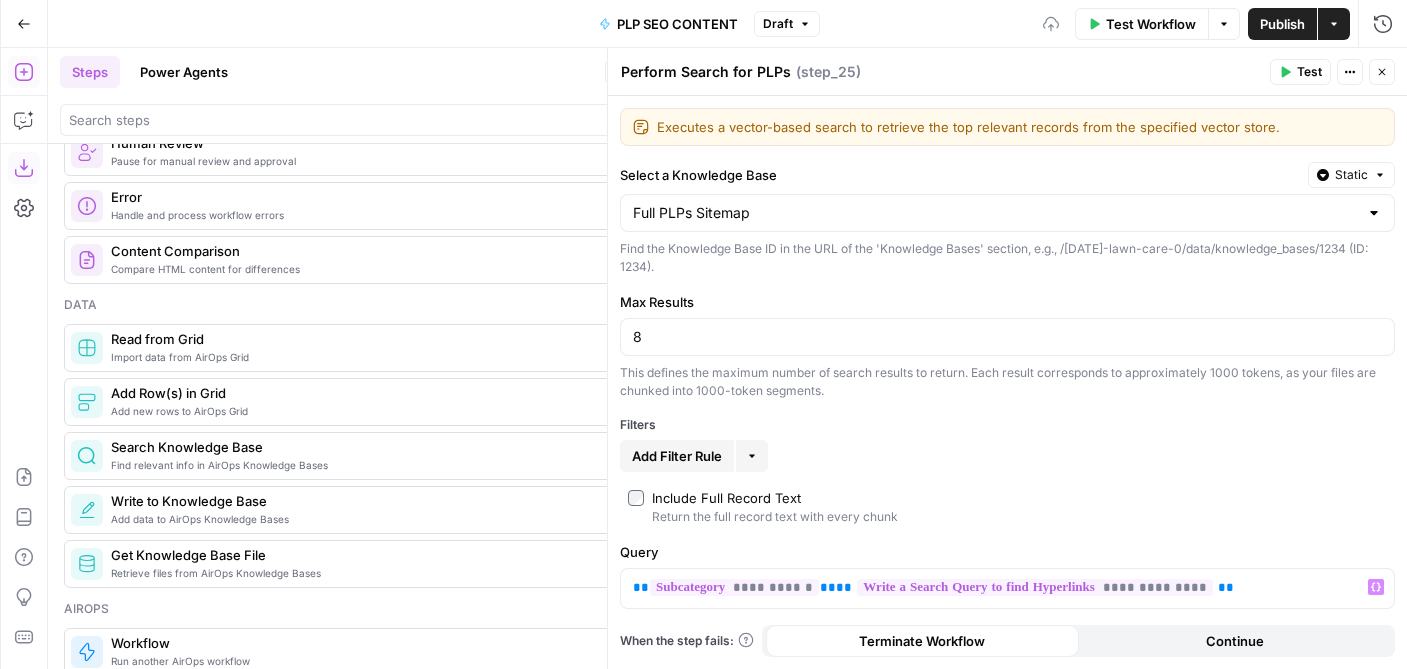 click on "Include Full Record Text Return the full record text with every chunk" at bounding box center (1007, 507) 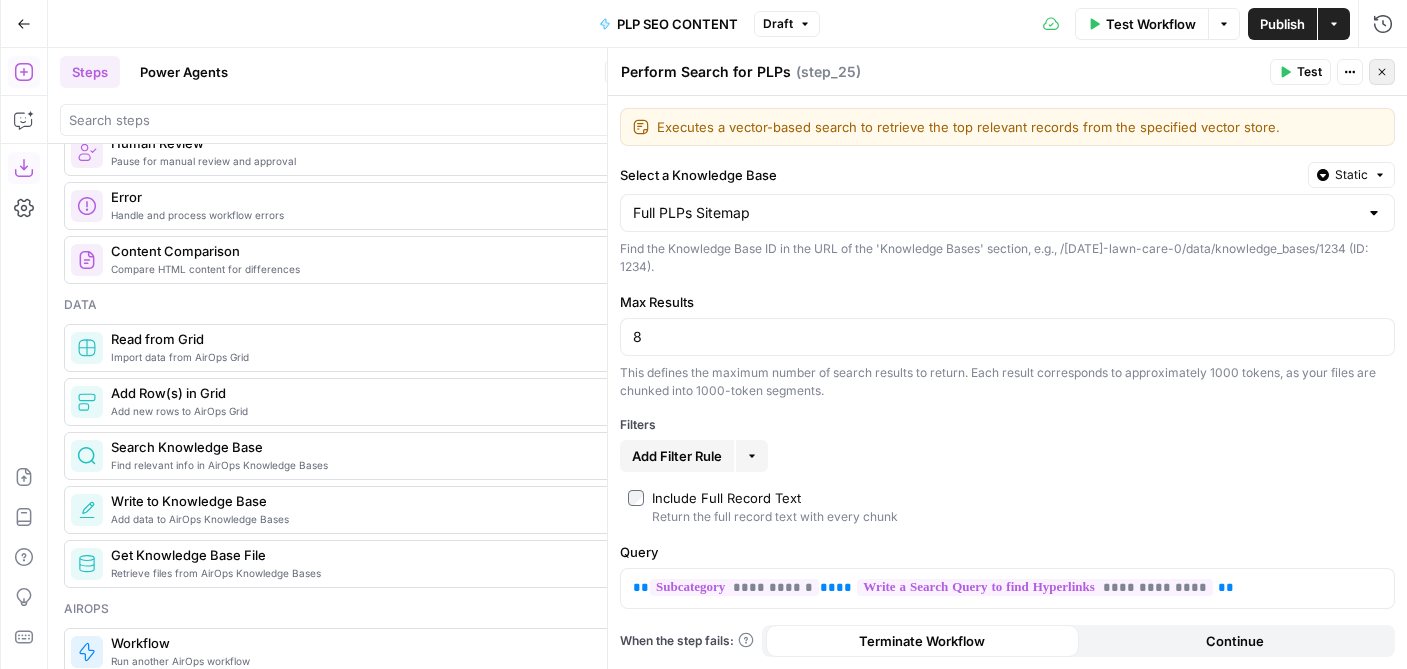 click 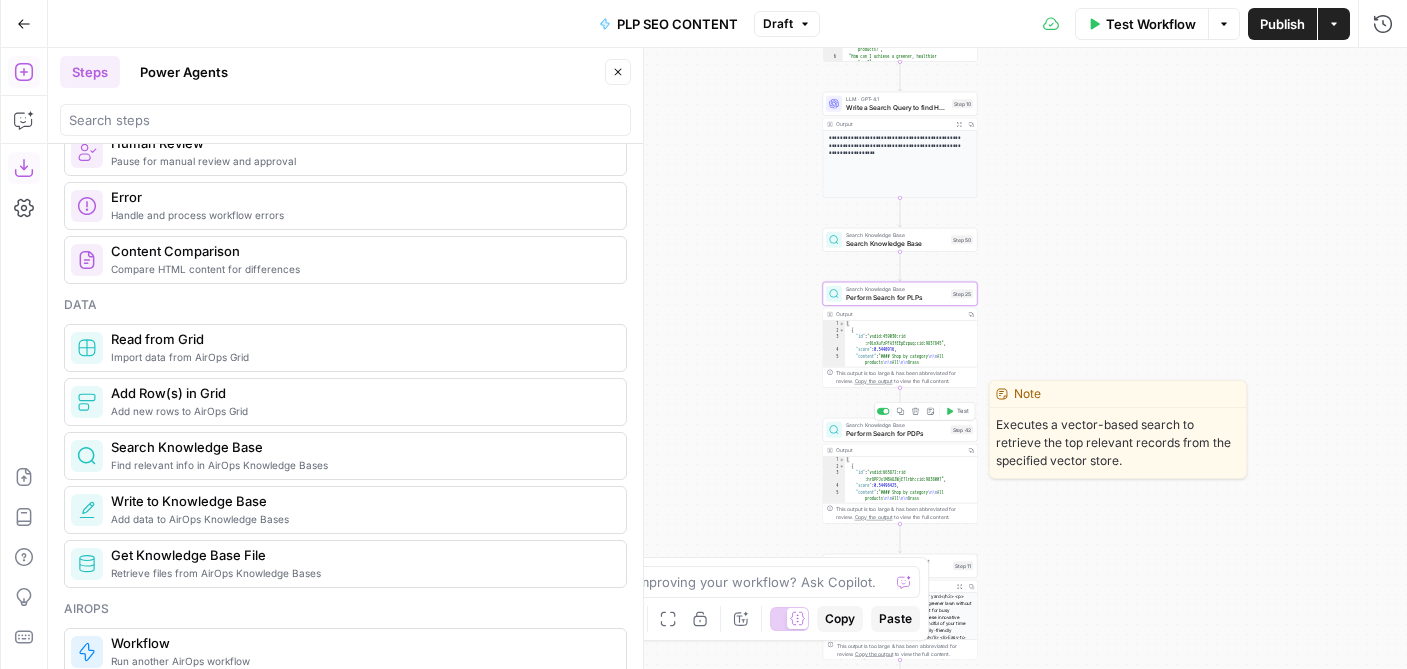 click on "Perform Search for PDPs" at bounding box center (896, 433) 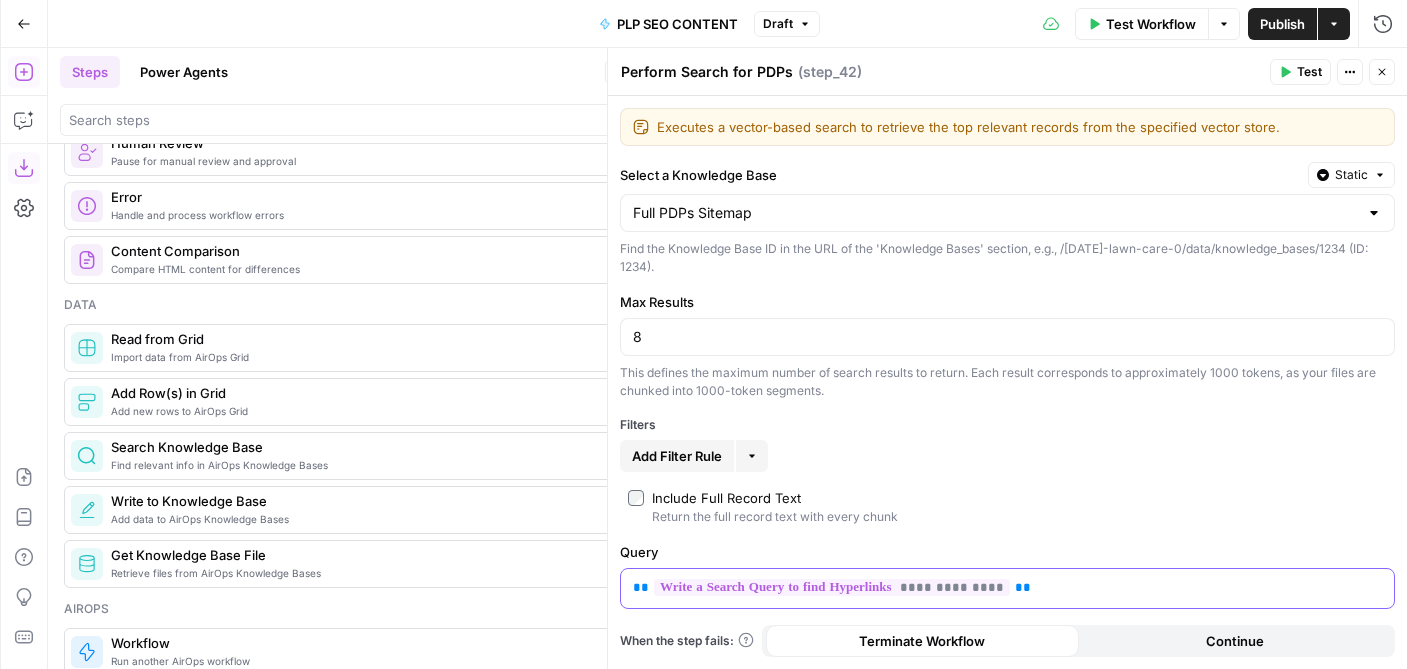 click on "**********" at bounding box center [1007, 587] 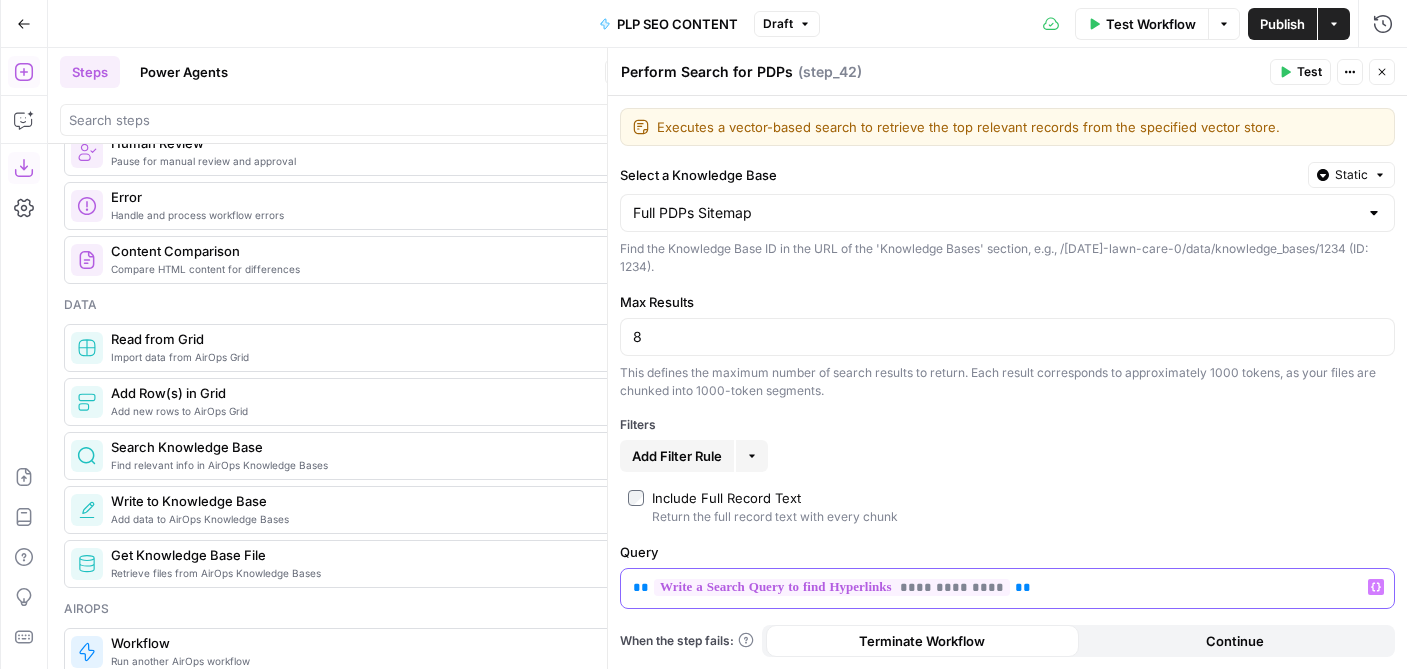 click 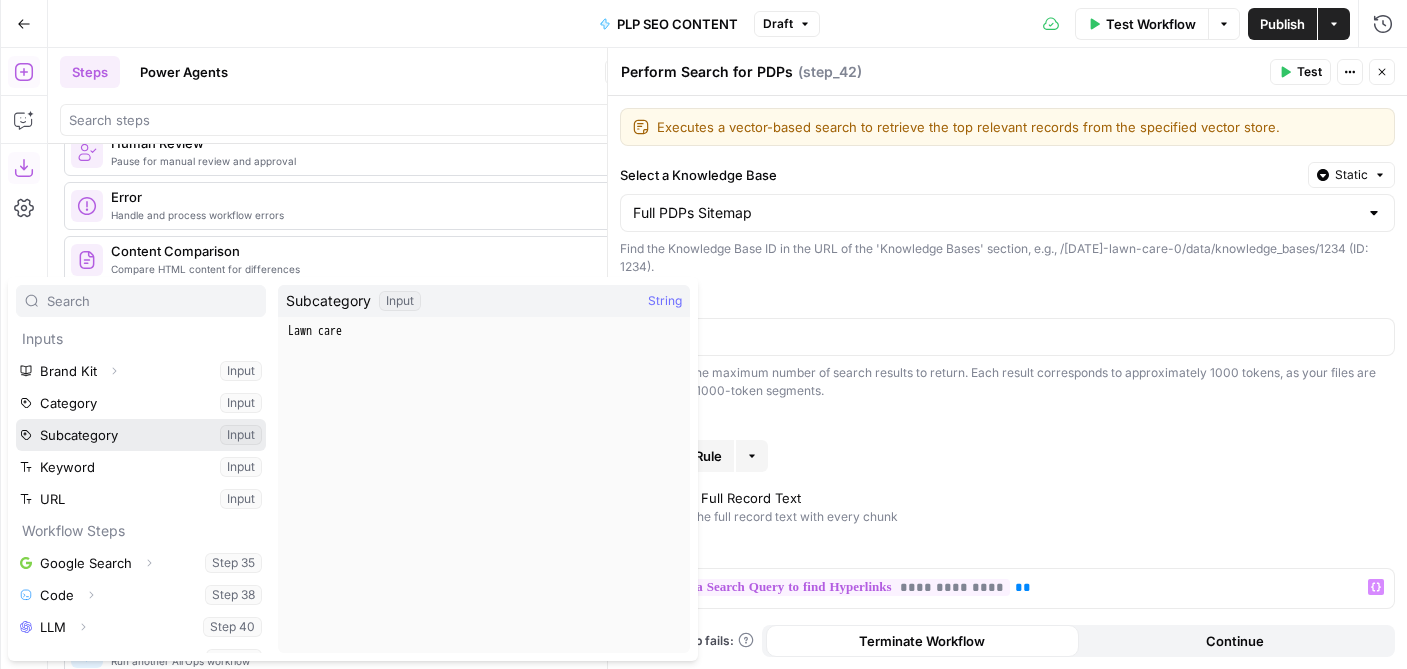 click at bounding box center (141, 435) 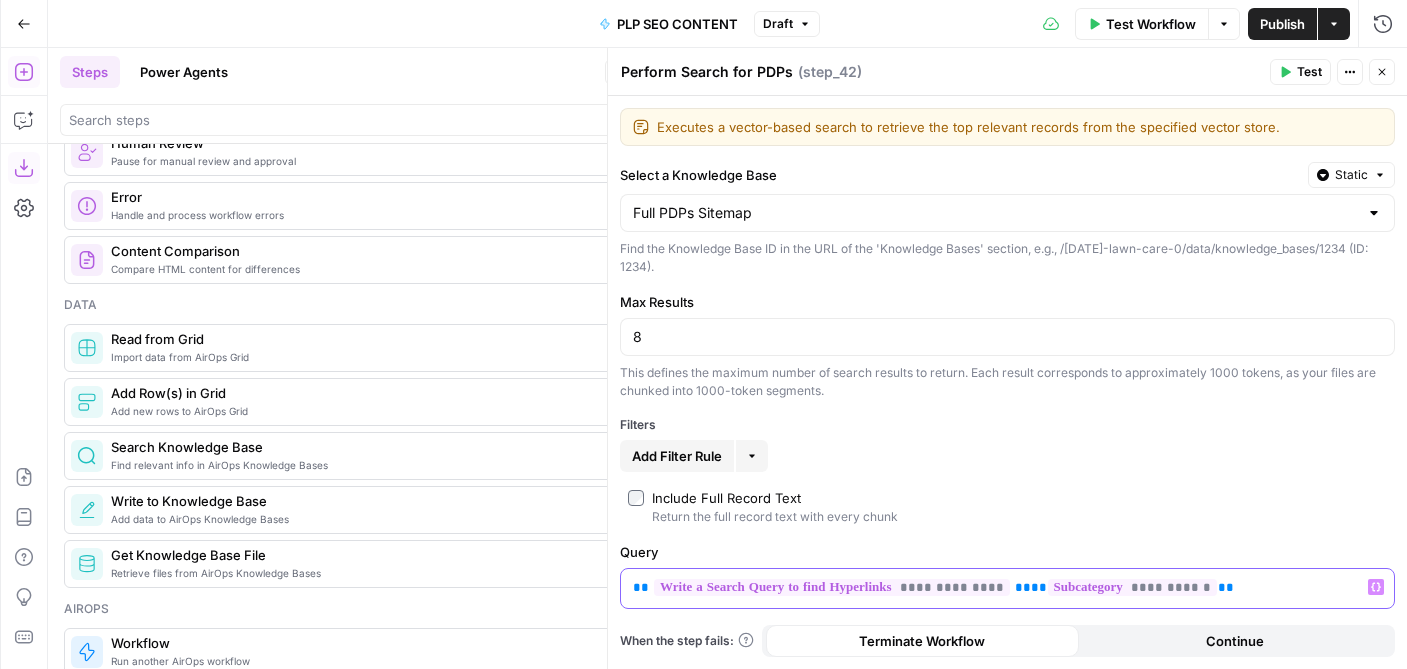 drag, startPoint x: 1221, startPoint y: 585, endPoint x: 1012, endPoint y: 587, distance: 209.00957 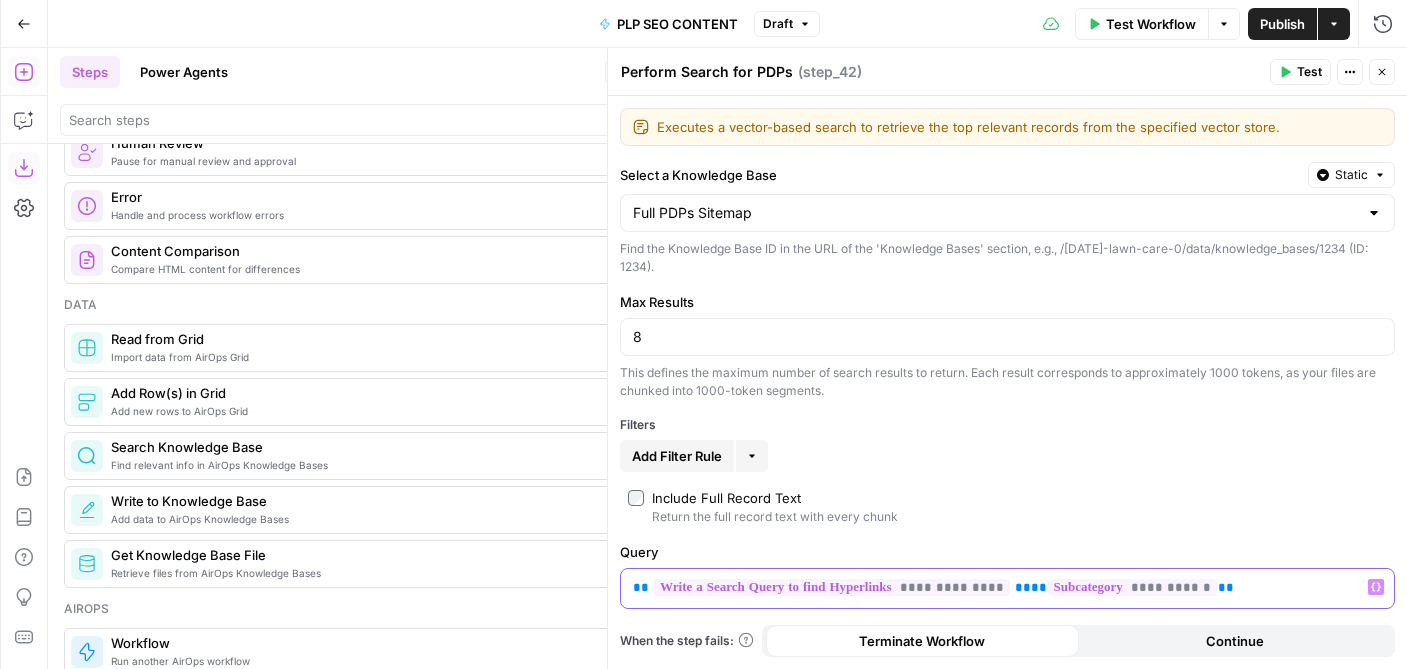 click on "**********" at bounding box center [1007, 587] 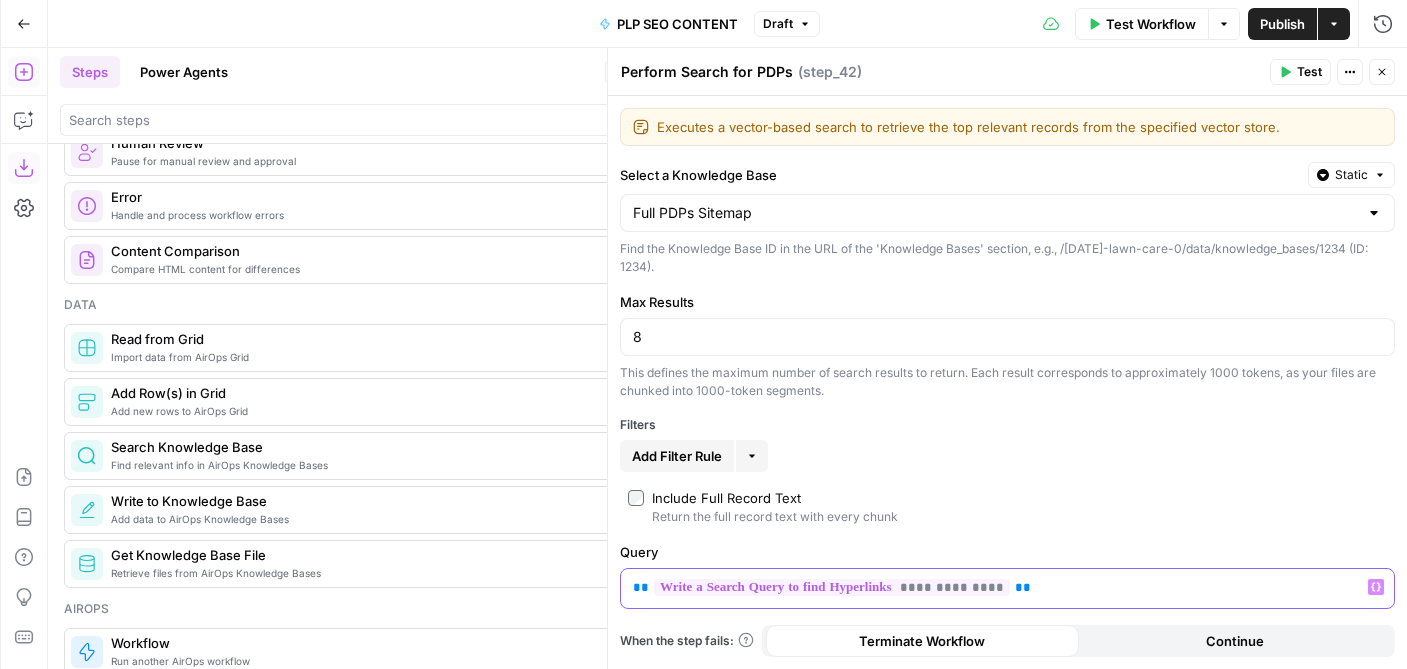 click on "**********" at bounding box center (1007, 588) 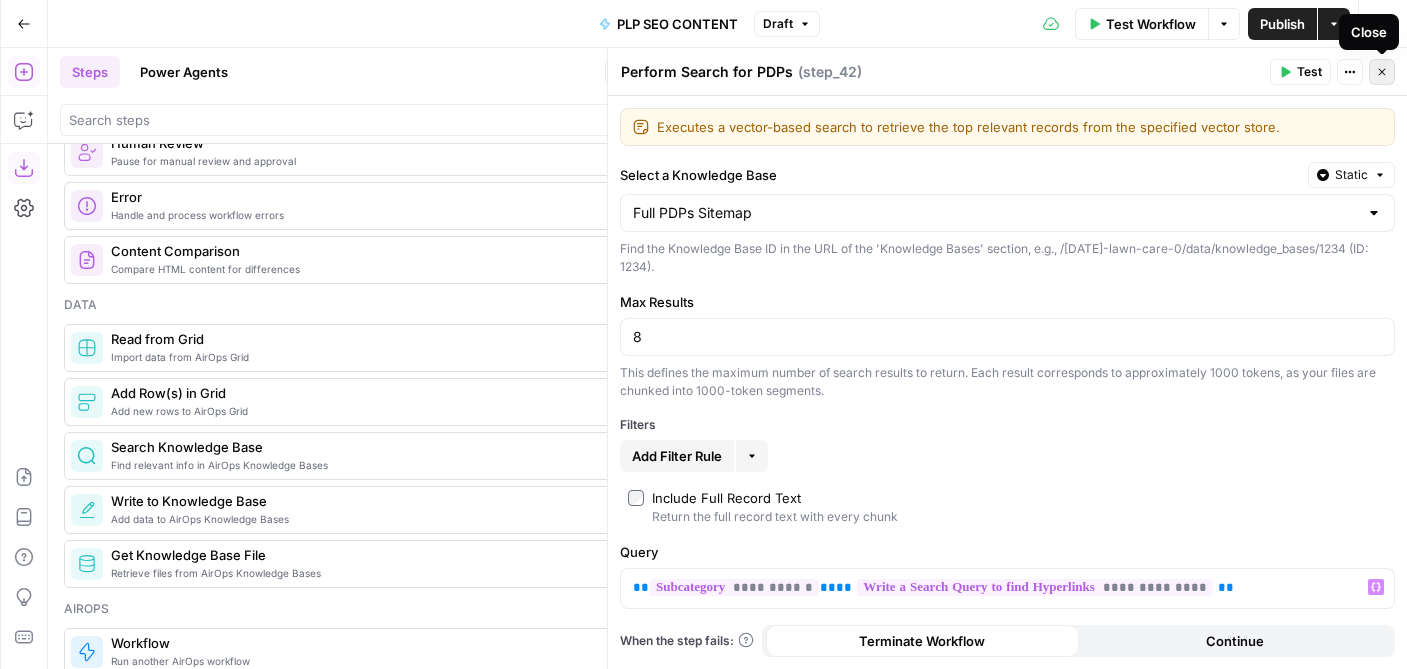 click on "Close" at bounding box center [1382, 72] 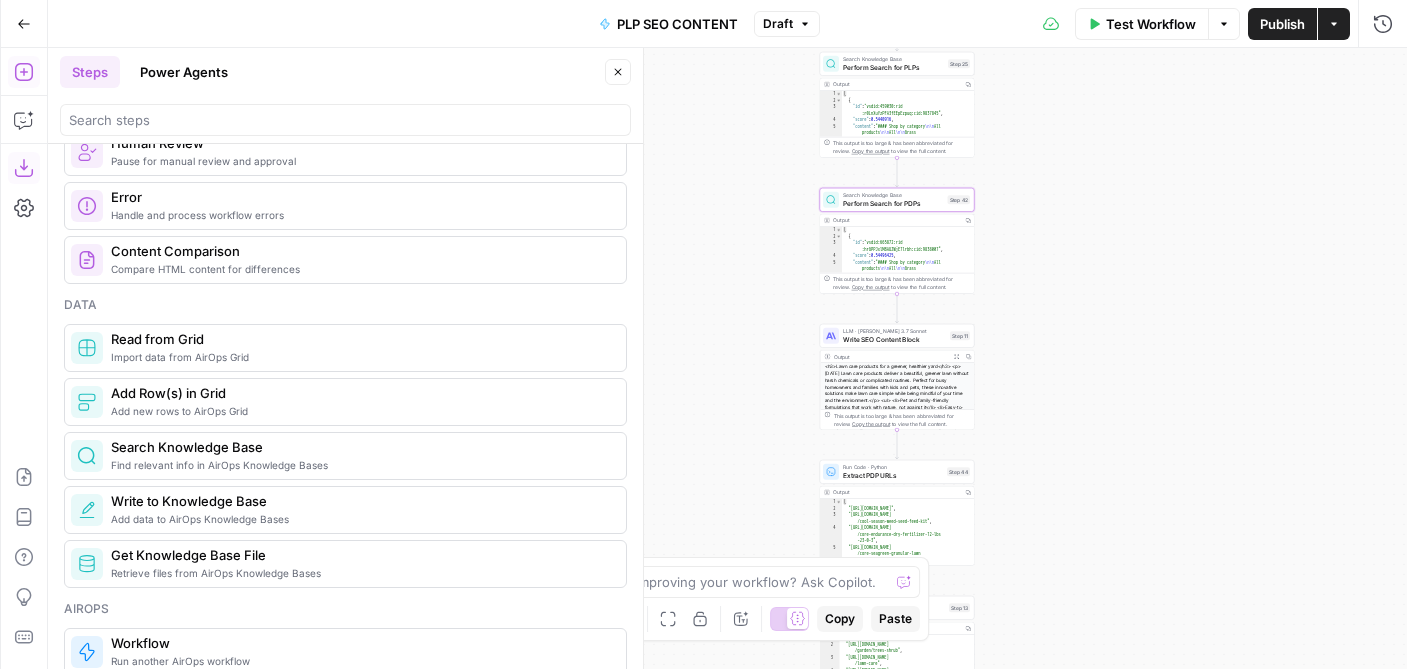 scroll, scrollTop: 122, scrollLeft: 0, axis: vertical 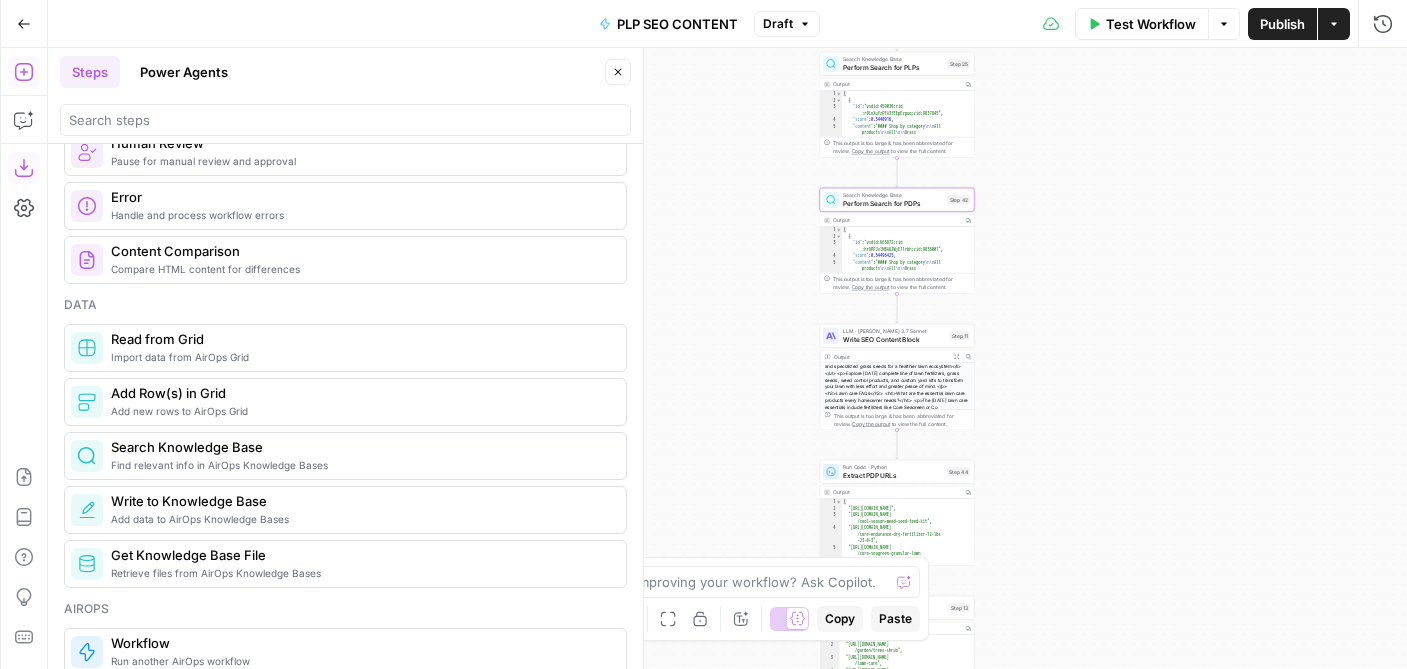 click on "Run Code · Python" at bounding box center (893, 467) 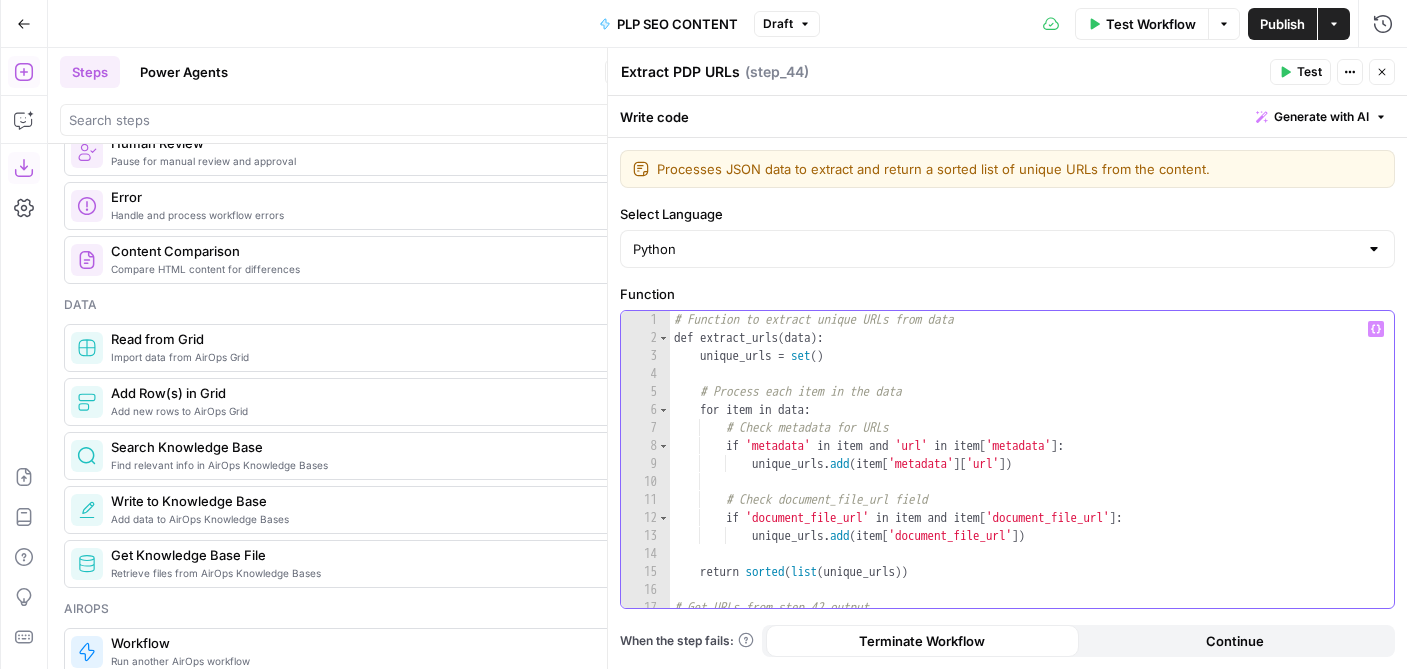 type on "**********" 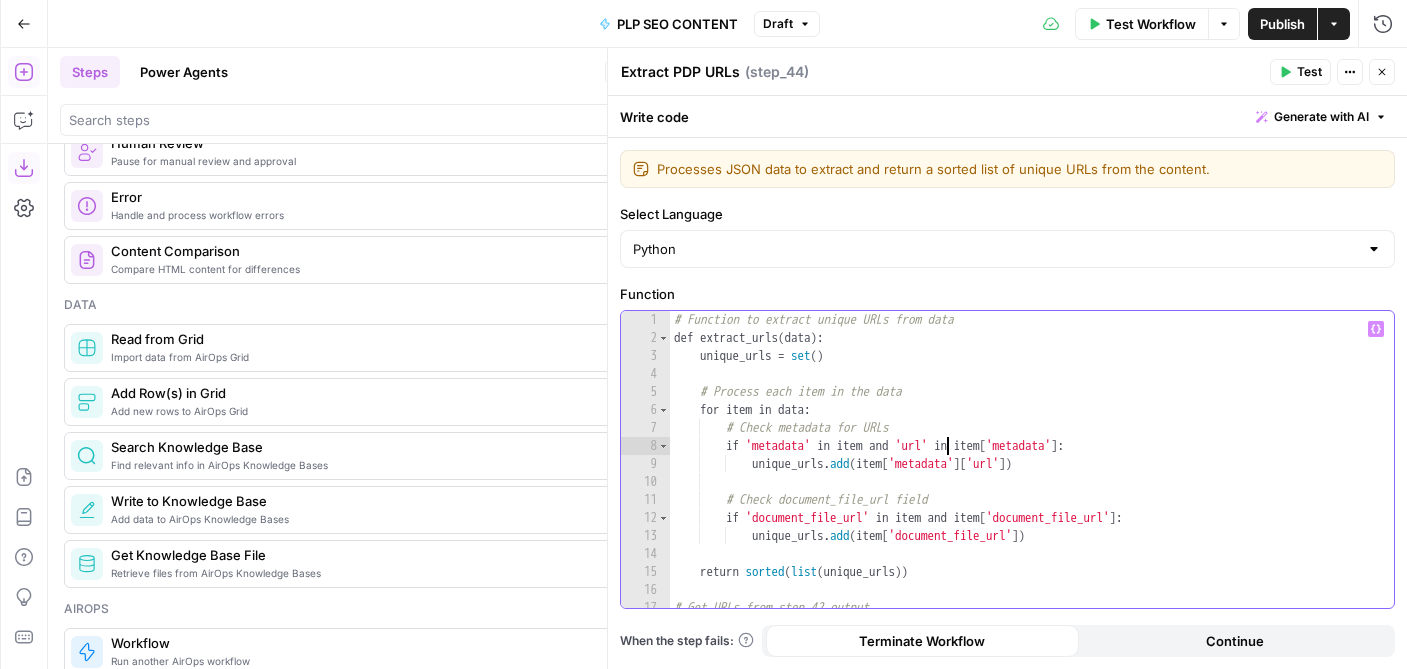 click on "# Function to extract unique URLs from data def   extract_urls ( data ) :      unique_urls   =   set ( )           # Process each item in the data      for   item   in   data :           # Check metadata for URLs           if   'metadata'   in   item   and   'url'   in   item [ 'metadata' ] :                unique_urls . add ( item [ 'metadata' ] [ 'url' ])                     # Check document_file_url field           if   'document_file_url'   in   item   and   item [ 'document_file_url' ] :                unique_urls . add ( item [ 'document_file_url' ])           return   sorted ( list ( unique_urls )) # Get URLs from step_42 output urls_step_42   =   extract_urls ( step_42 [ 'output' ])" at bounding box center [1032, 477] 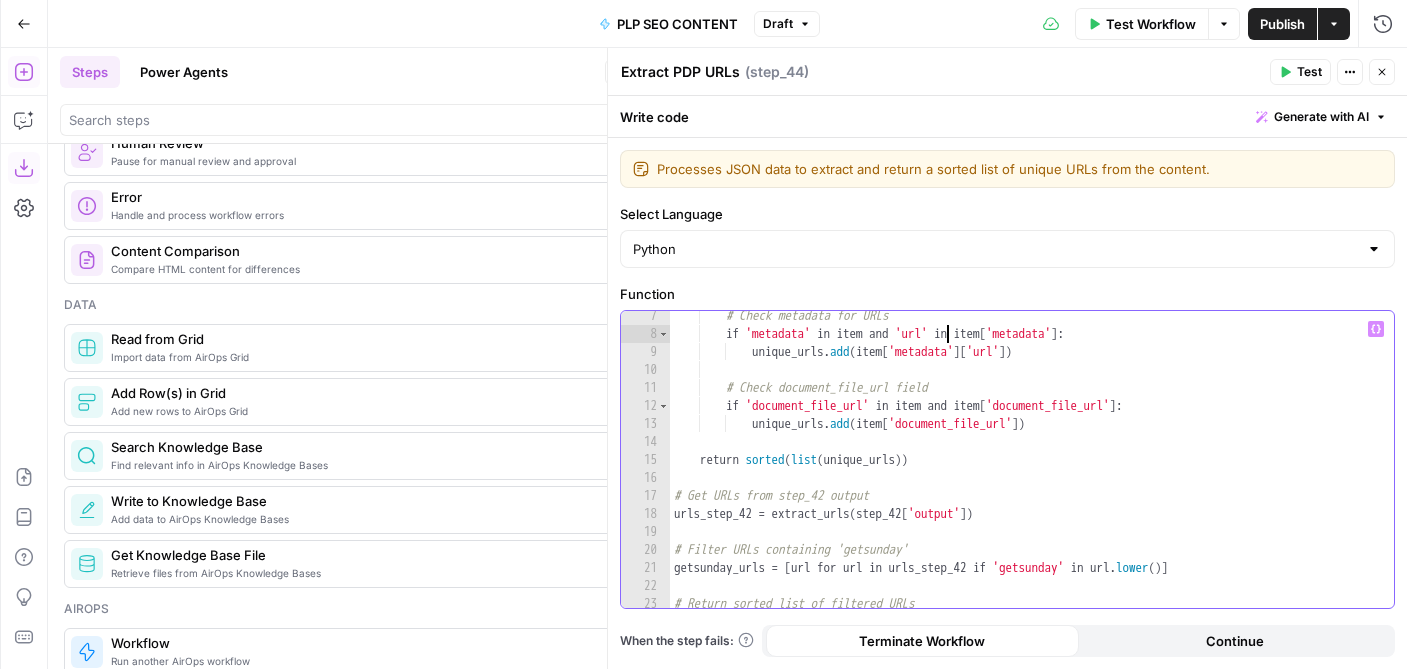 scroll, scrollTop: 135, scrollLeft: 0, axis: vertical 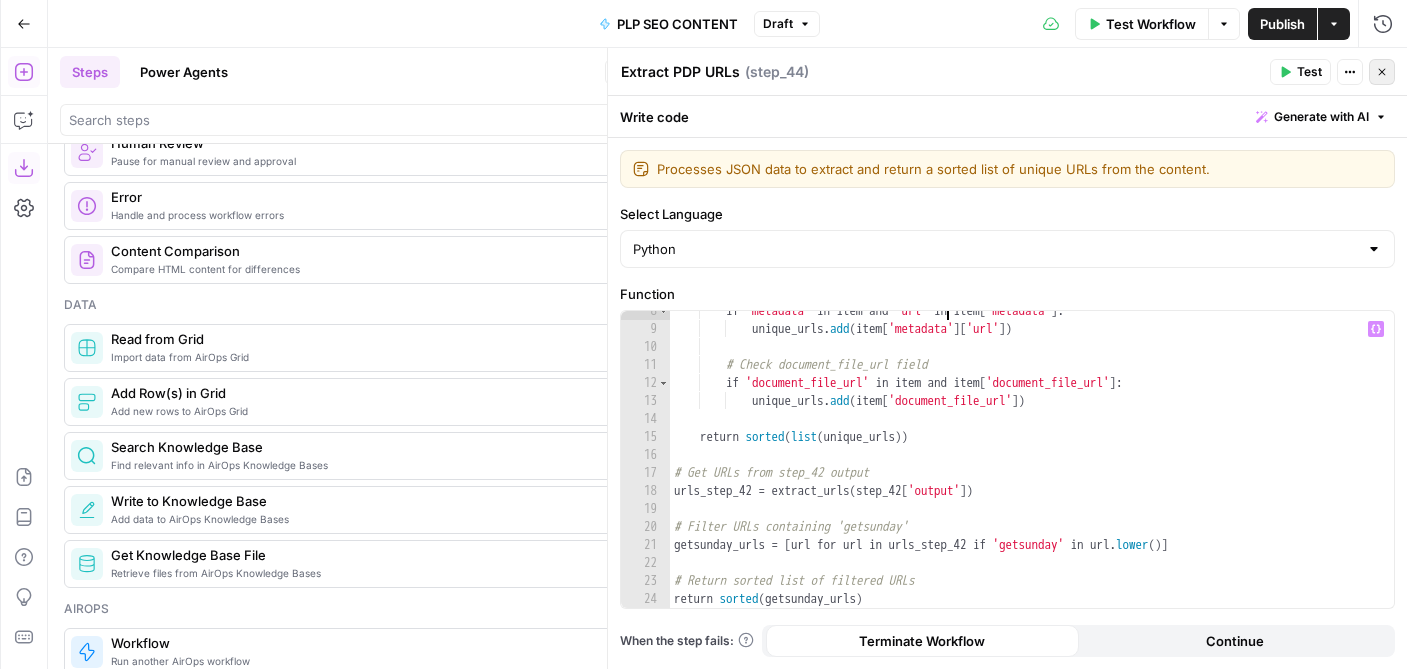 click on "Close" at bounding box center [1382, 72] 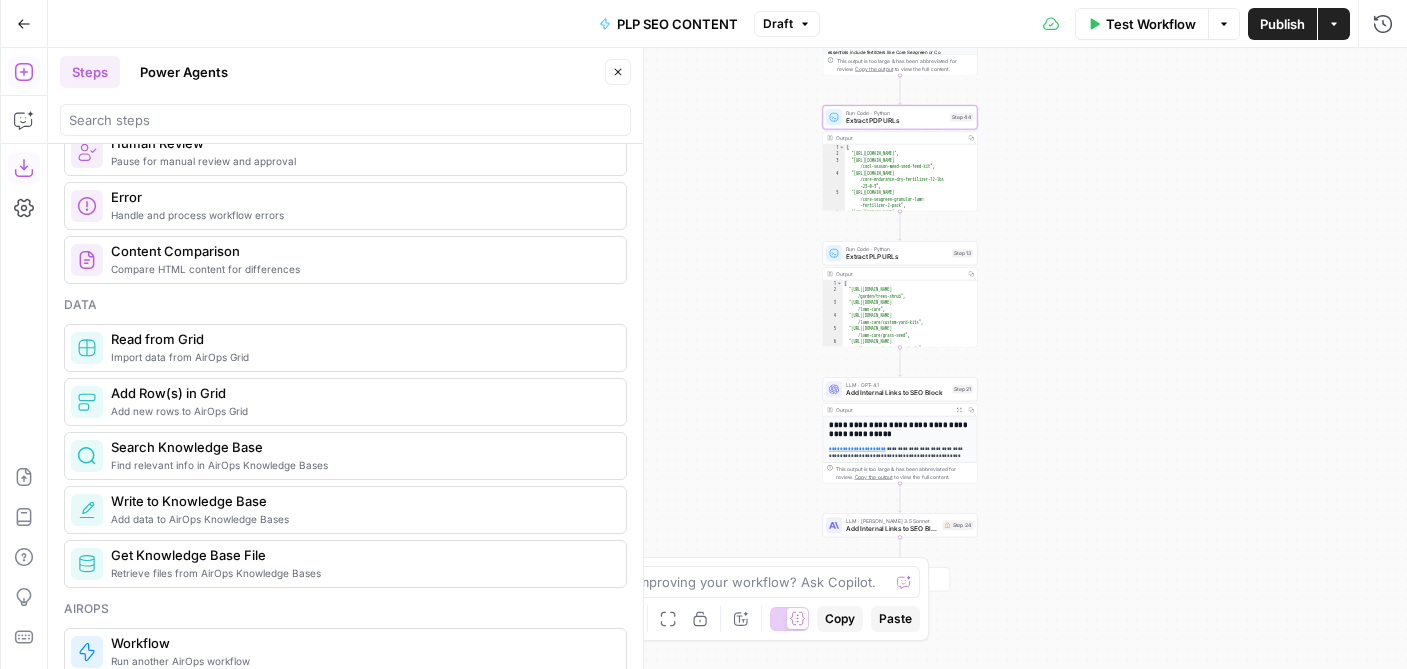click on "Extract PLP URLs" at bounding box center (897, 257) 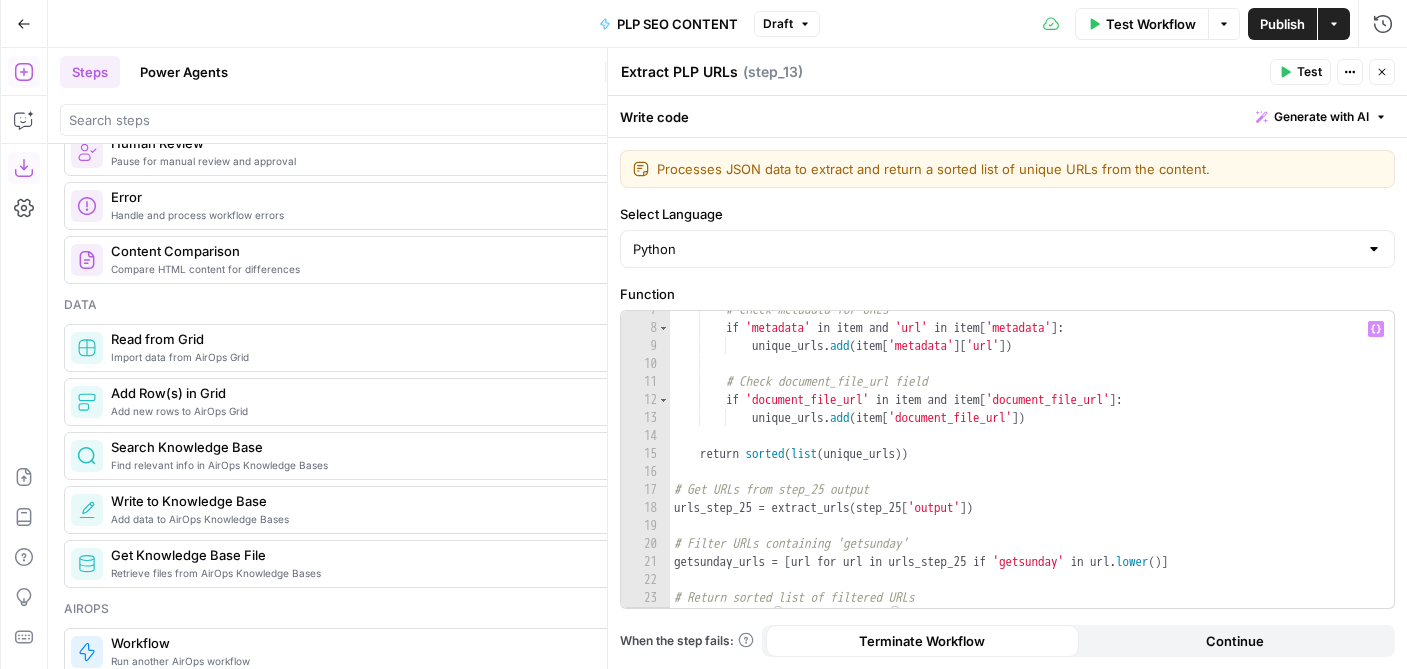 scroll, scrollTop: 135, scrollLeft: 0, axis: vertical 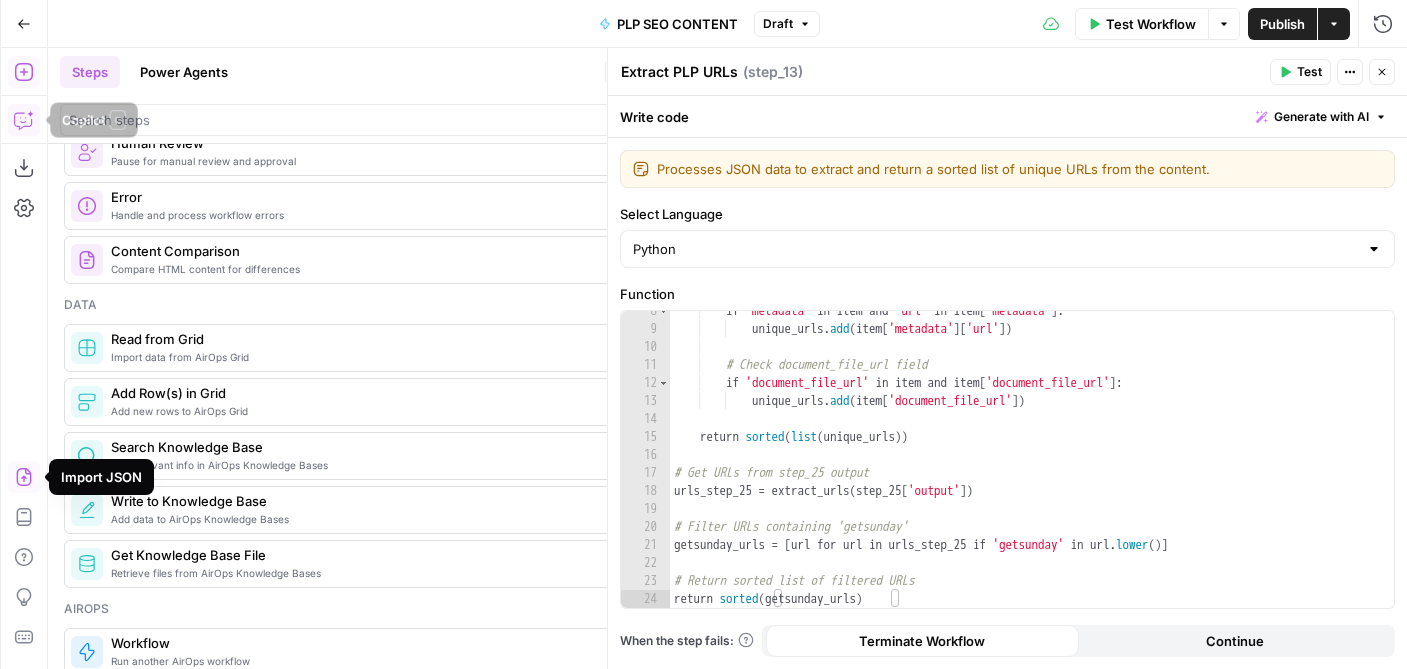 click 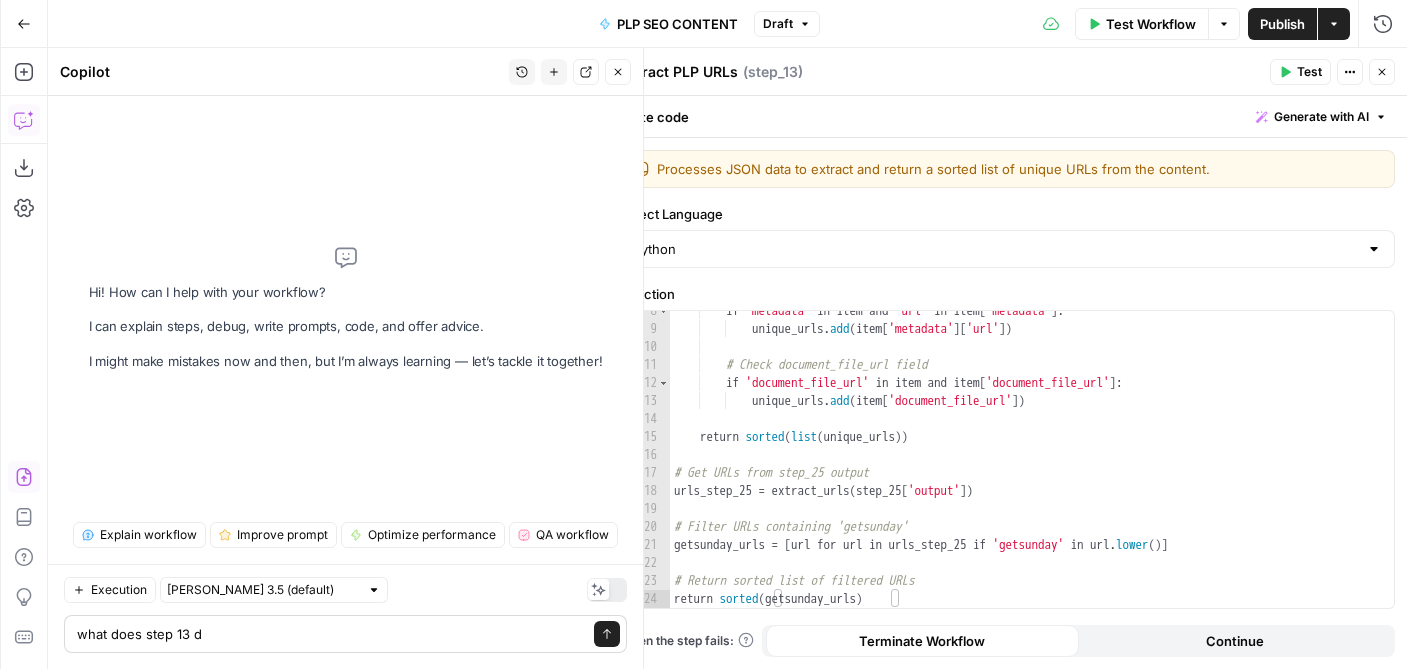 type on "what does step 13 do" 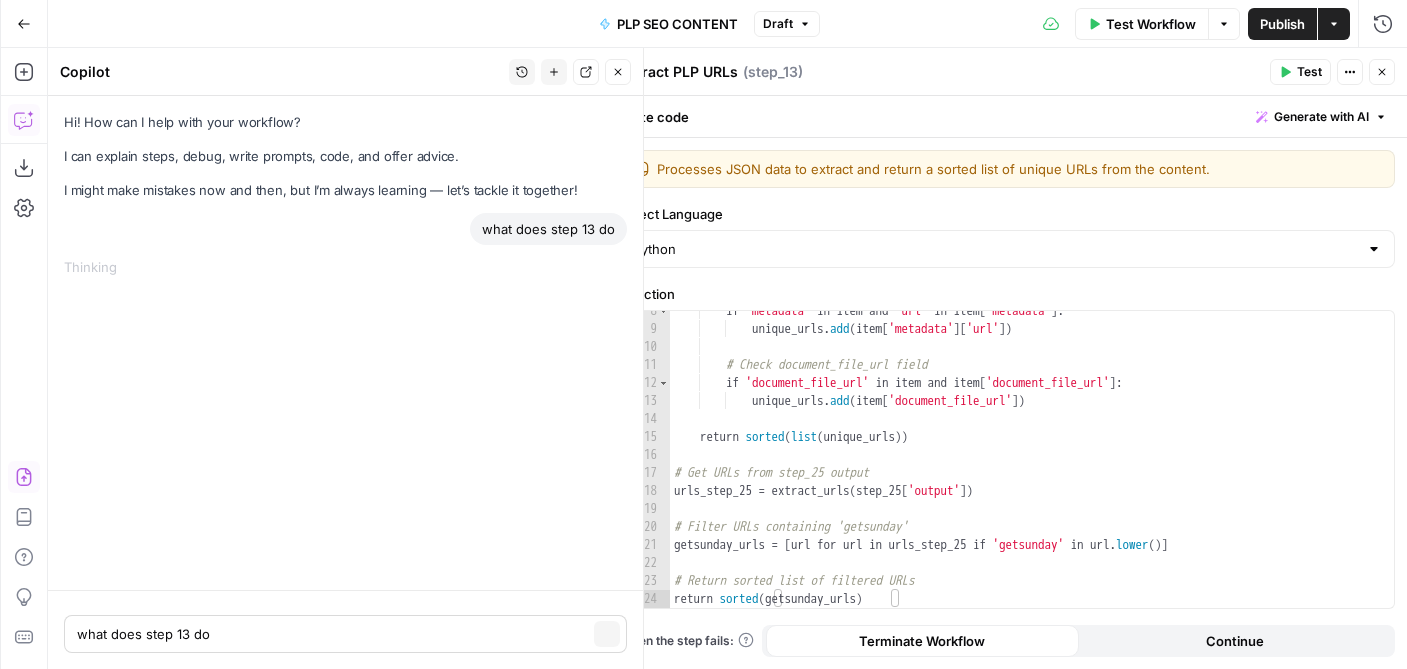 type 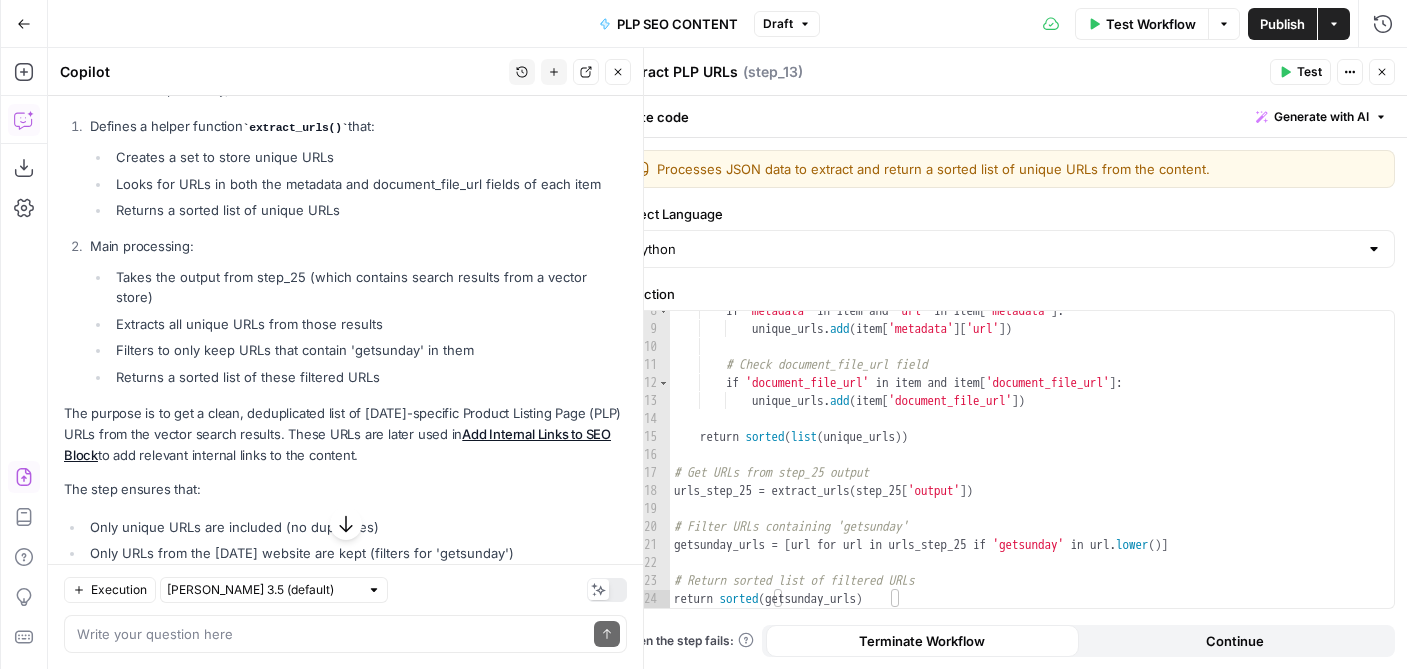 scroll, scrollTop: 294, scrollLeft: 0, axis: vertical 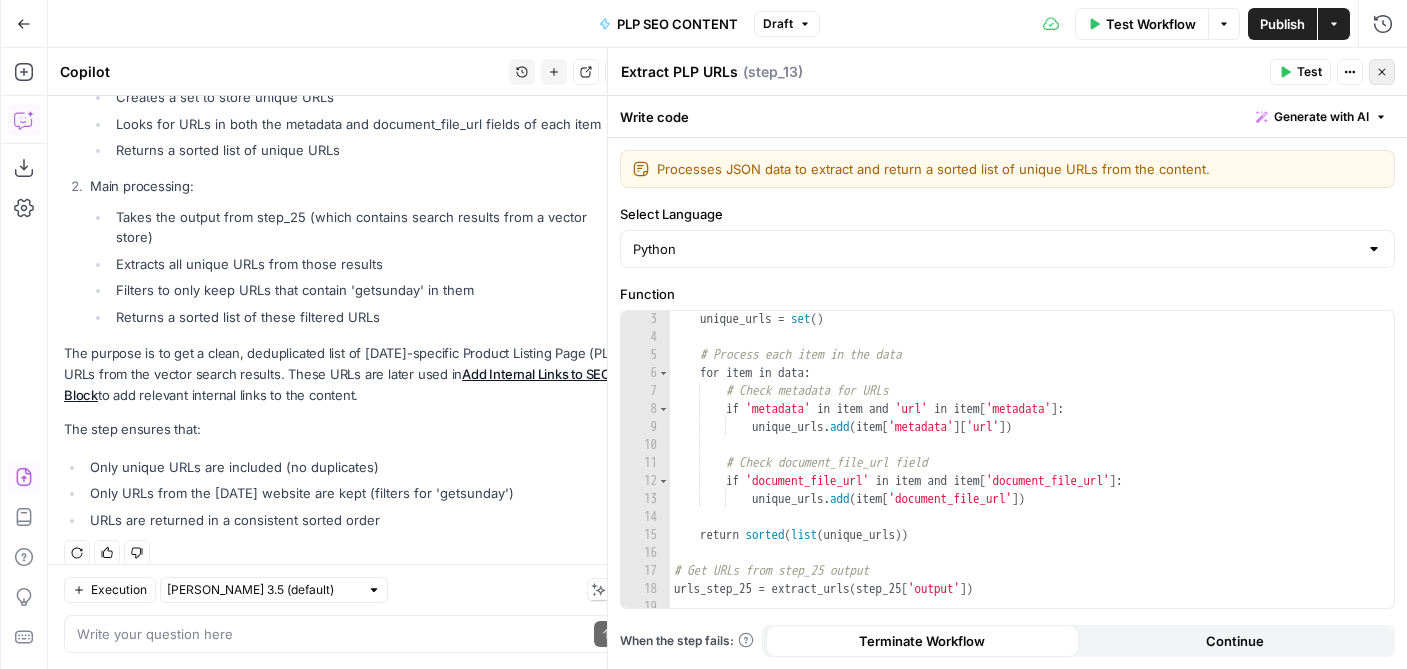 click 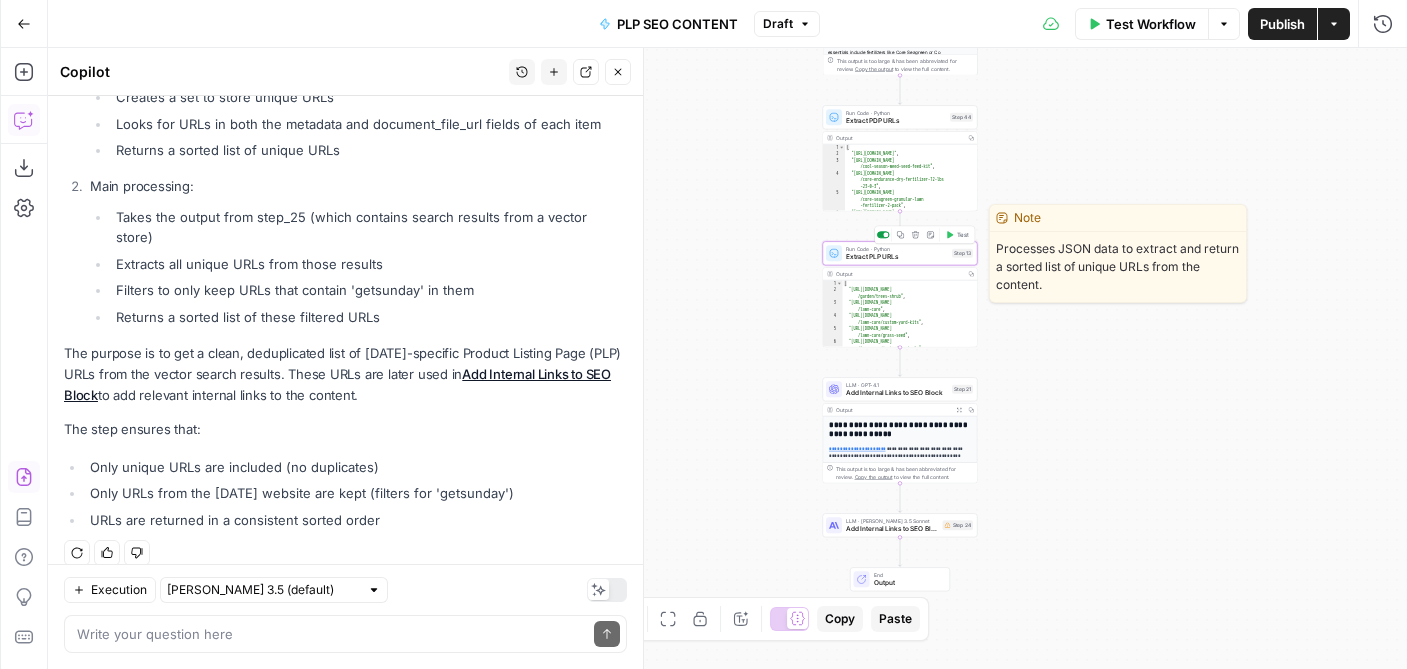 click at bounding box center [883, 234] 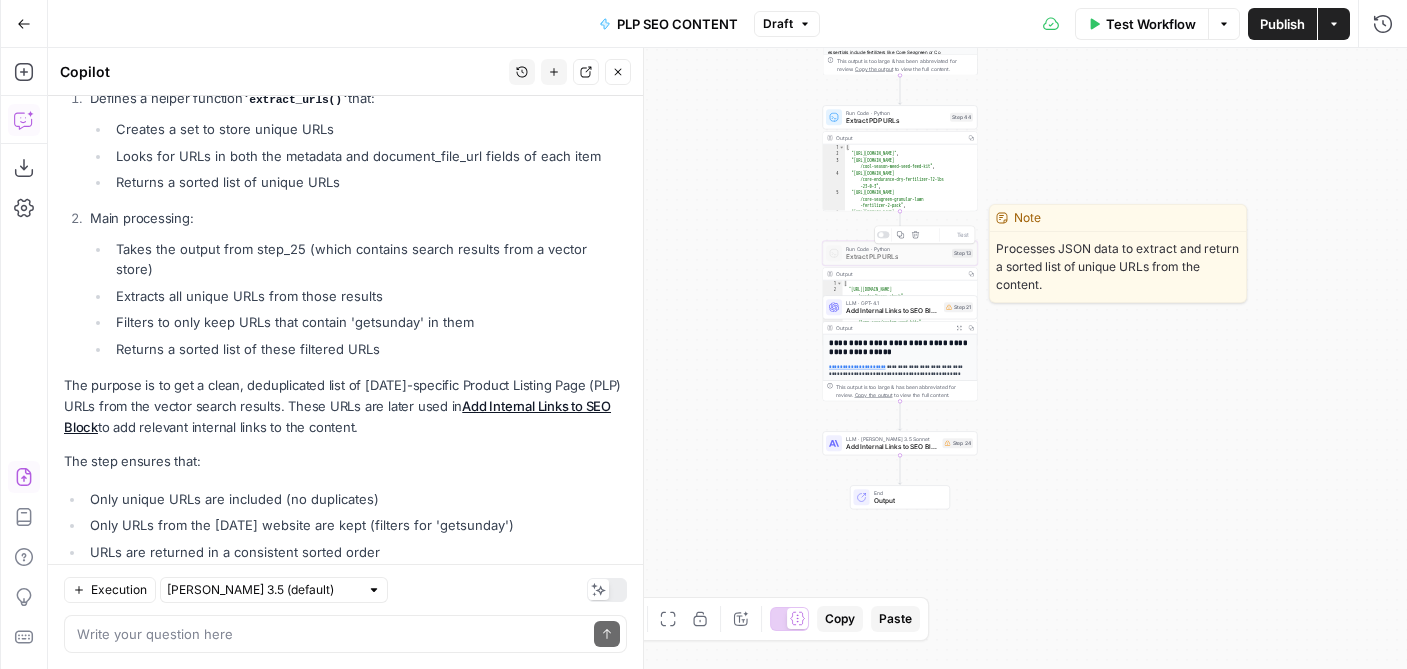 scroll, scrollTop: 326, scrollLeft: 0, axis: vertical 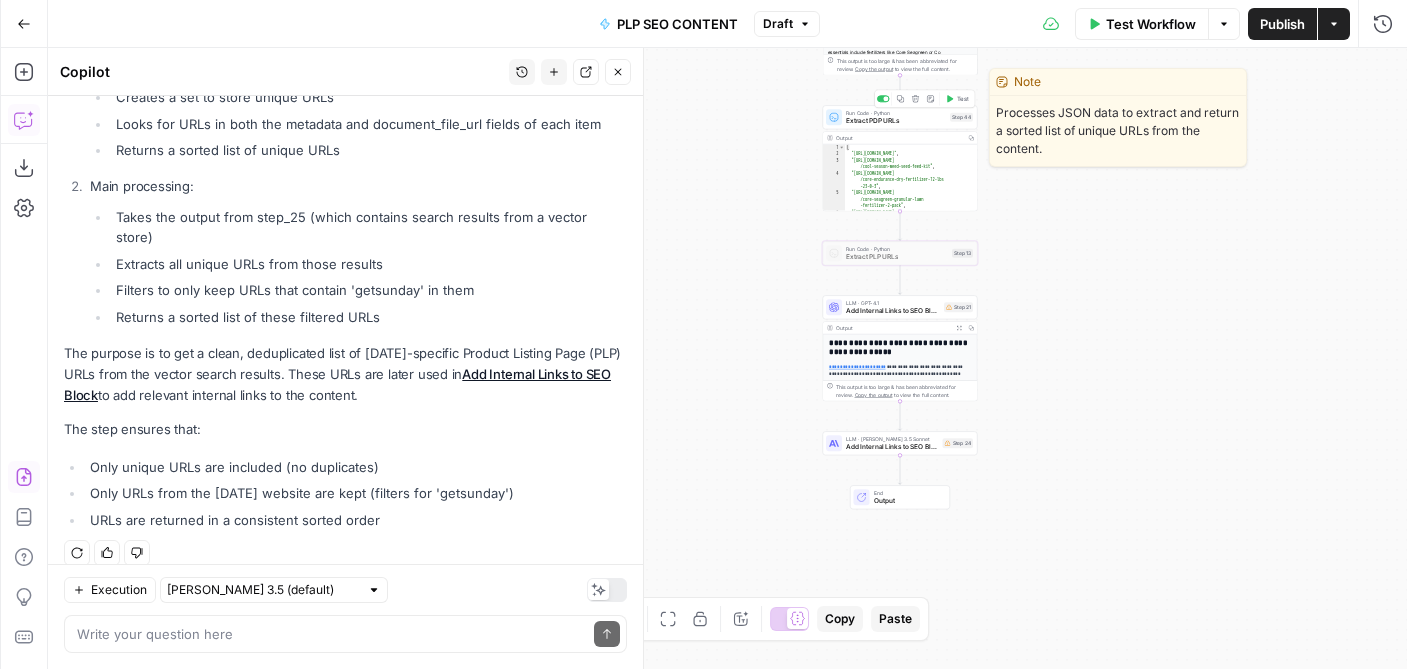 click on "Copy step Delete step Edit Note Test" at bounding box center (924, 99) 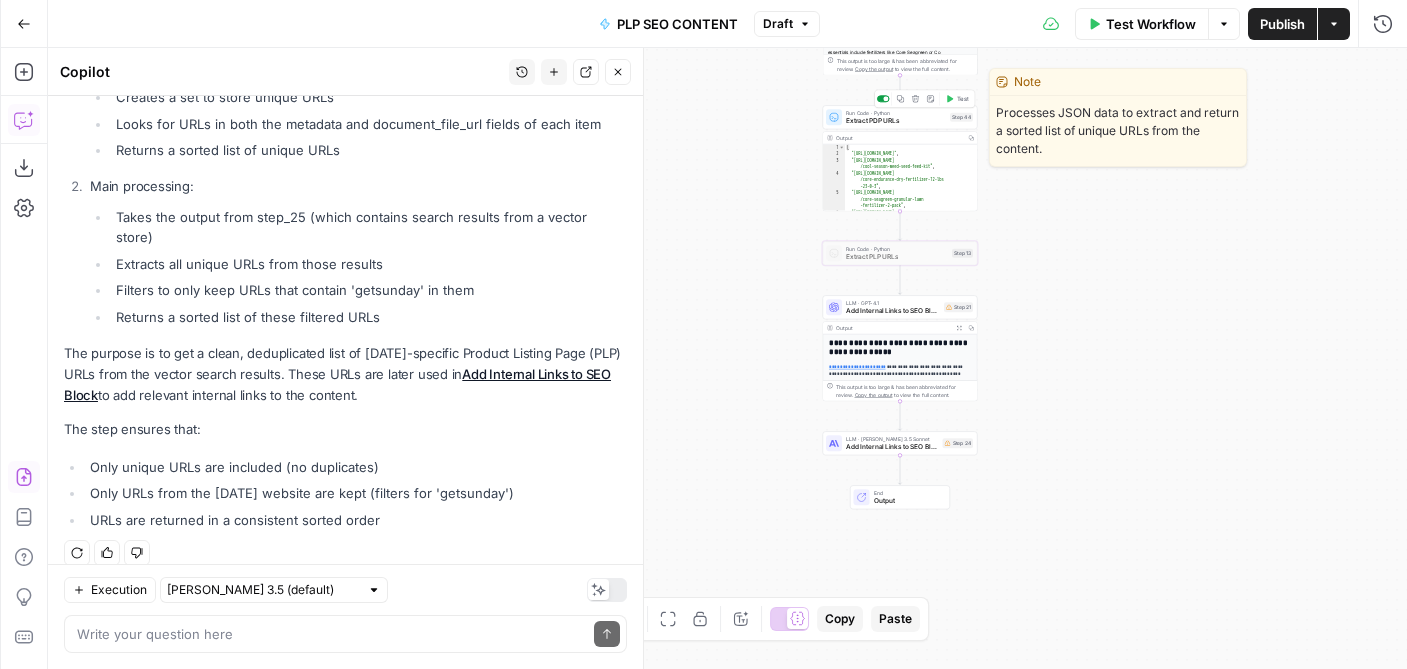 click at bounding box center (886, 98) 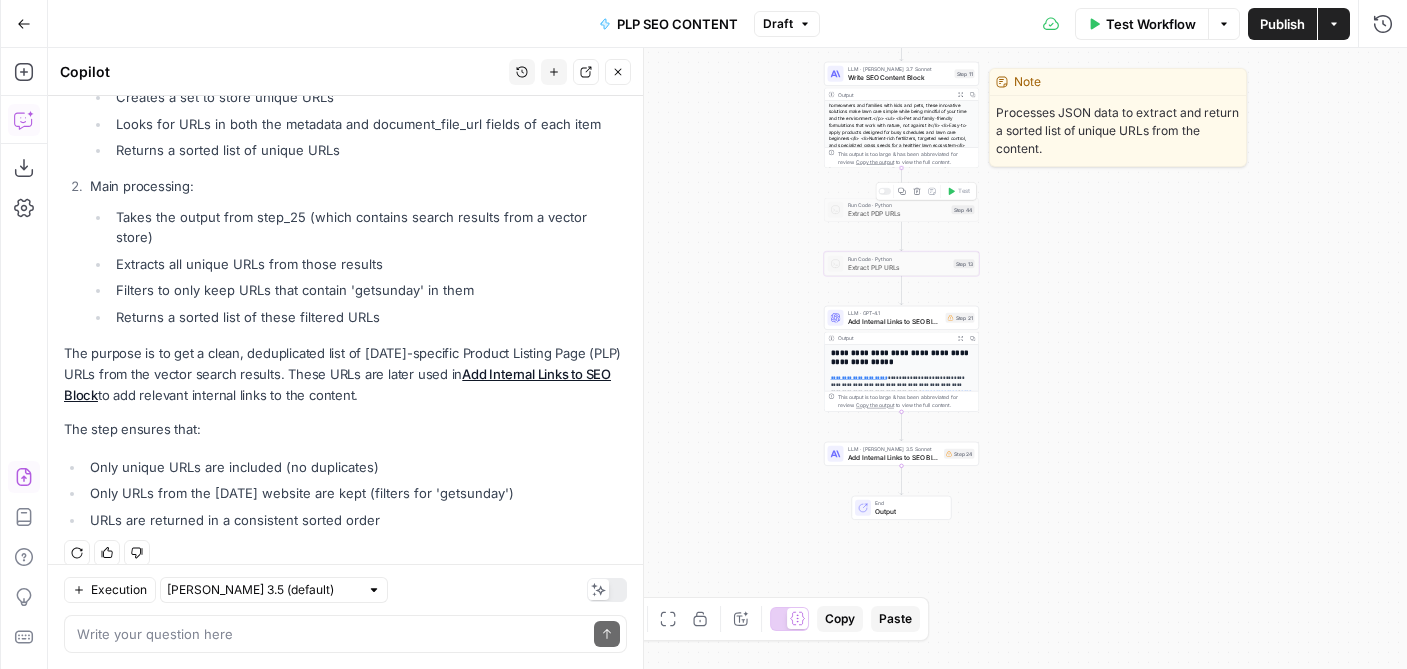 scroll, scrollTop: 0, scrollLeft: 0, axis: both 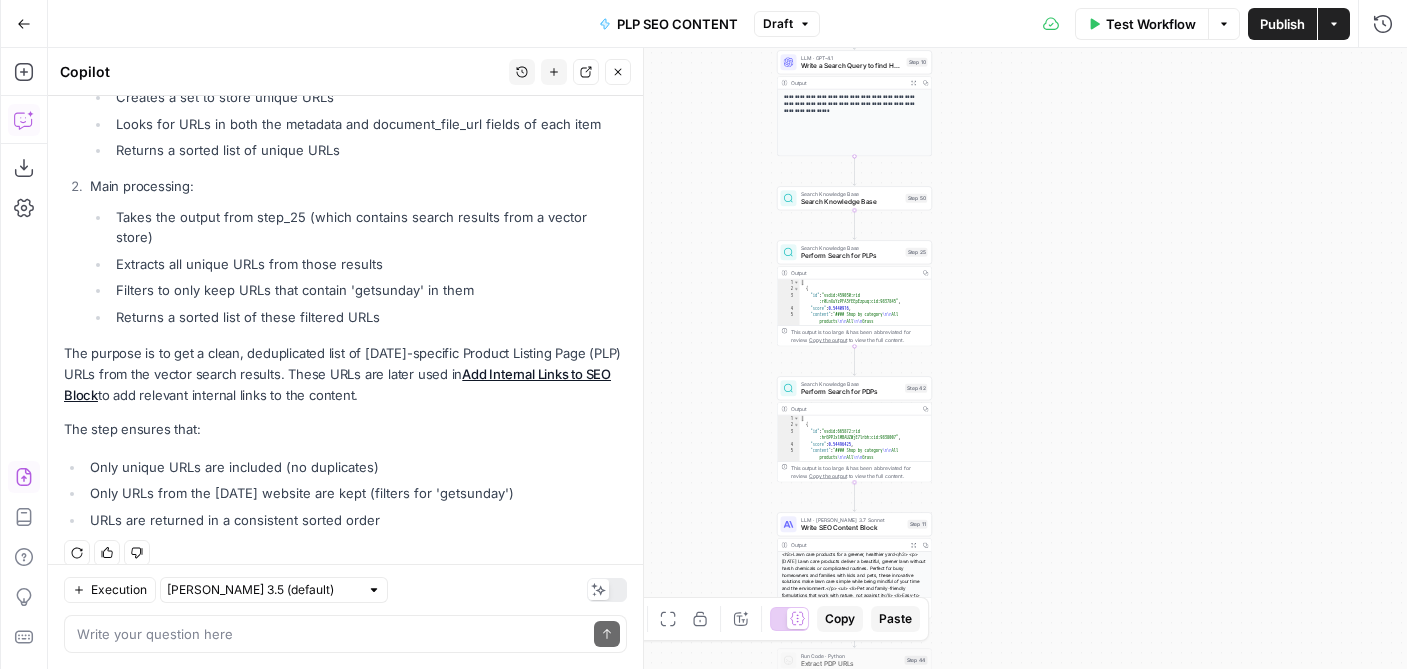 click on "Search Knowledge Base" at bounding box center [851, 202] 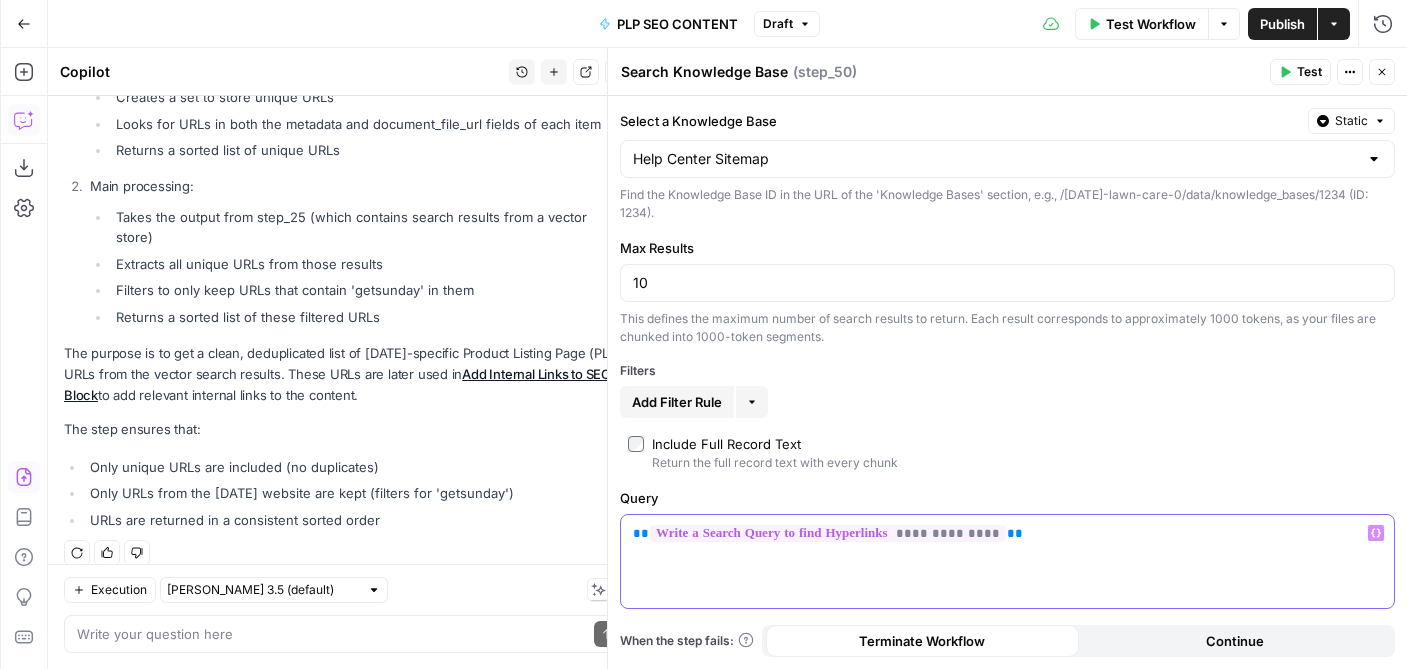 click on "**********" at bounding box center [1007, 533] 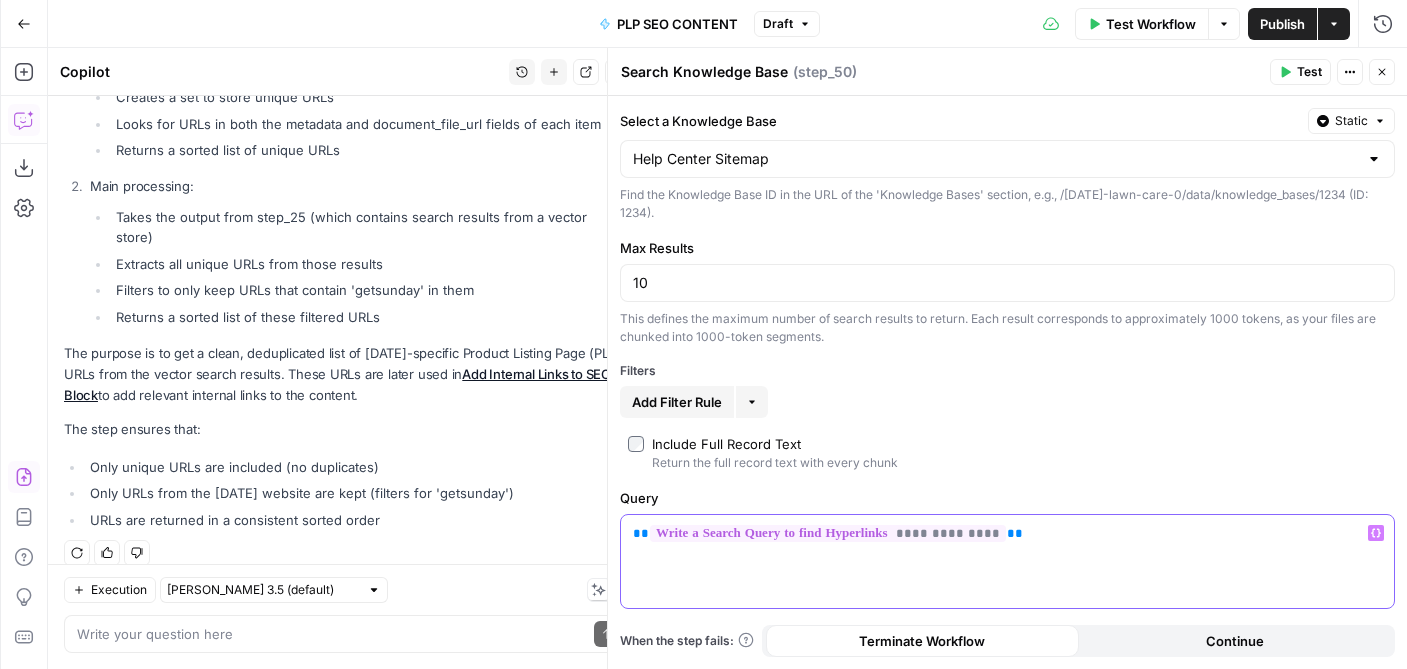 click on "Variables Menu" at bounding box center [1380, 533] 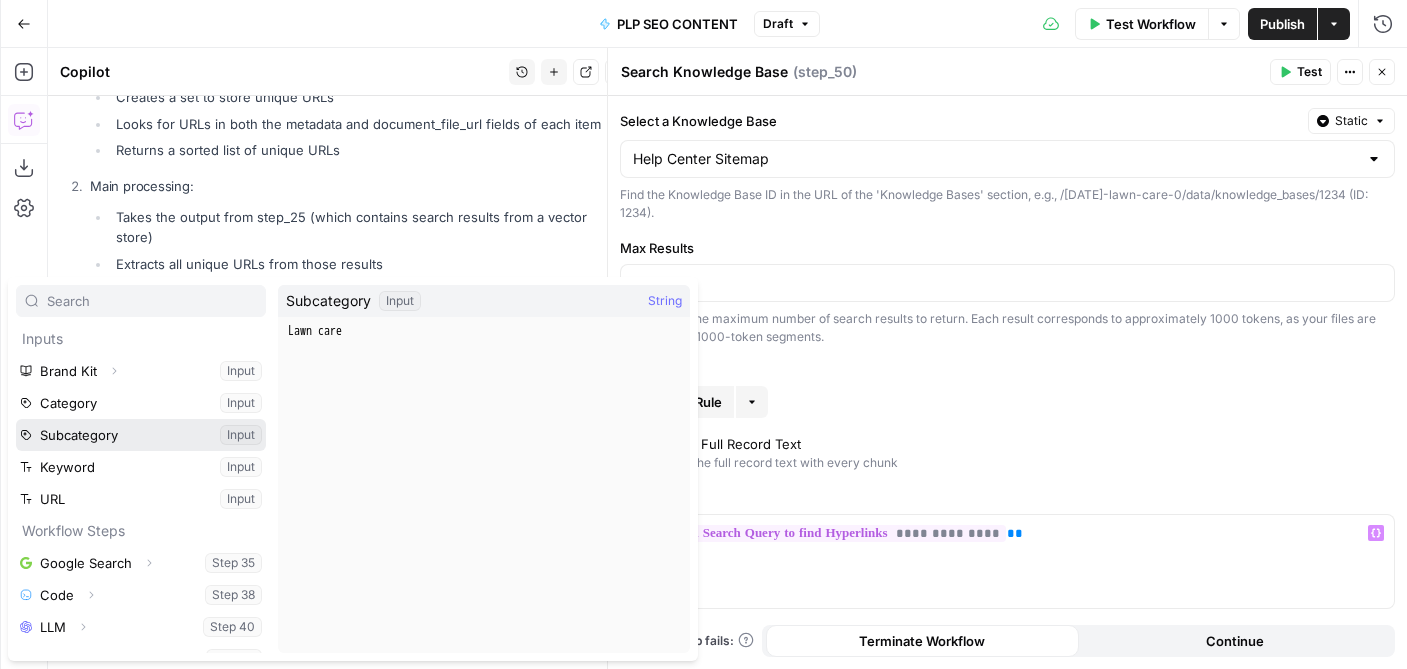 click at bounding box center (141, 435) 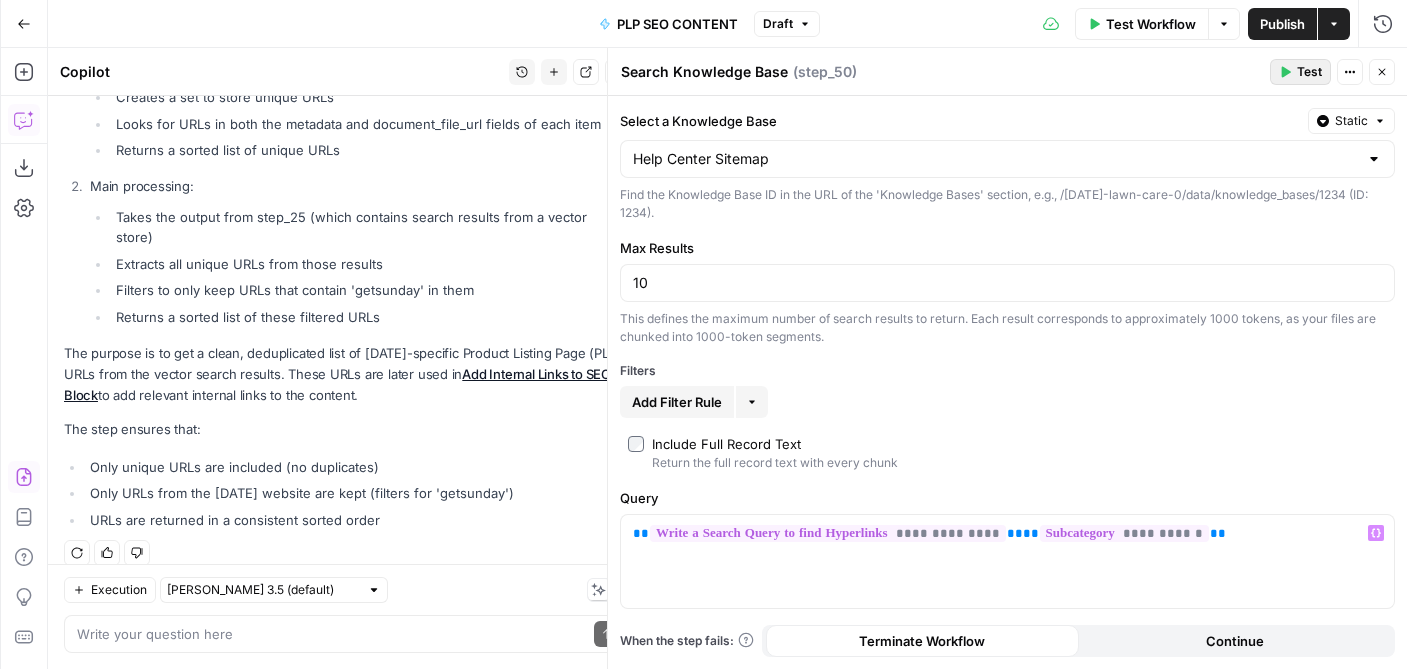 click on "Test" at bounding box center [1300, 72] 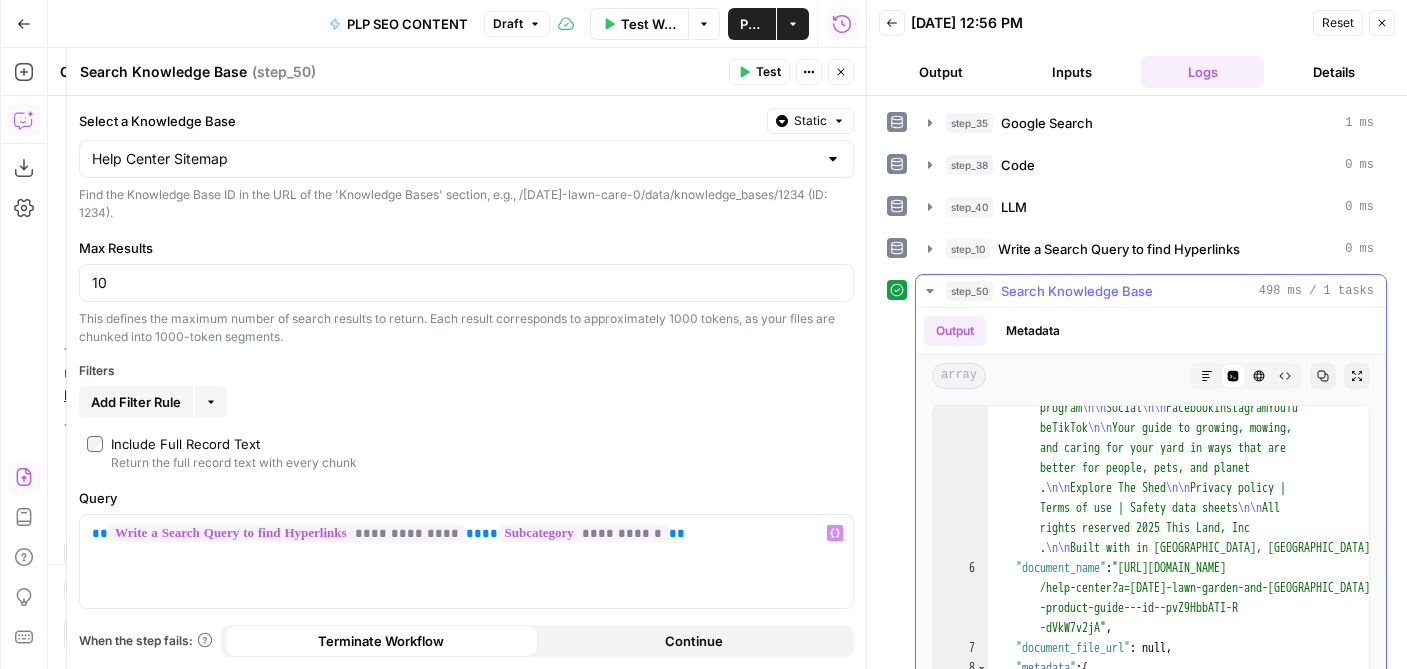 scroll, scrollTop: 915, scrollLeft: 0, axis: vertical 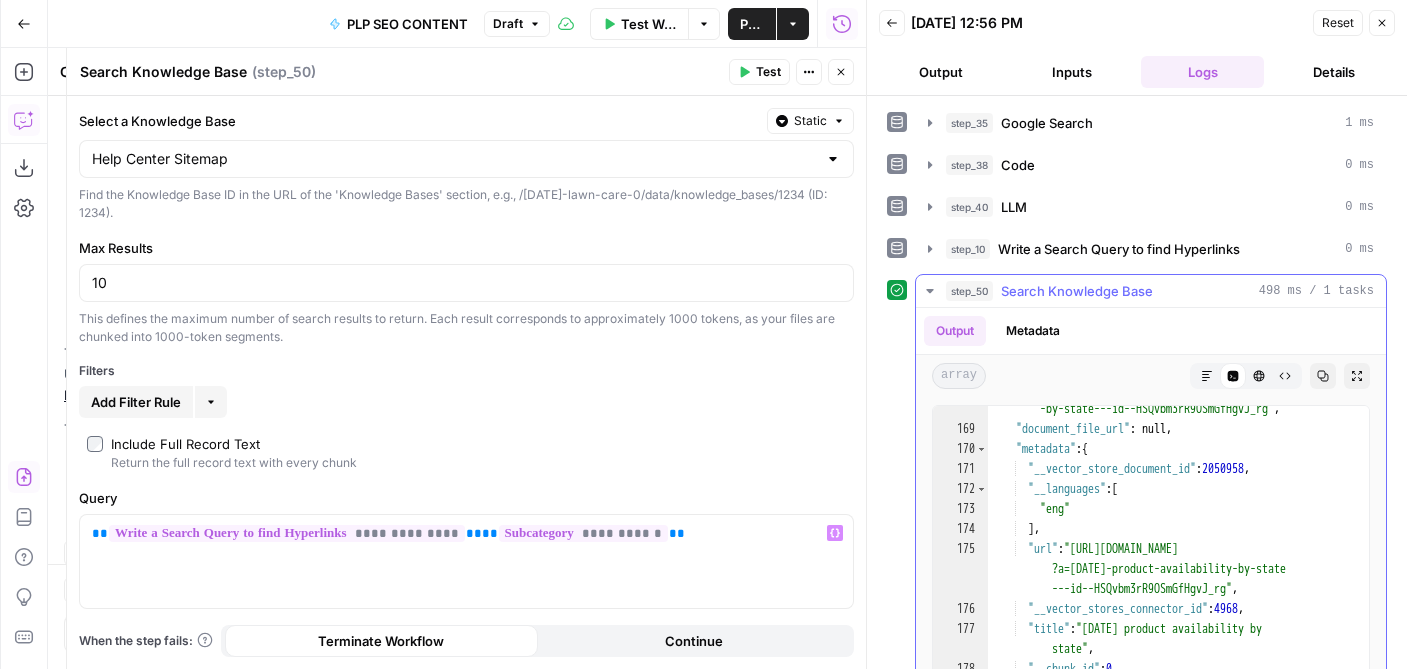 click 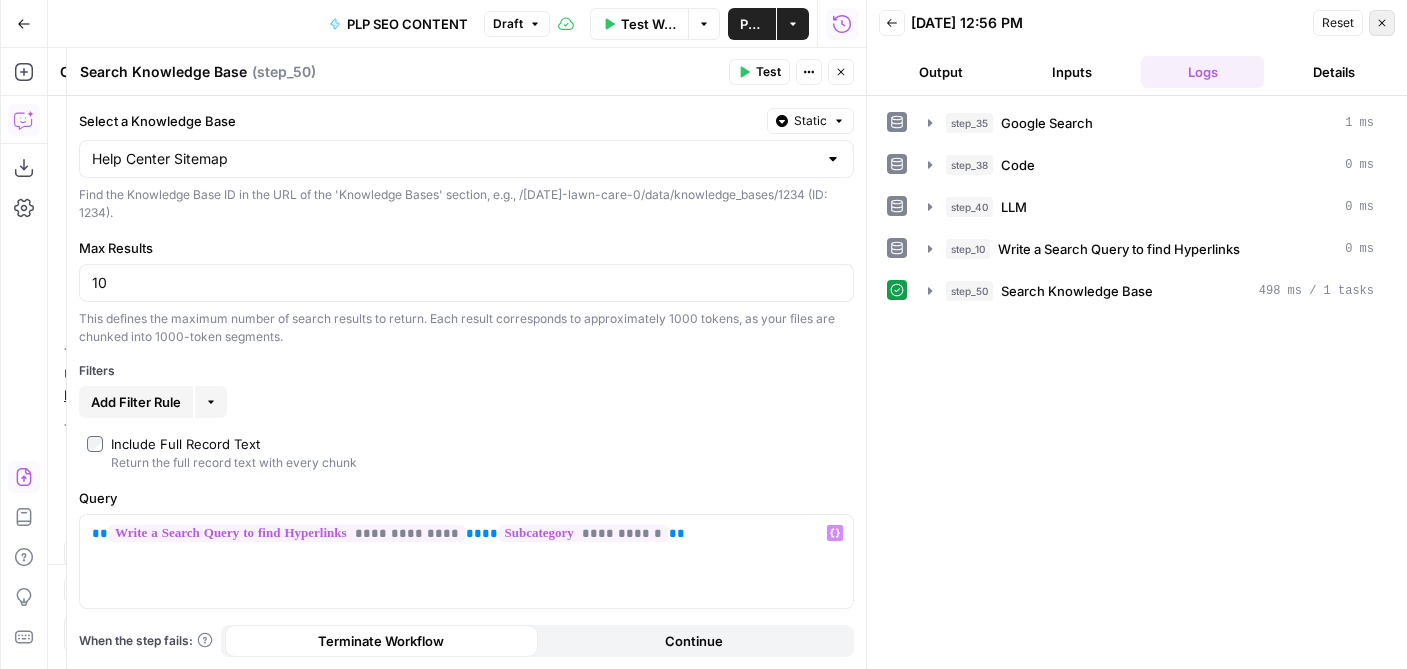 click on "Close" at bounding box center [1382, 23] 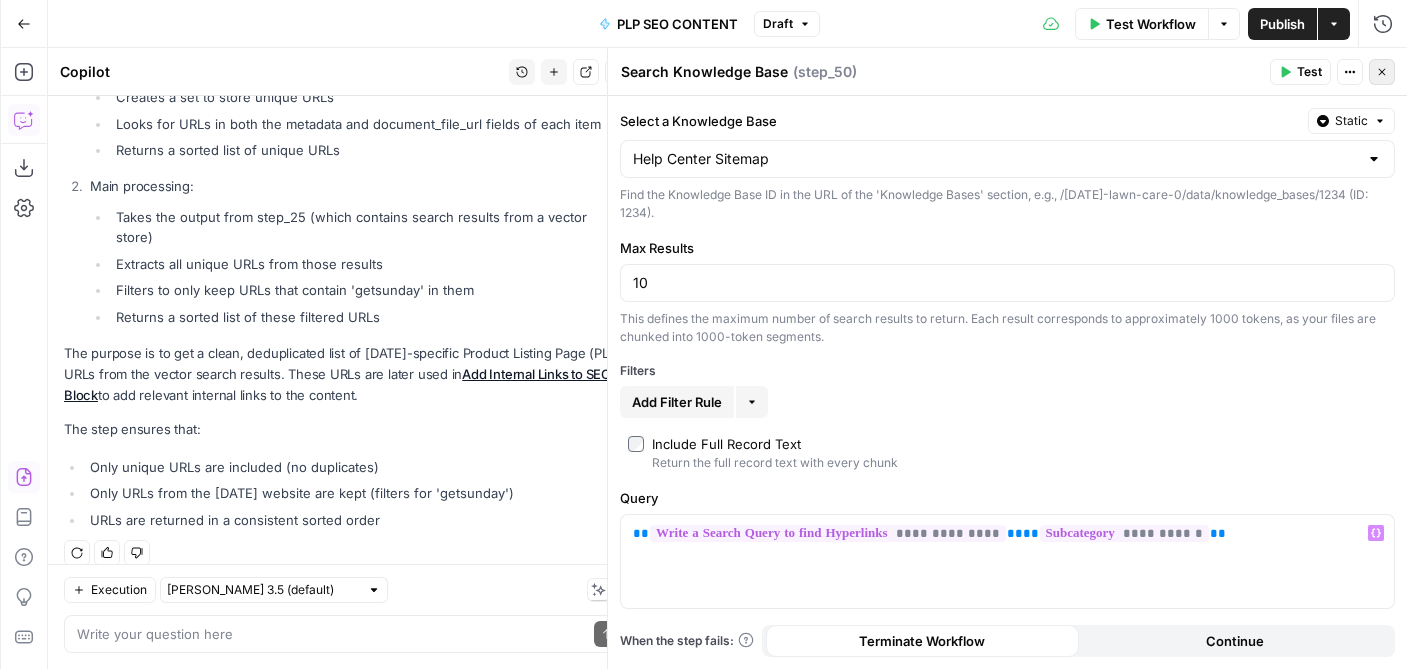 click 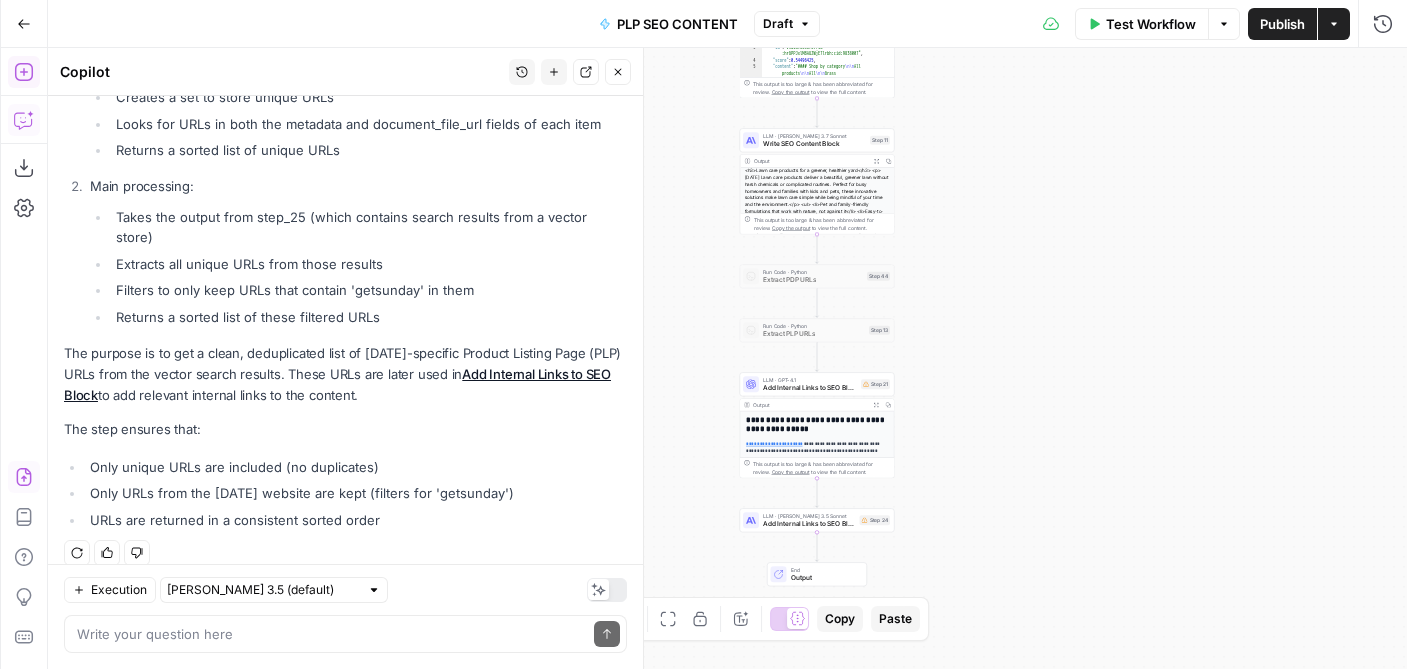click 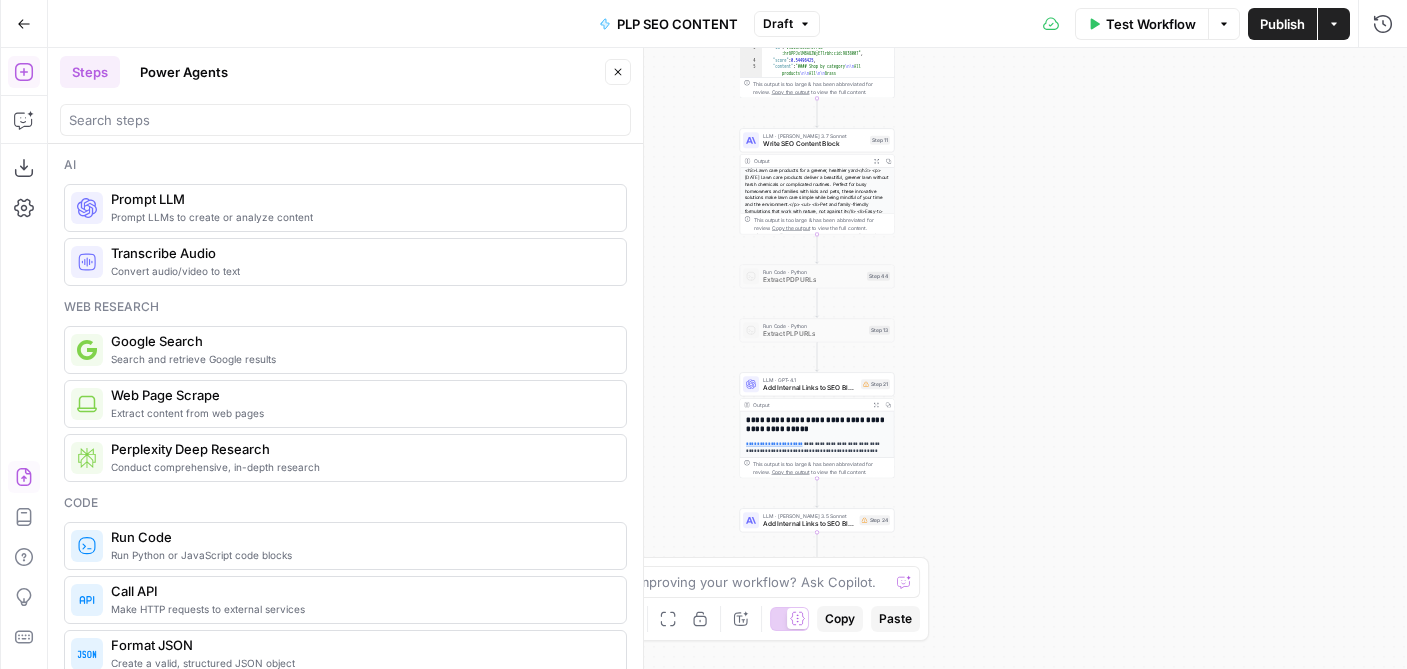 scroll, scrollTop: 132, scrollLeft: 0, axis: vertical 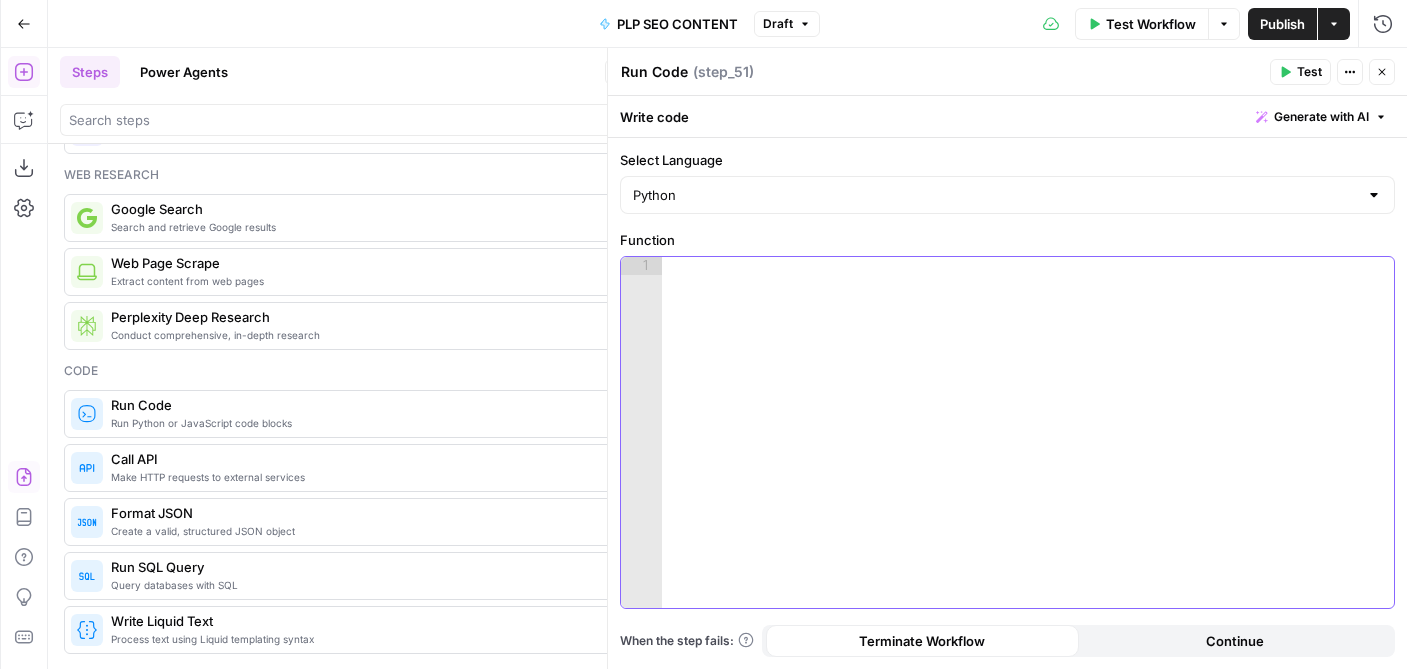 click at bounding box center [1028, 450] 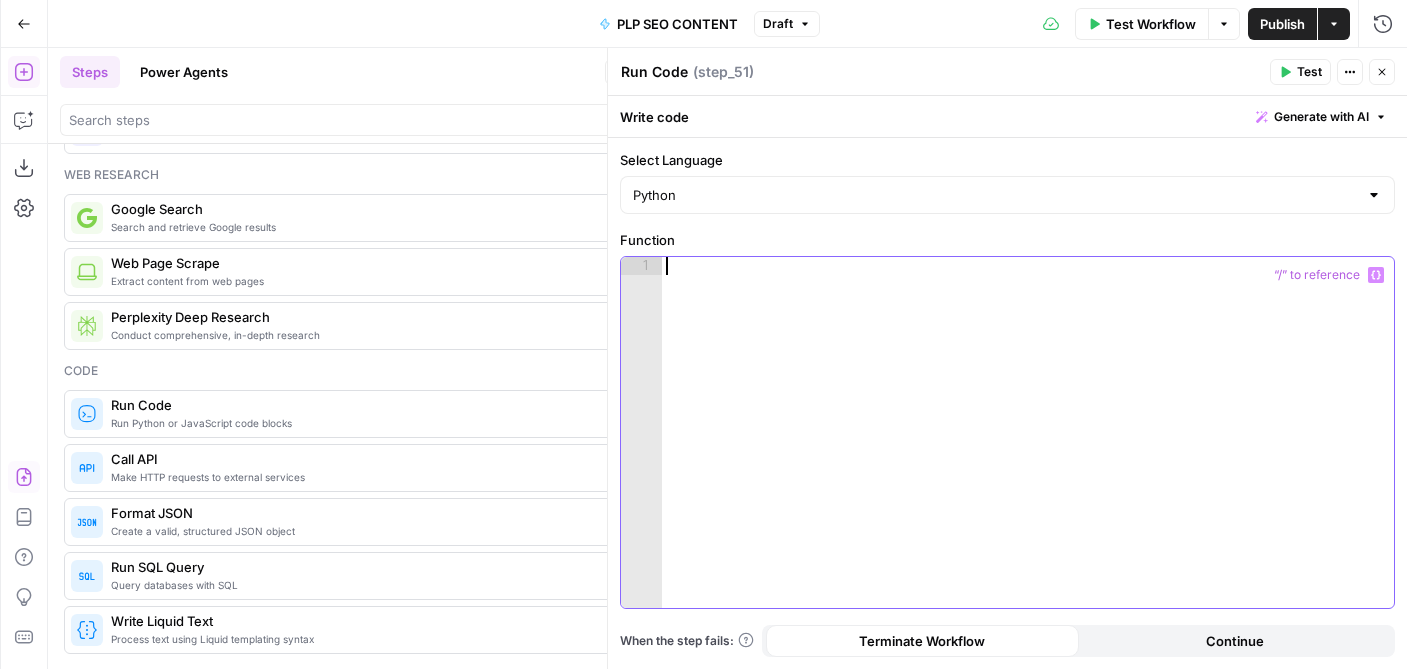 paste on "**********" 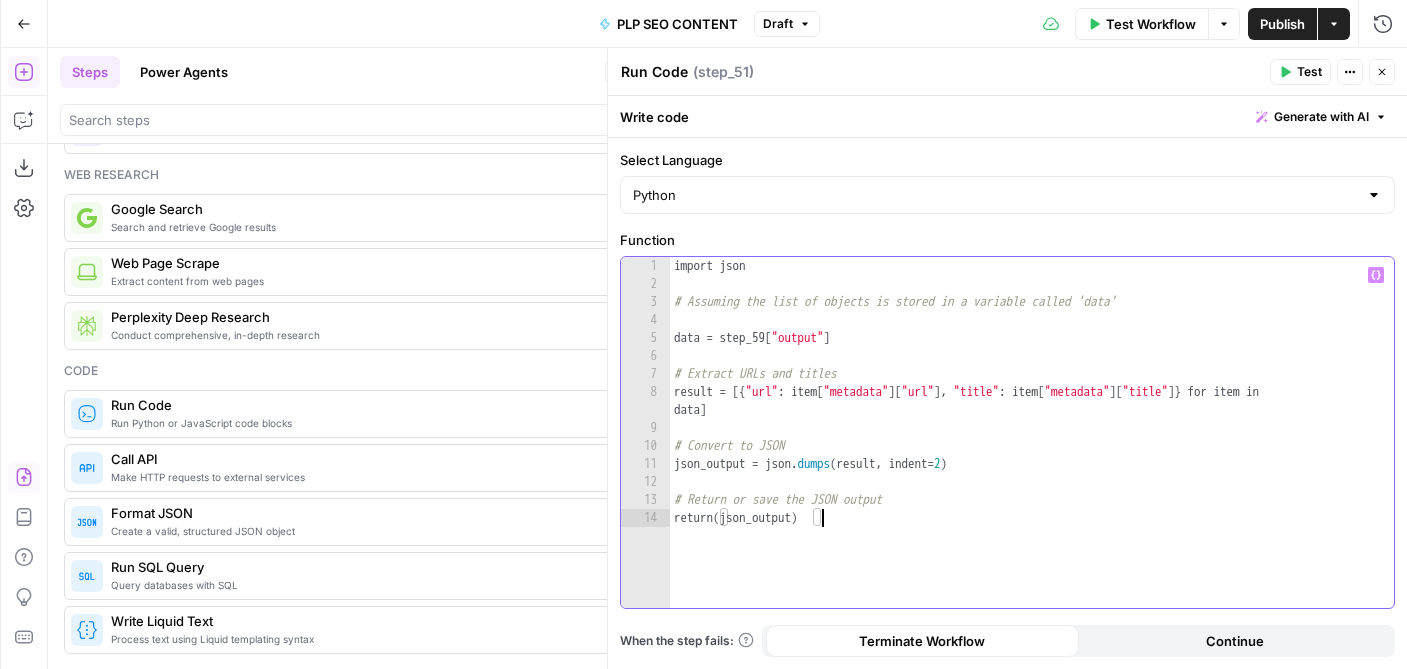 click on "import   json # Assuming the list of objects is stored in a variable called 'data' data   =   step_59 [ "output" ] # Extract URLs and titles result   =   [{ "url" :   item [ "metadata" ] [ "url" ] ,   "title" :   item [ "metadata" ] [ "title" ]}   for   item   in   data ] # Convert to JSON json_output   =   json . dumps ( result ,   indent = 2 ) # Return or save the JSON output return ( json_output )" at bounding box center [1032, 450] 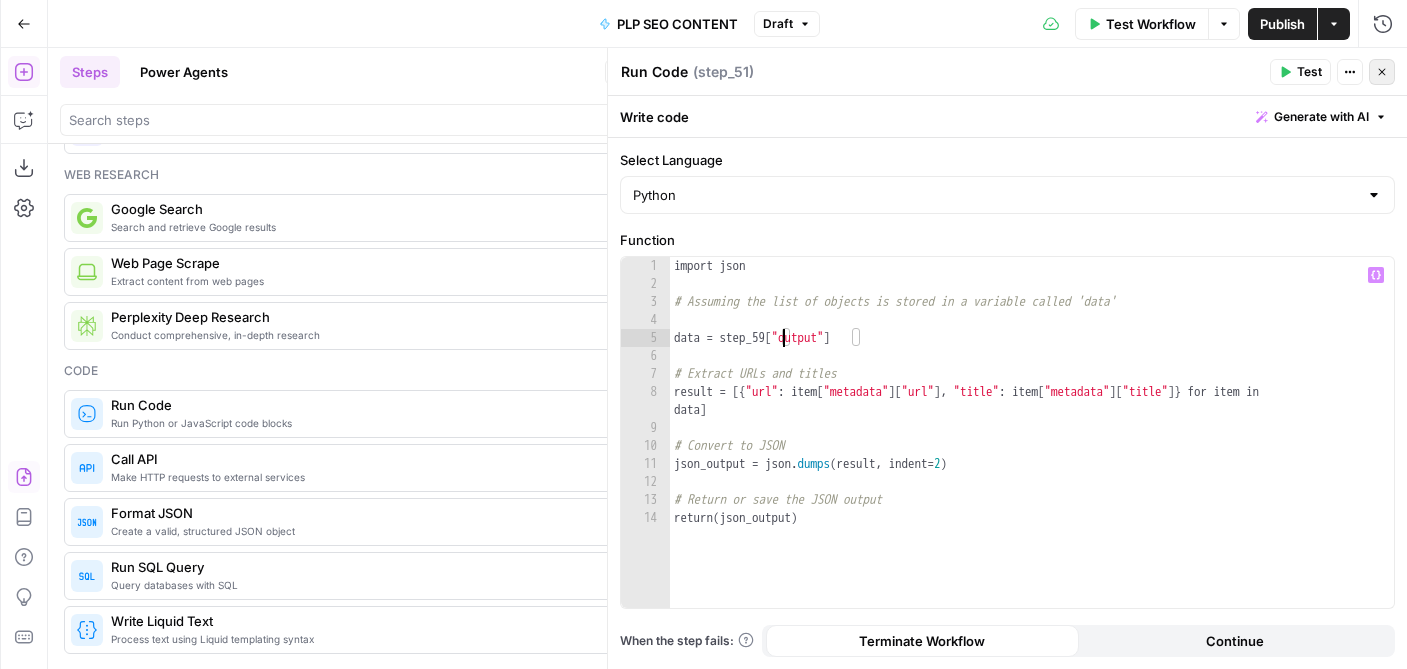 click 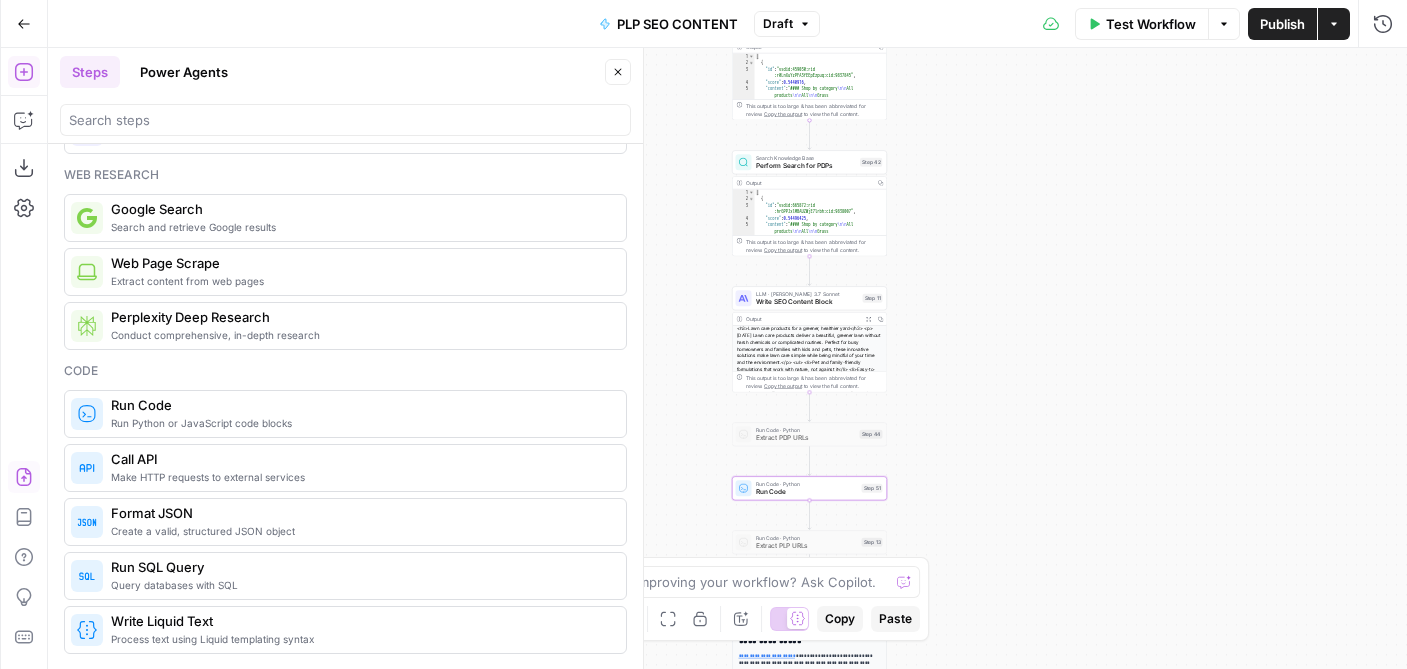 click on "Run Code · Python Run Code Step 51 Copy step Delete step Add Note Test" at bounding box center [809, 488] 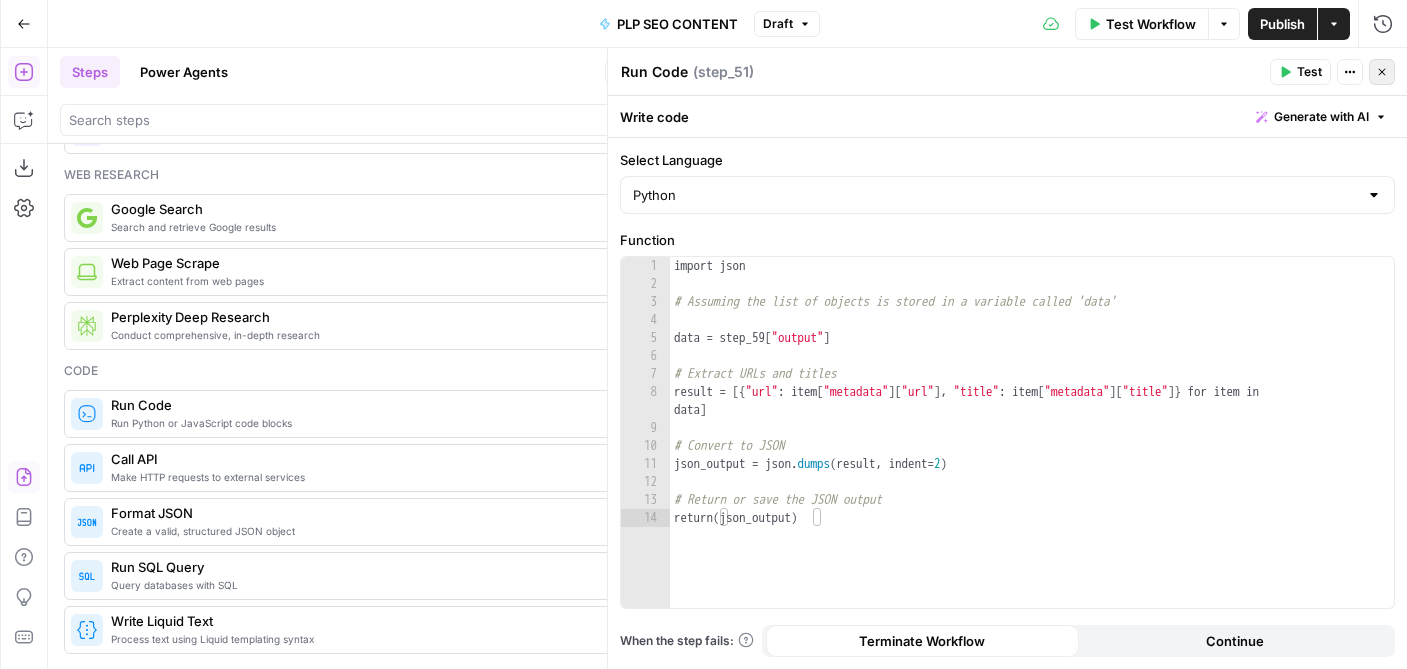 click on "Close" at bounding box center [1382, 72] 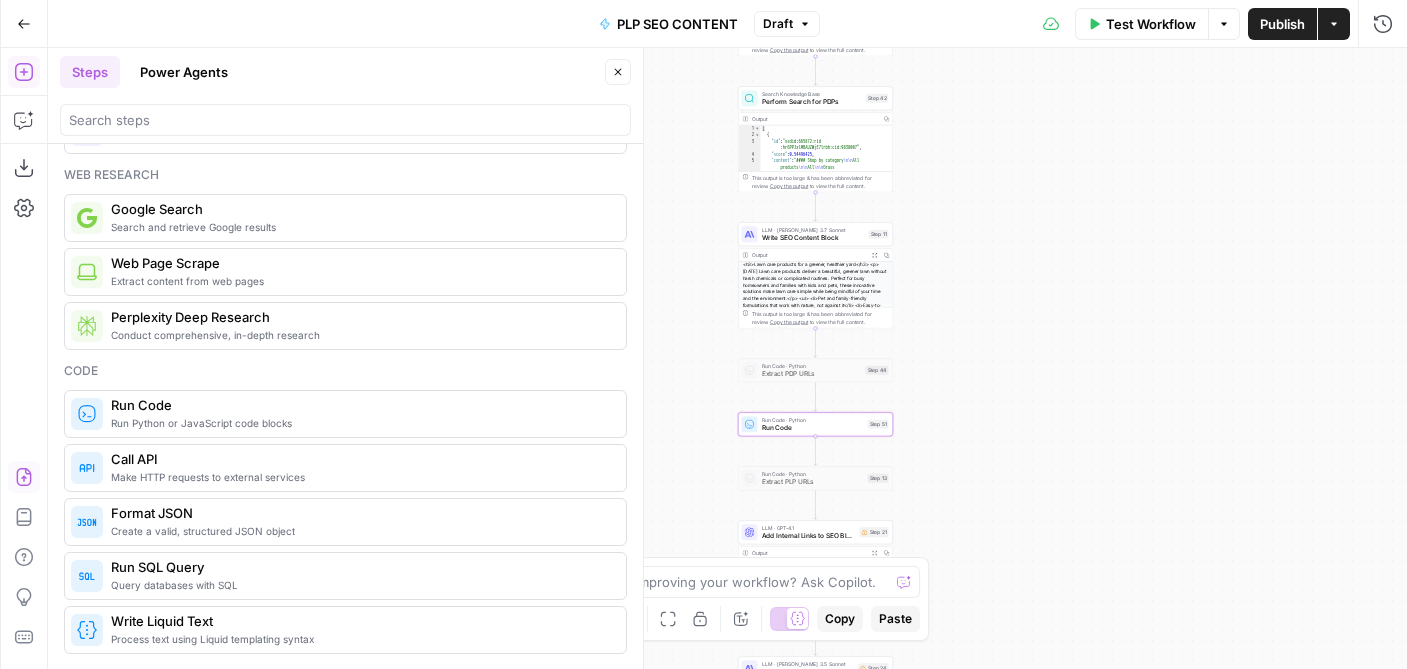 click on "Run Code · Python" at bounding box center [813, 420] 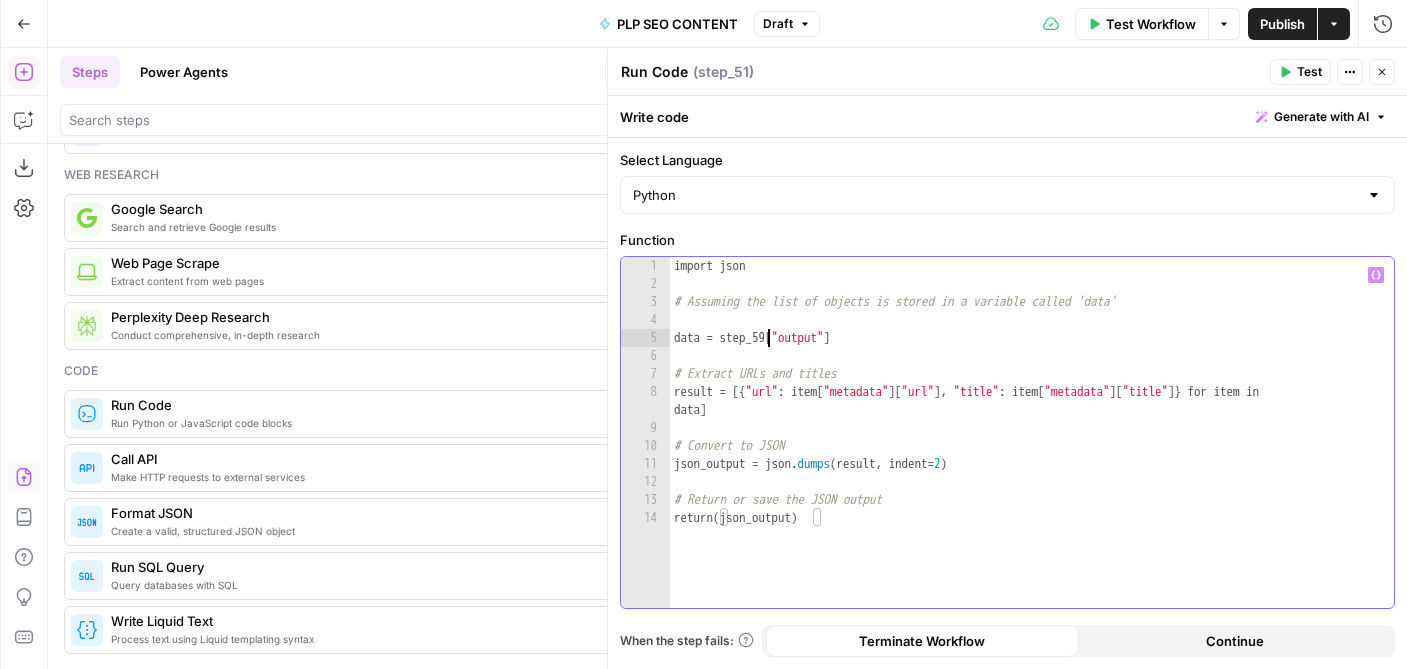 click on "import   json # Assuming the list of objects is stored in a variable called 'data' data   =   step_59 [ "output" ] # Extract URLs and titles result   =   [{ "url" :   item [ "metadata" ] [ "url" ] ,   "title" :   item [ "metadata" ] [ "title" ]}   for   item   in   data ] # Convert to JSON json_output   =   json . dumps ( result ,   indent = 2 ) # Return or save the JSON output return ( json_output )" at bounding box center [1032, 450] 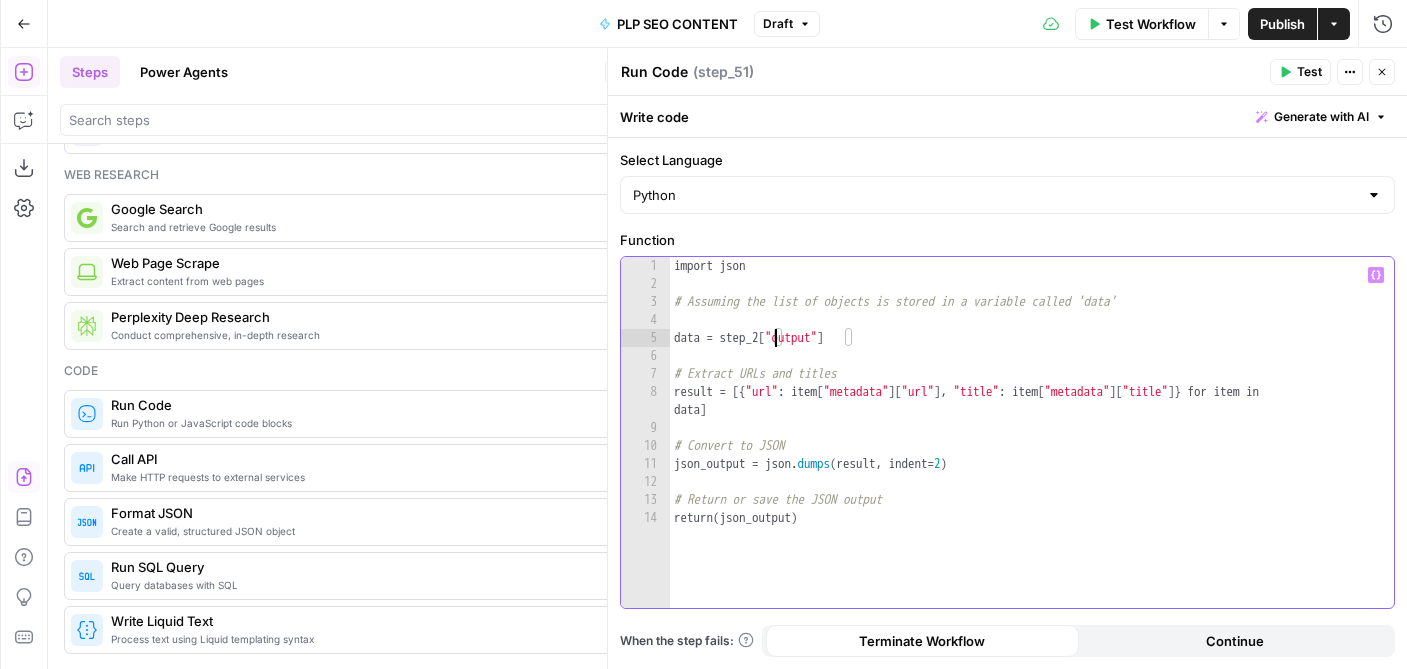 scroll, scrollTop: 8, scrollLeft: 8, axis: both 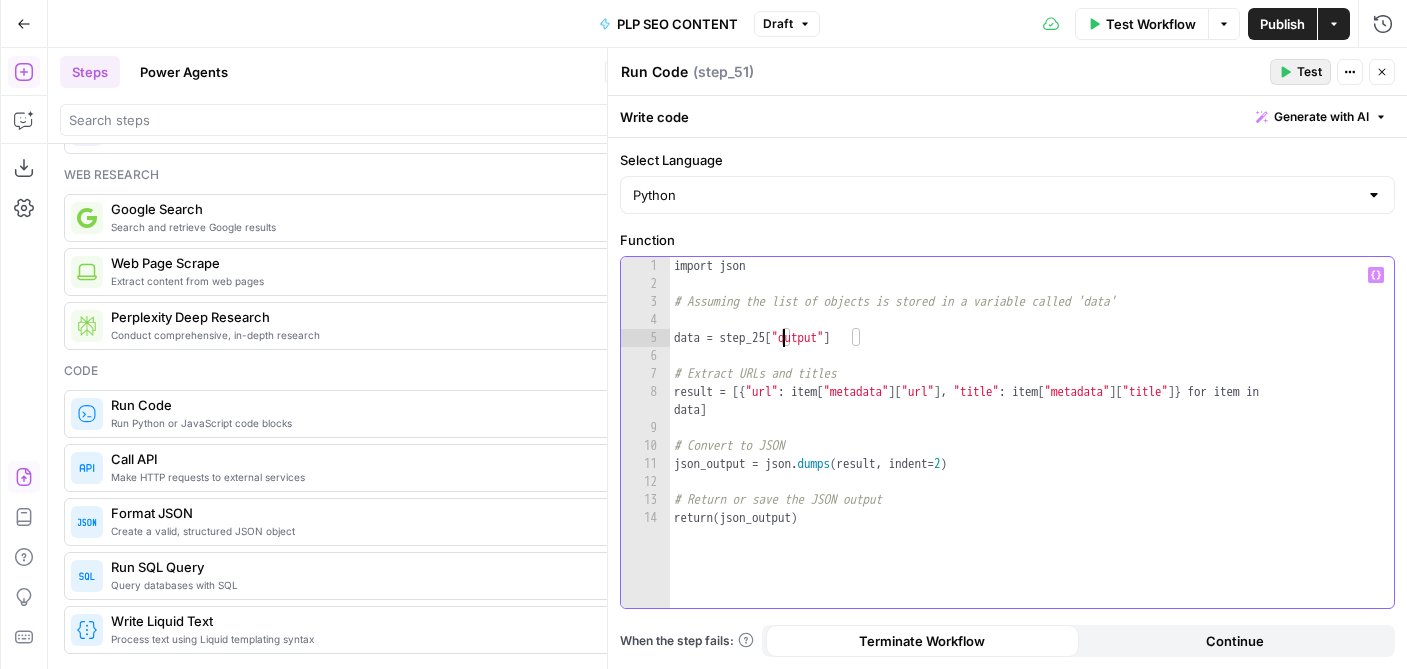 type on "**********" 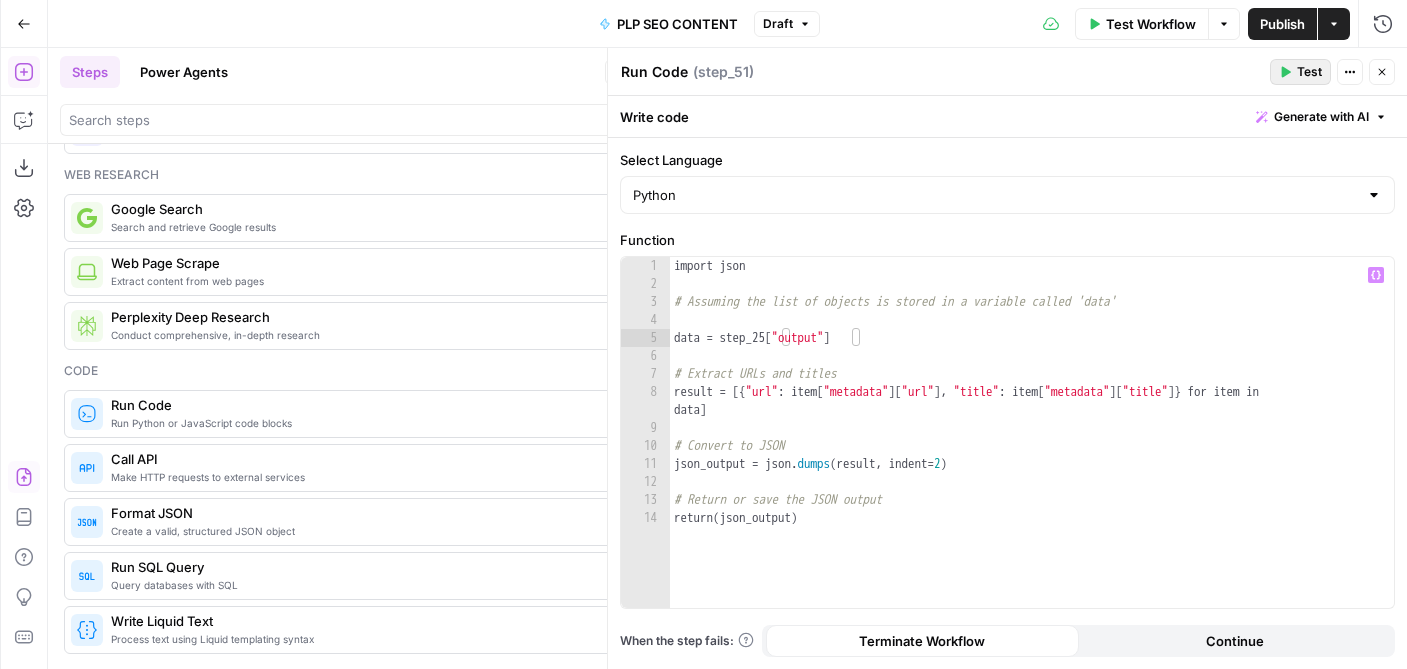 click 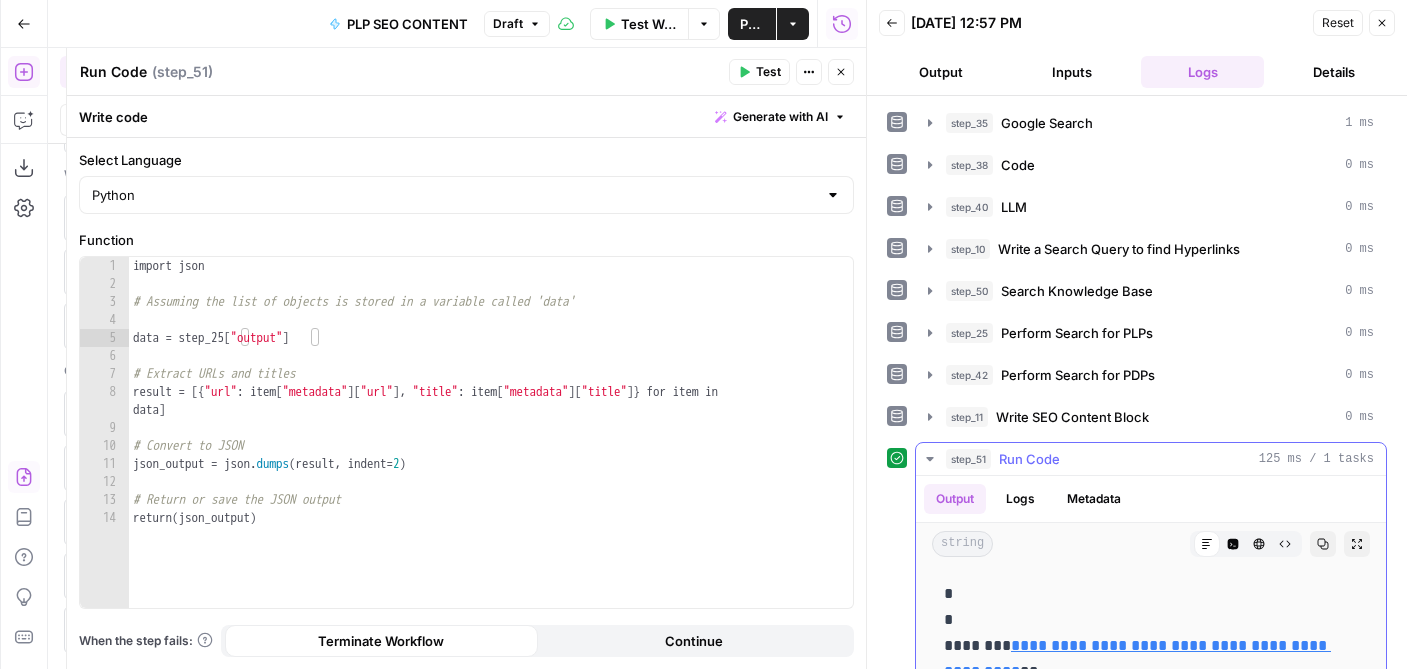scroll, scrollTop: 318, scrollLeft: 0, axis: vertical 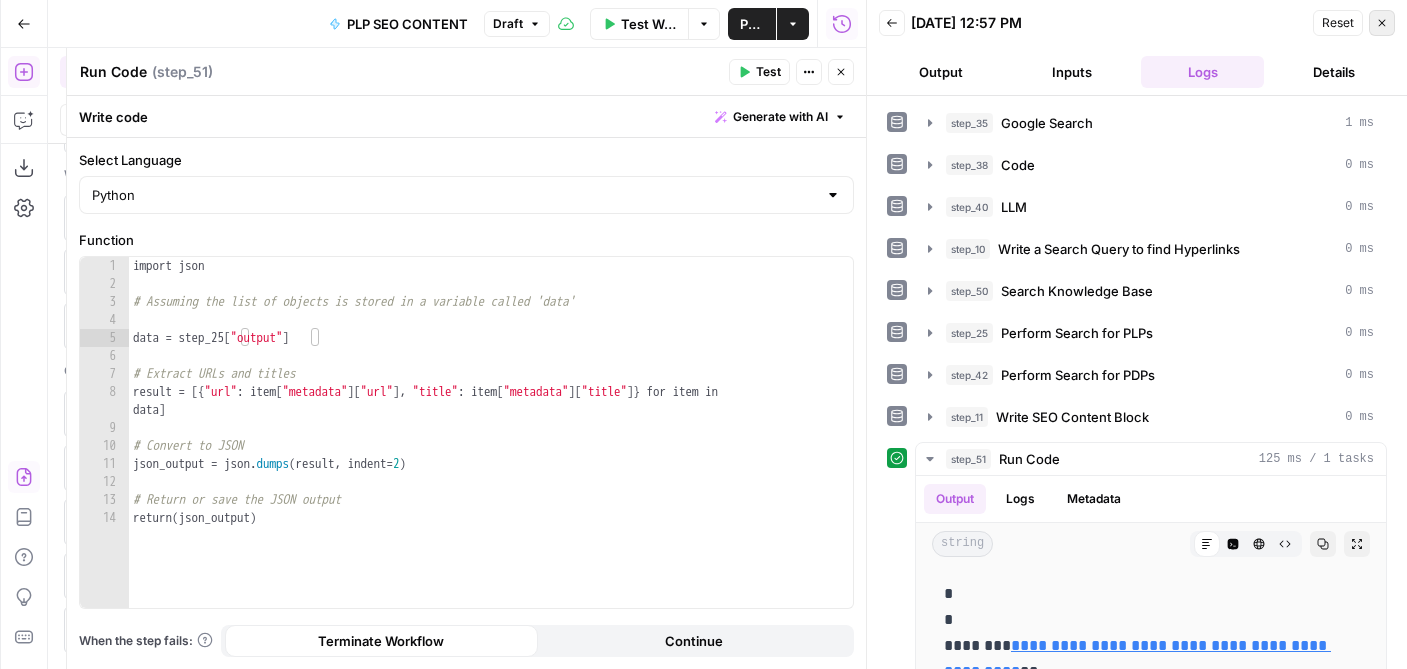 click 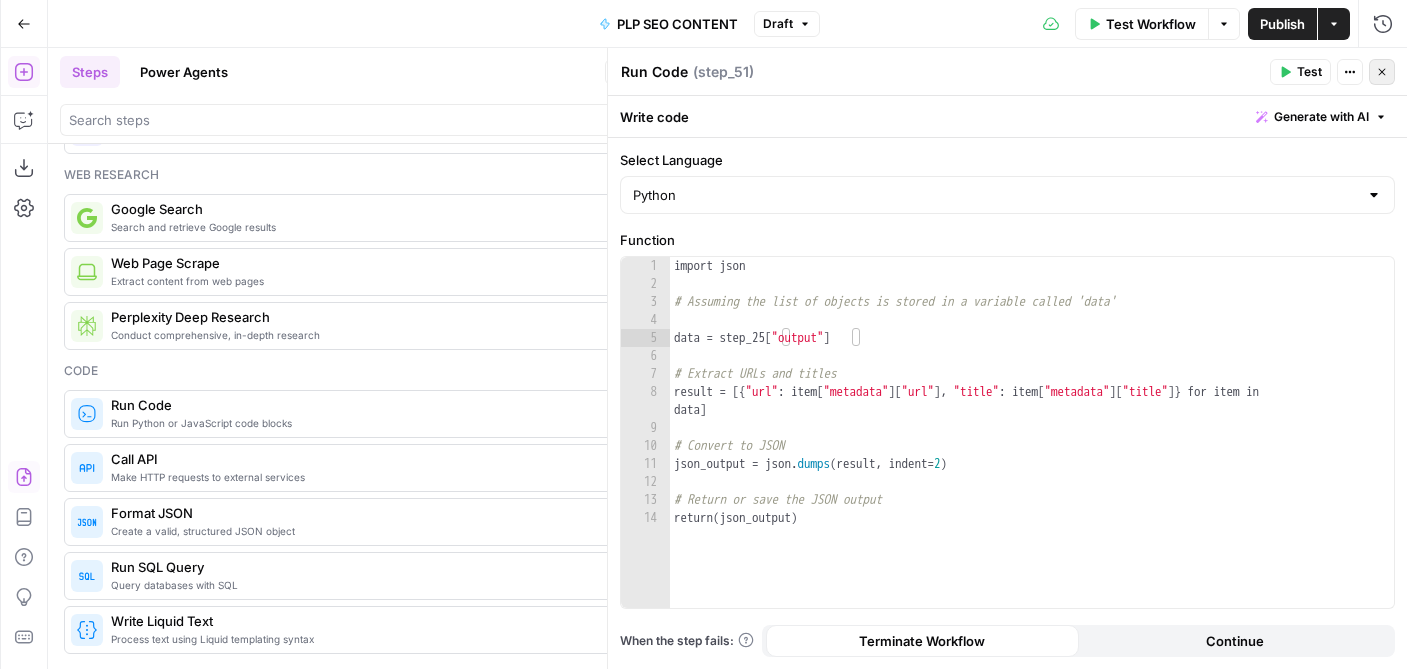 click 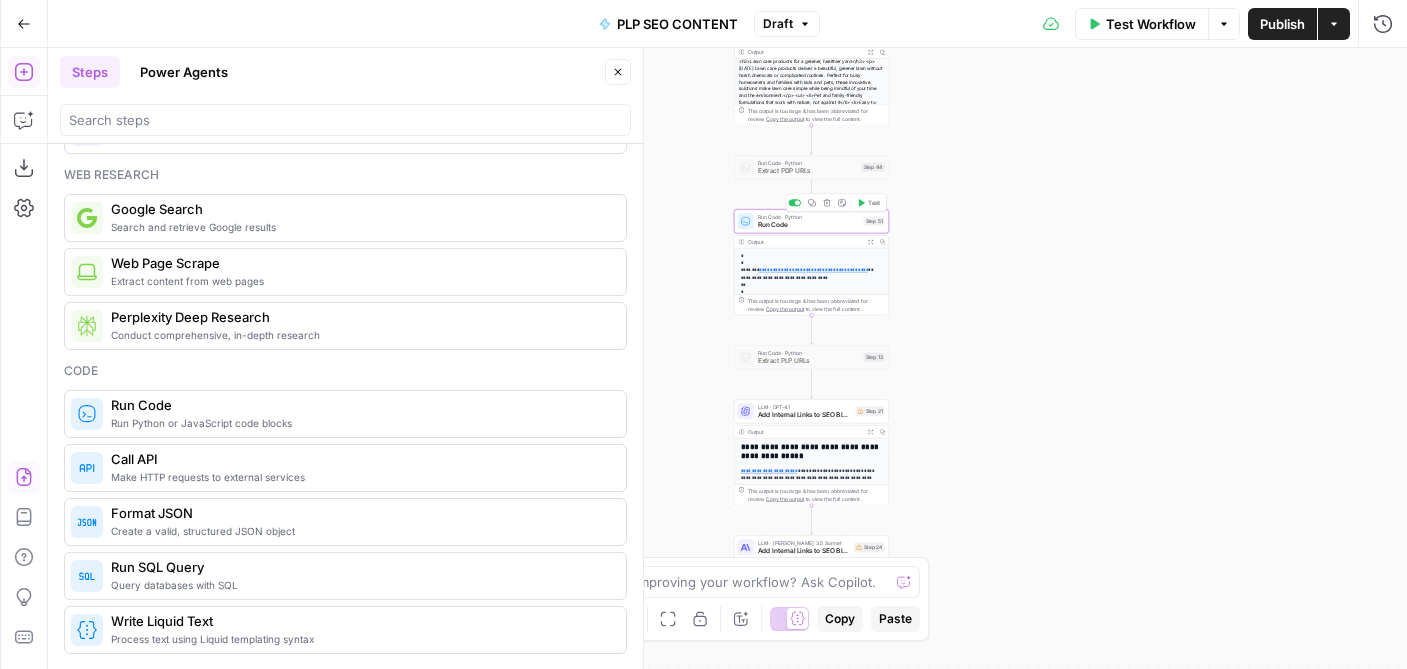 click on "Run Code" at bounding box center [809, 225] 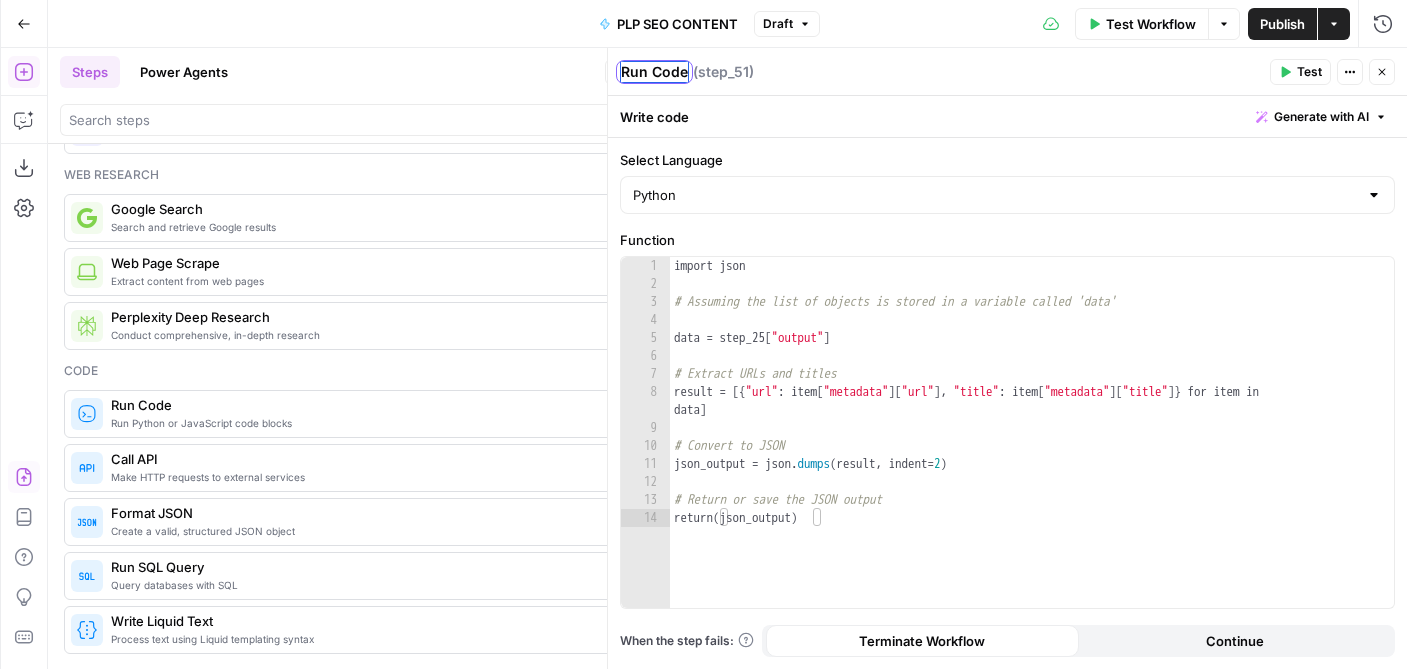 click on "Run Code" at bounding box center (654, 72) 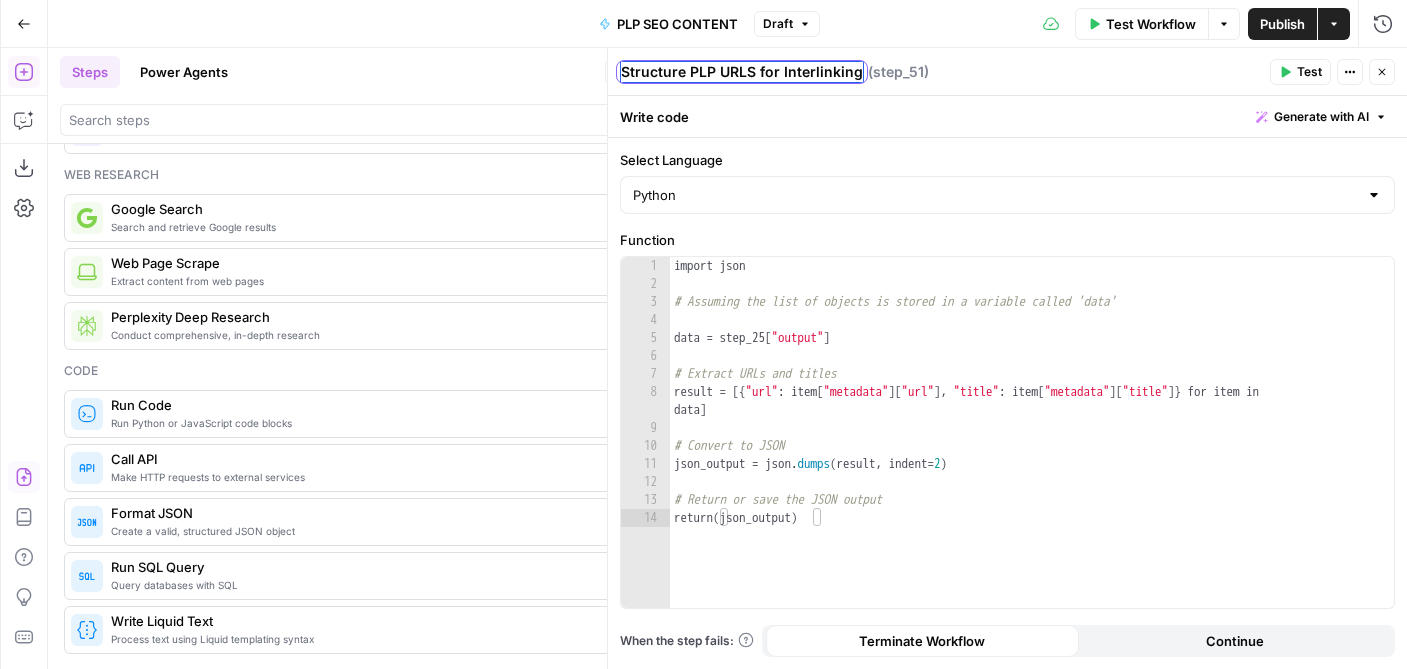 click on "Structure PLP URLS for Interlinking" at bounding box center (742, 72) 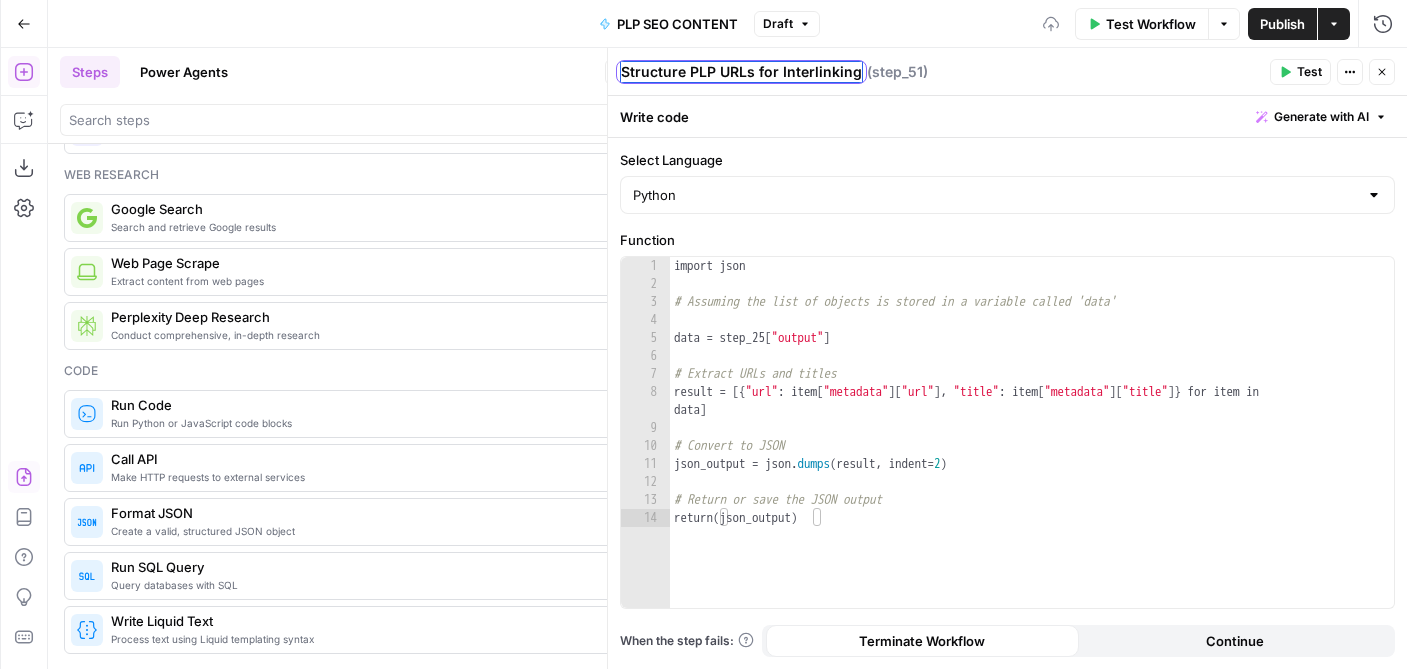 type on "Structure PLP URLs for Interlinking" 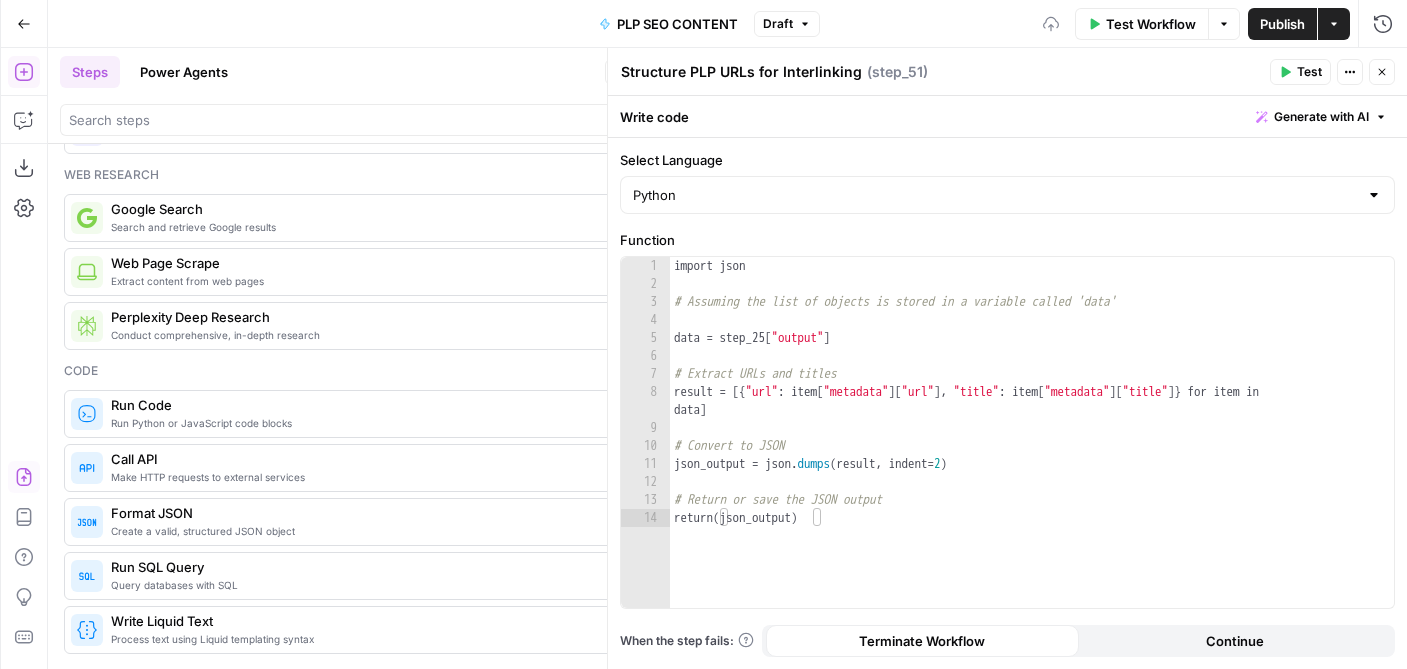 click on "Structure PLP URLs for Interlinking  Structure PLP URLs for Interlinking   ( step_51 )" at bounding box center [942, 72] 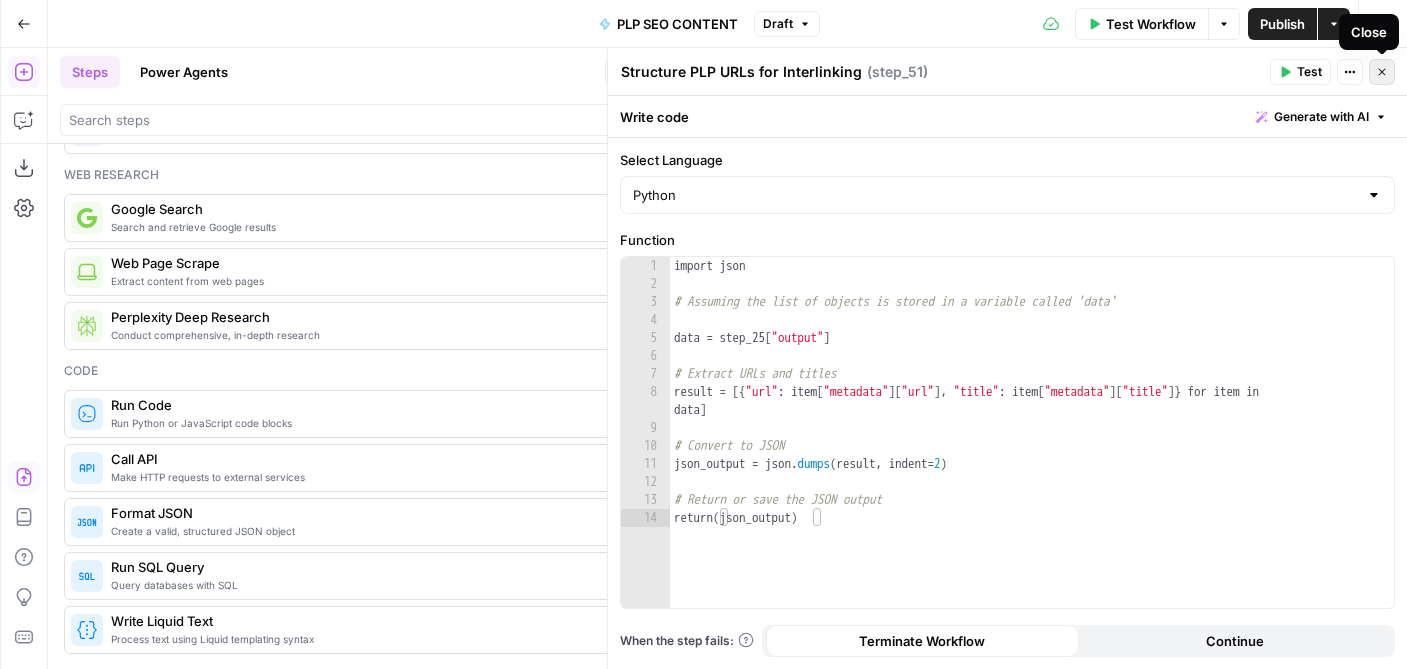 click 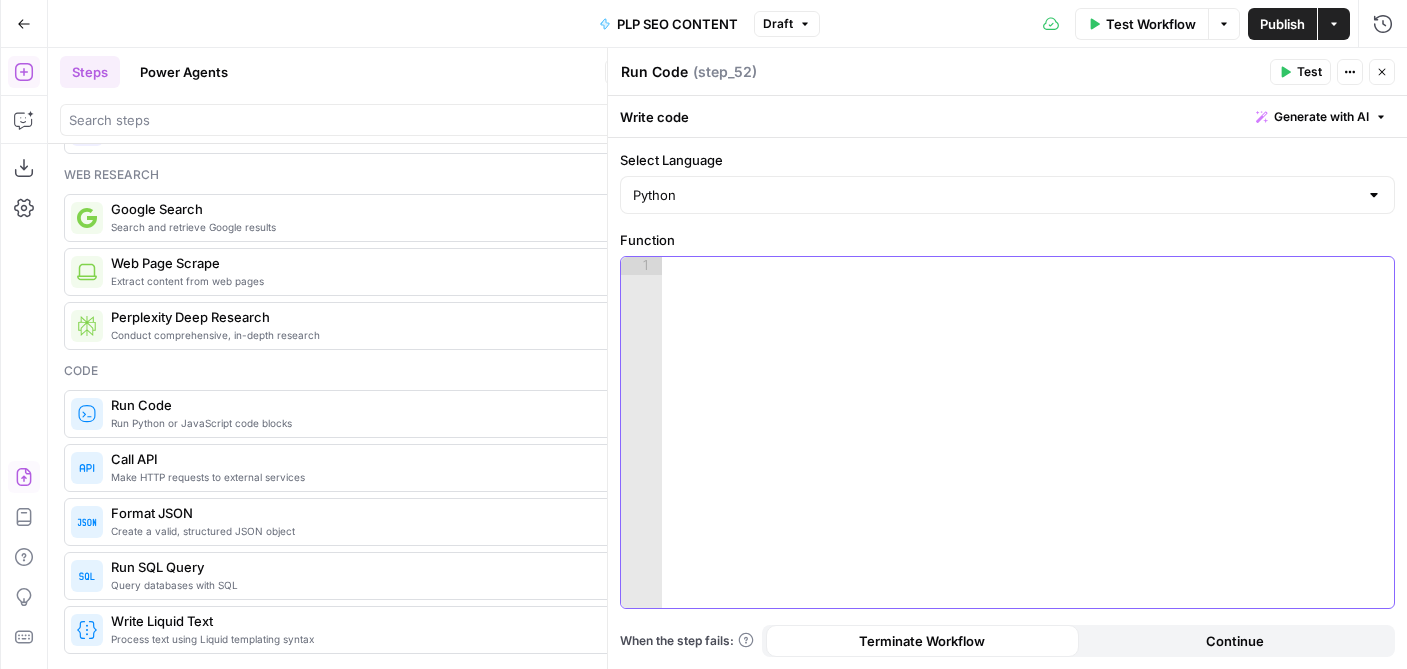 click at bounding box center [1028, 450] 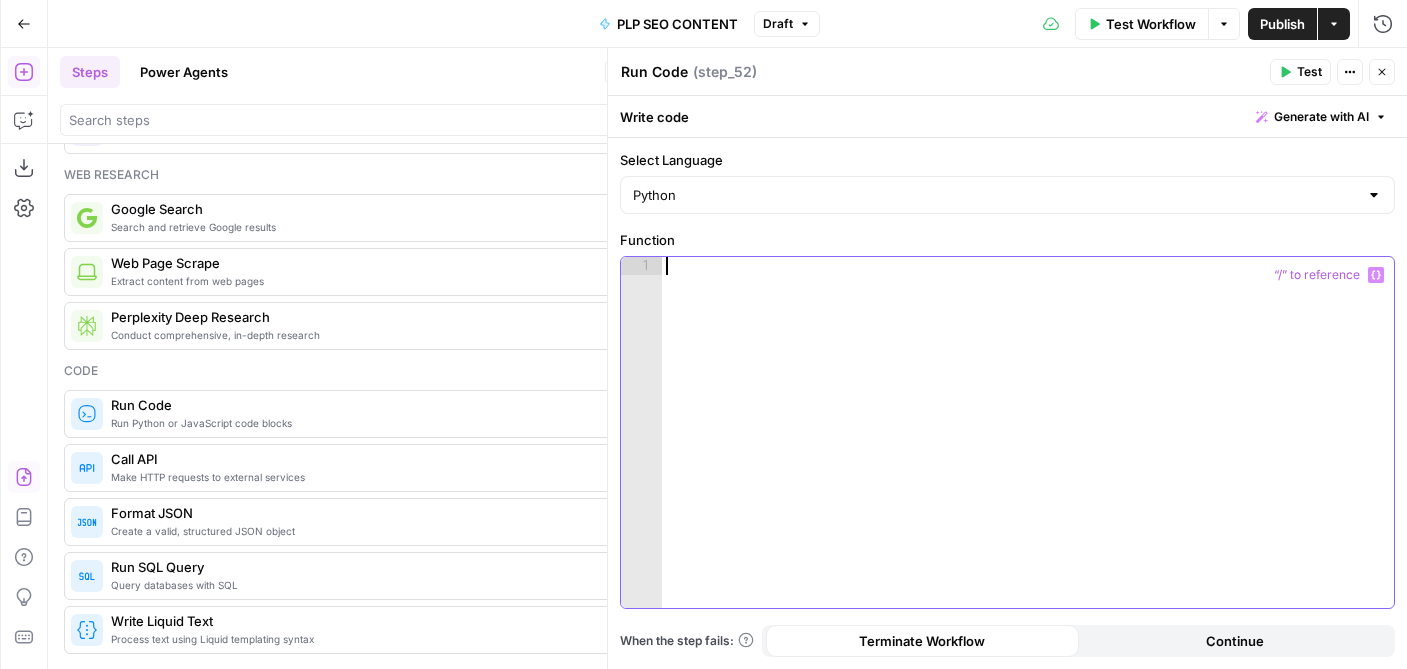 paste on "**********" 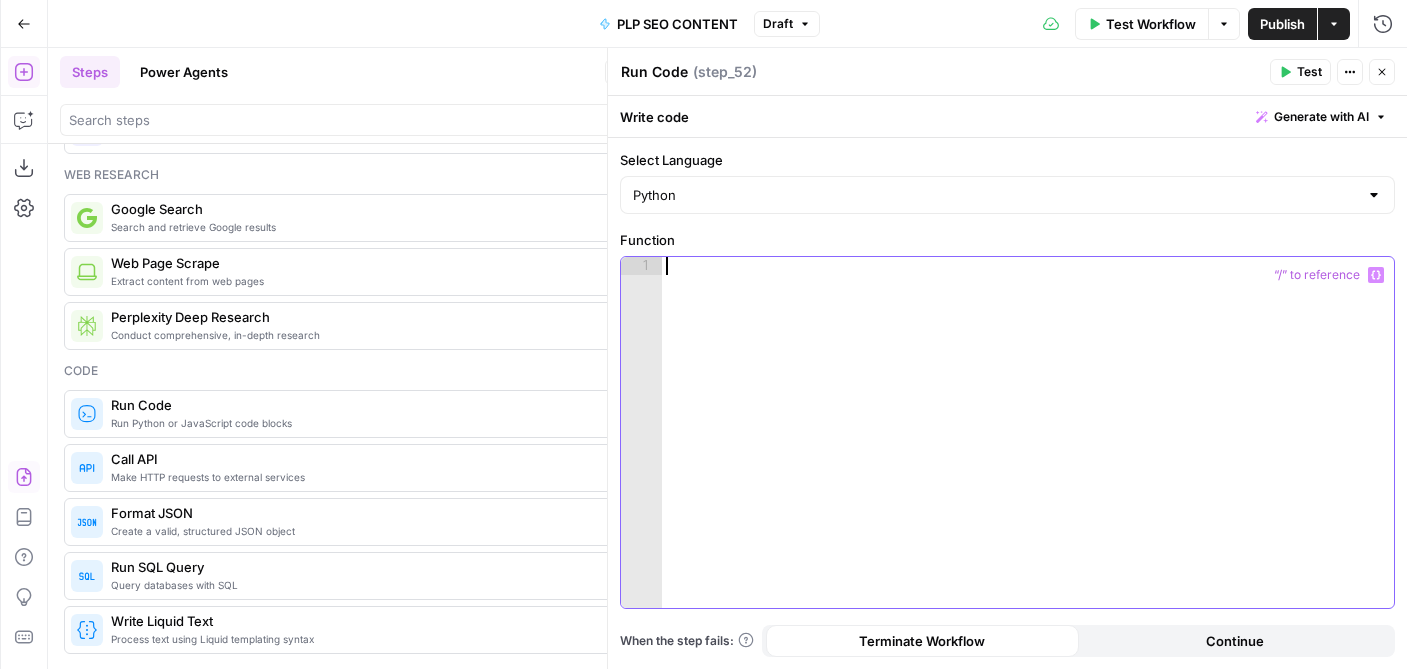 type on "**********" 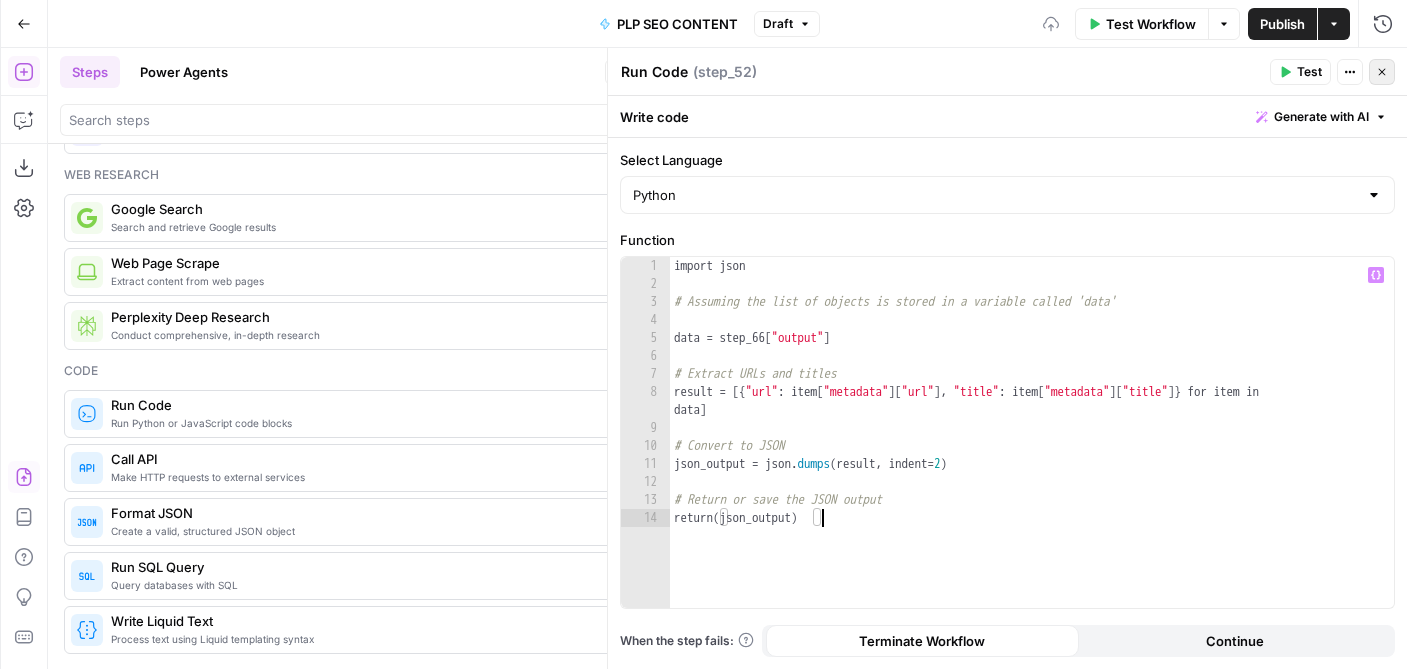 click on "Close" at bounding box center [1387, 72] 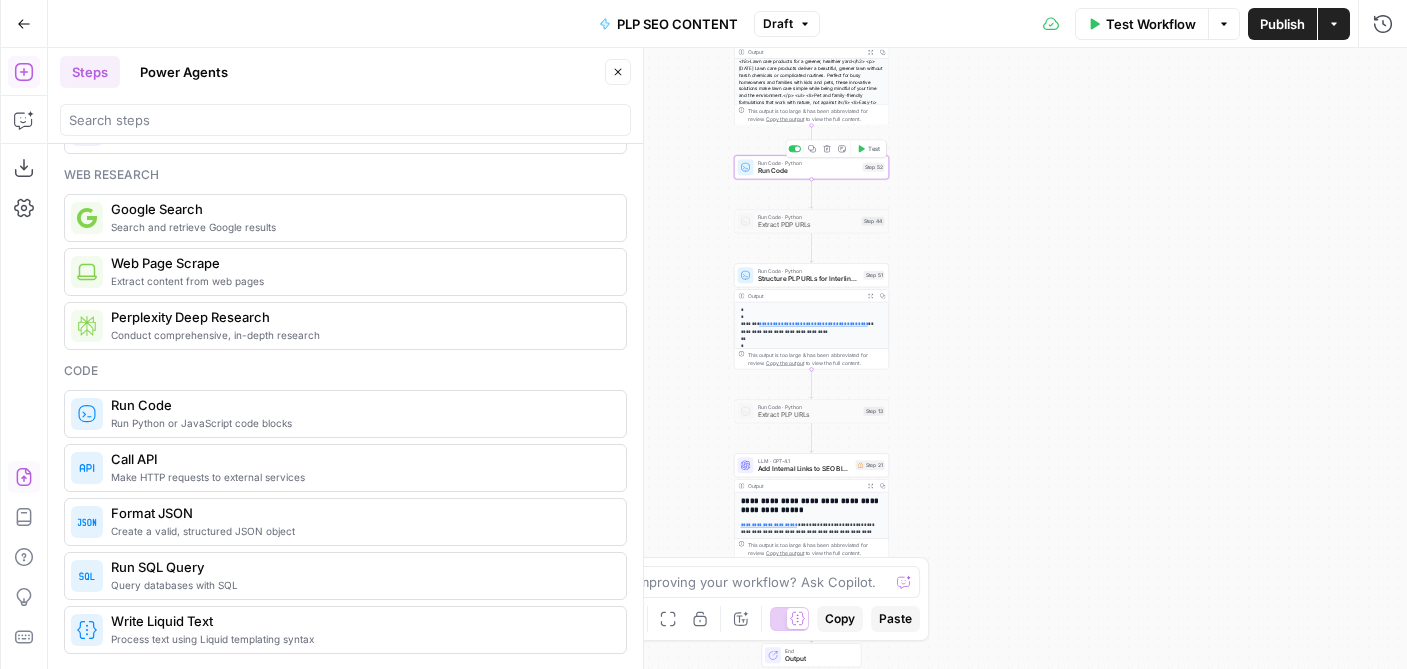 click on "Run Code" at bounding box center [808, 171] 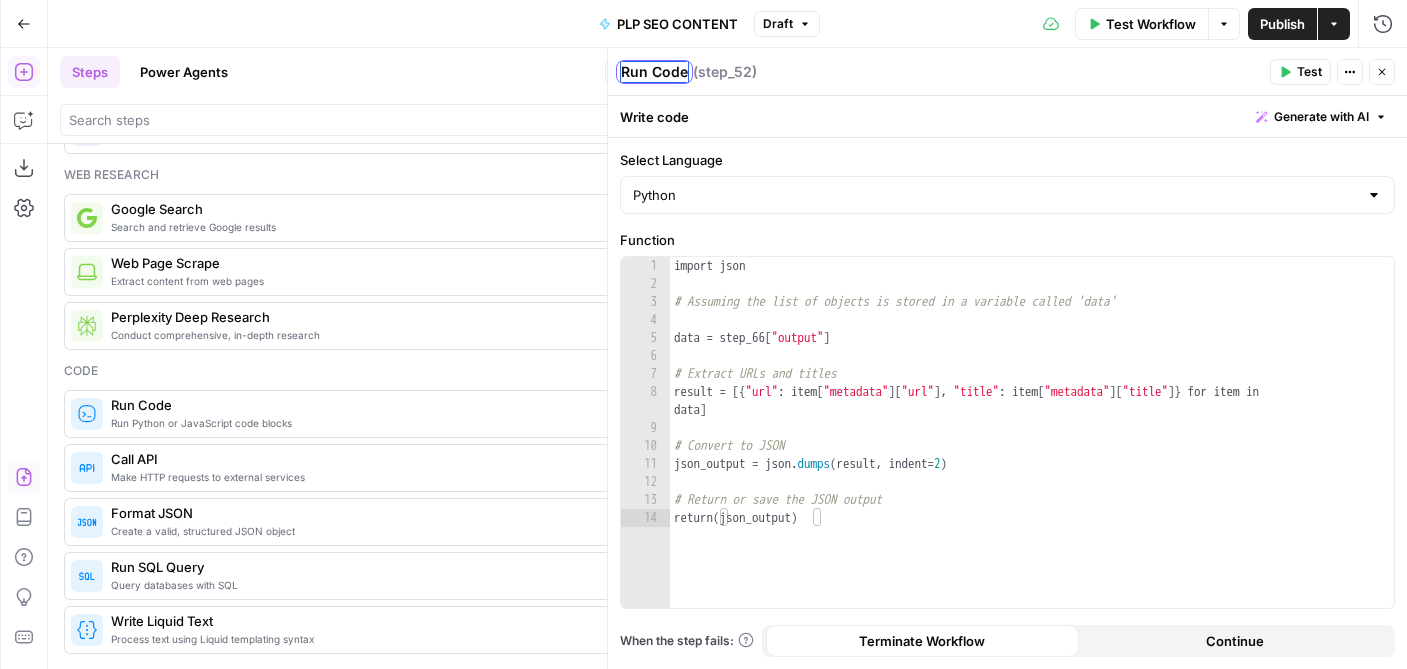 click on "Run Code" at bounding box center [654, 72] 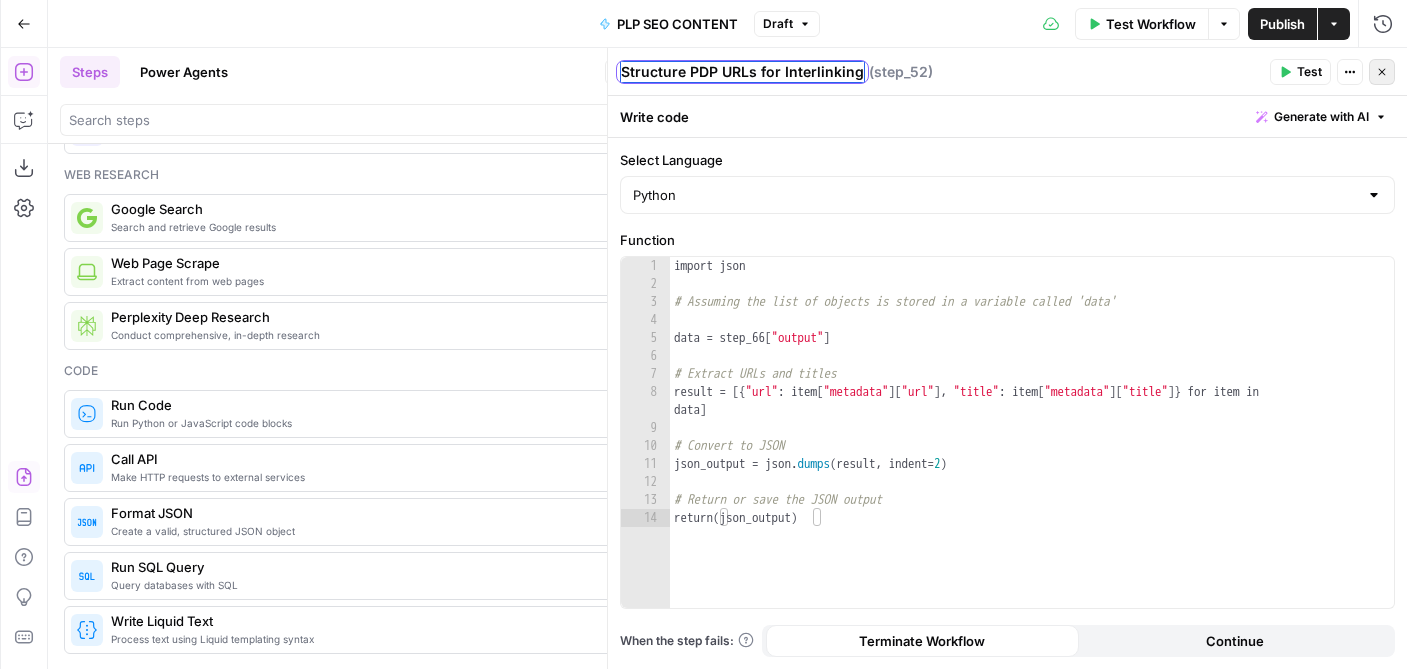 type on "Structure PDP URLs for Interlinking" 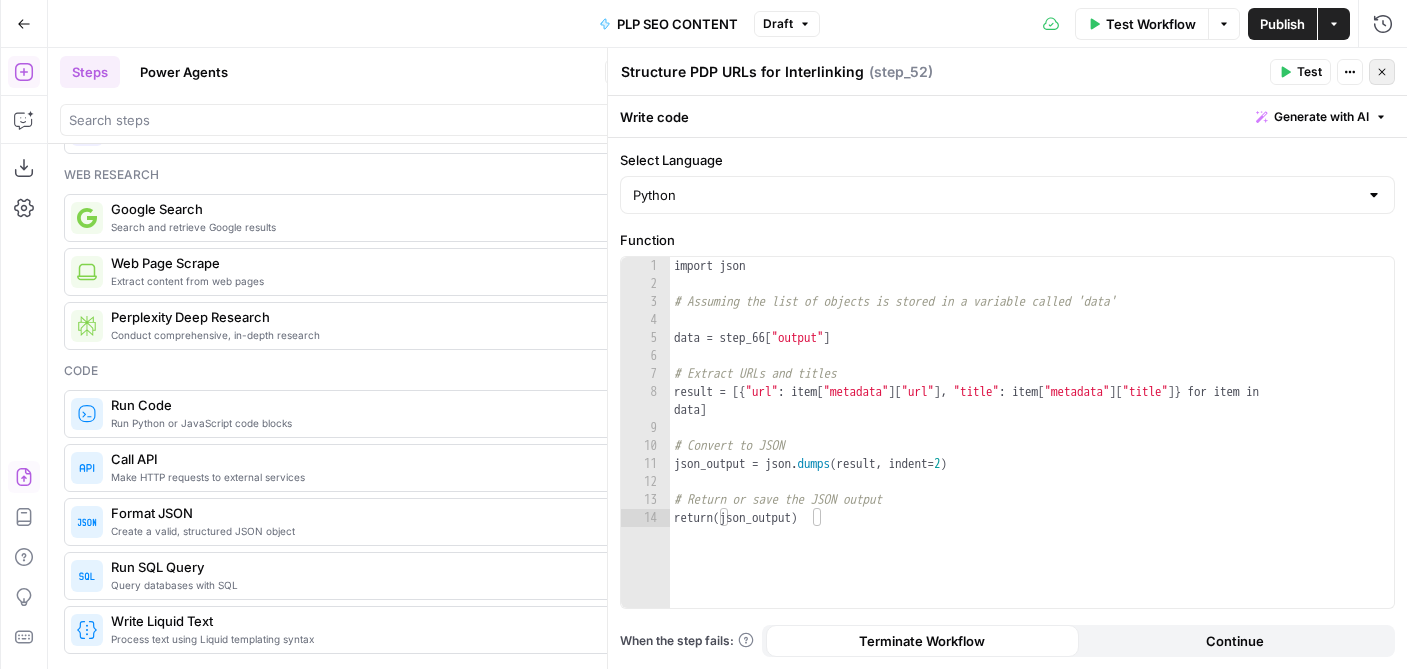 click 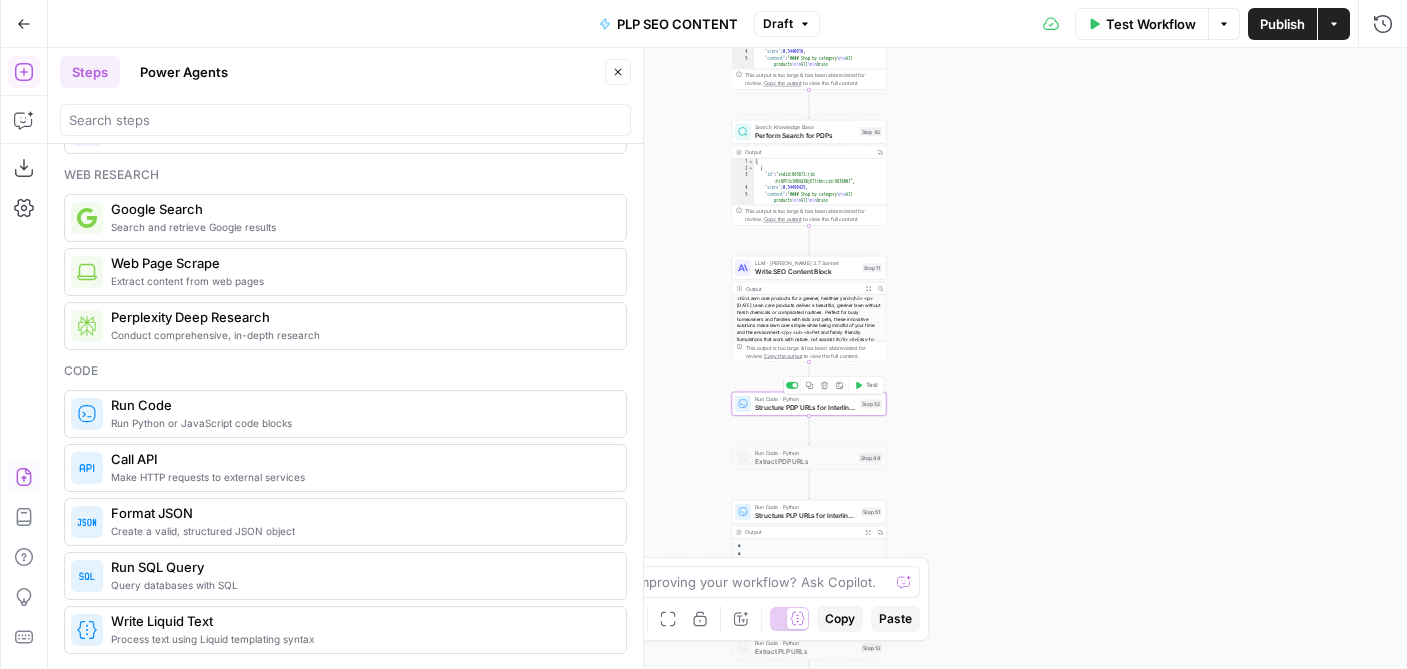 click on "Structure PDP URLs for Interlinking" at bounding box center [805, 407] 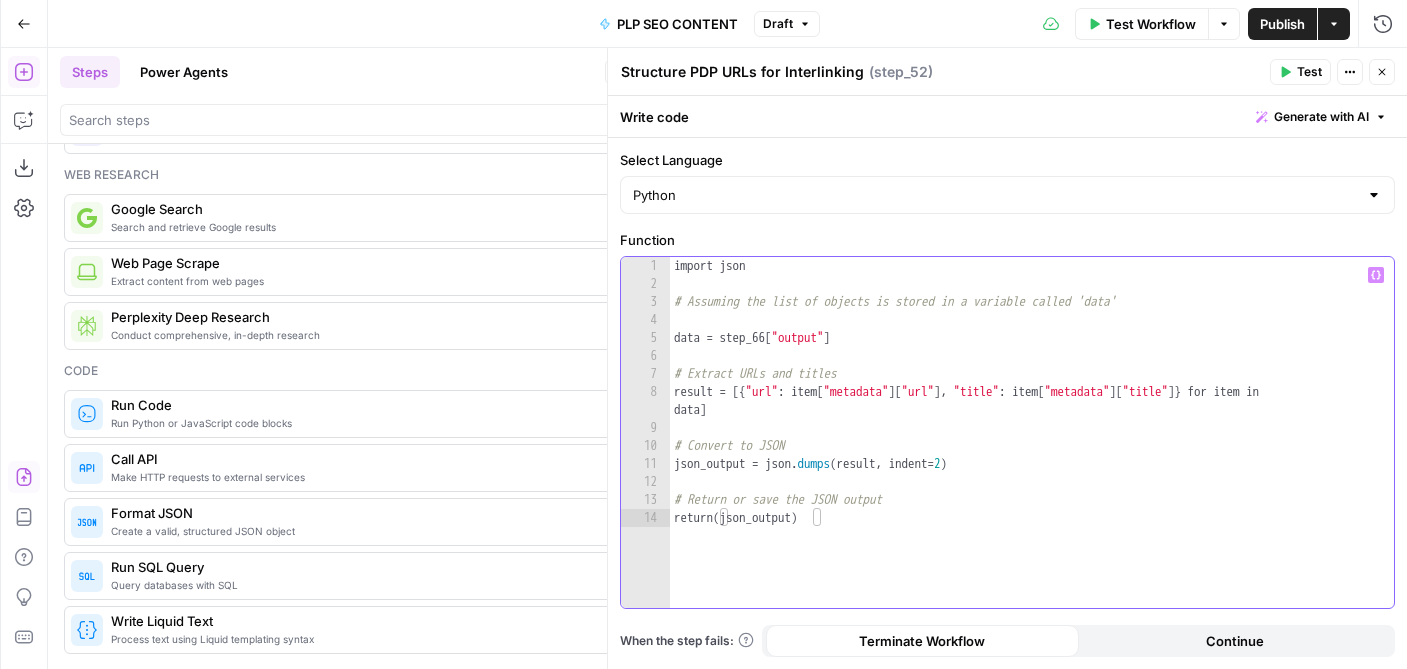 click on "import   json # Assuming the list of objects is stored in a variable called 'data' data   =   step_66 [ "output" ] # Extract URLs and titles result   =   [{ "url" :   item [ "metadata" ] [ "url" ] ,   "title" :   item [ "metadata" ] [ "title" ]}   for   item   in   data ] # Convert to JSON json_output   =   json . dumps ( result ,   indent = 2 ) # Return or save the JSON output return ( json_output )" at bounding box center [1032, 450] 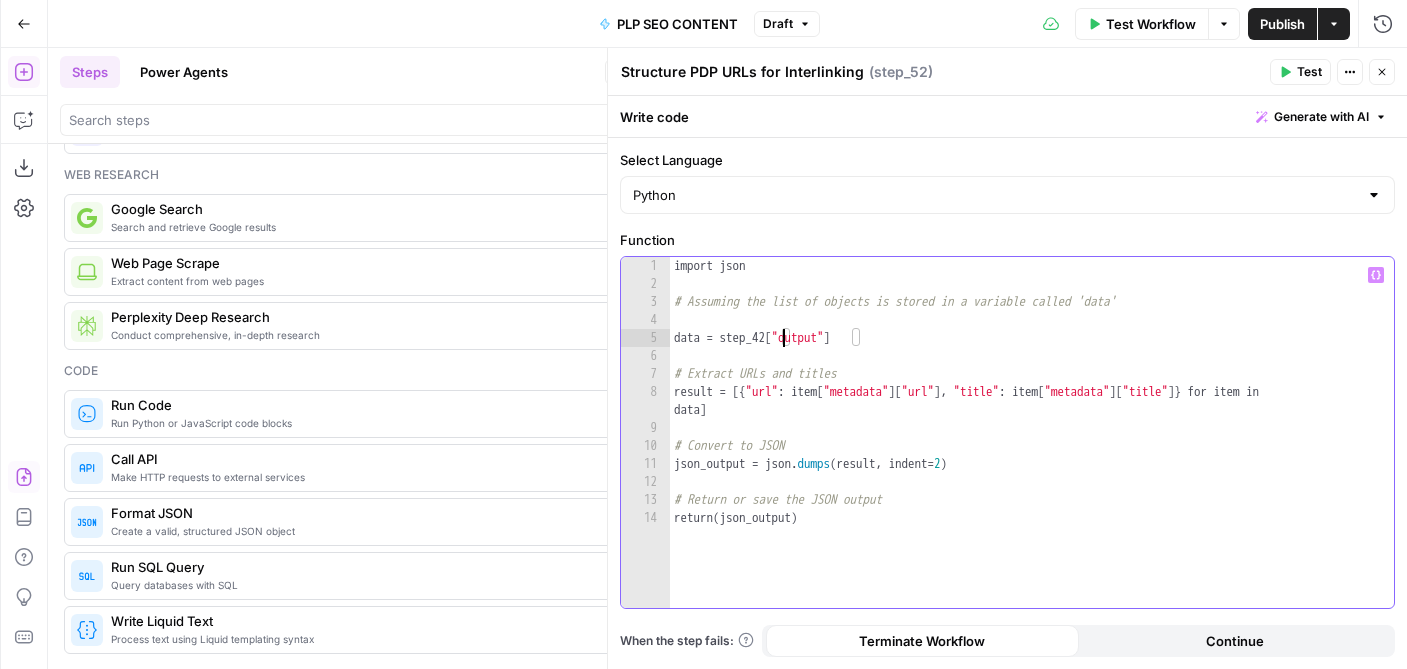 scroll, scrollTop: 8, scrollLeft: 8, axis: both 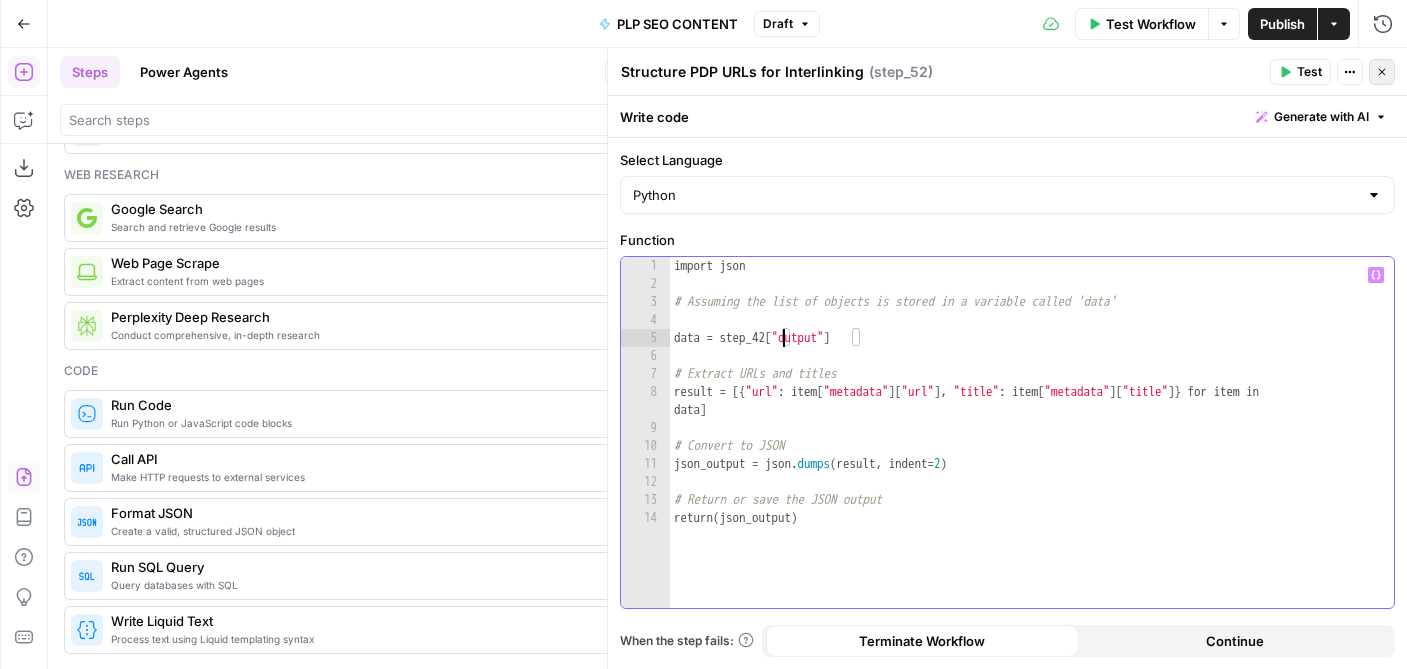 type on "**********" 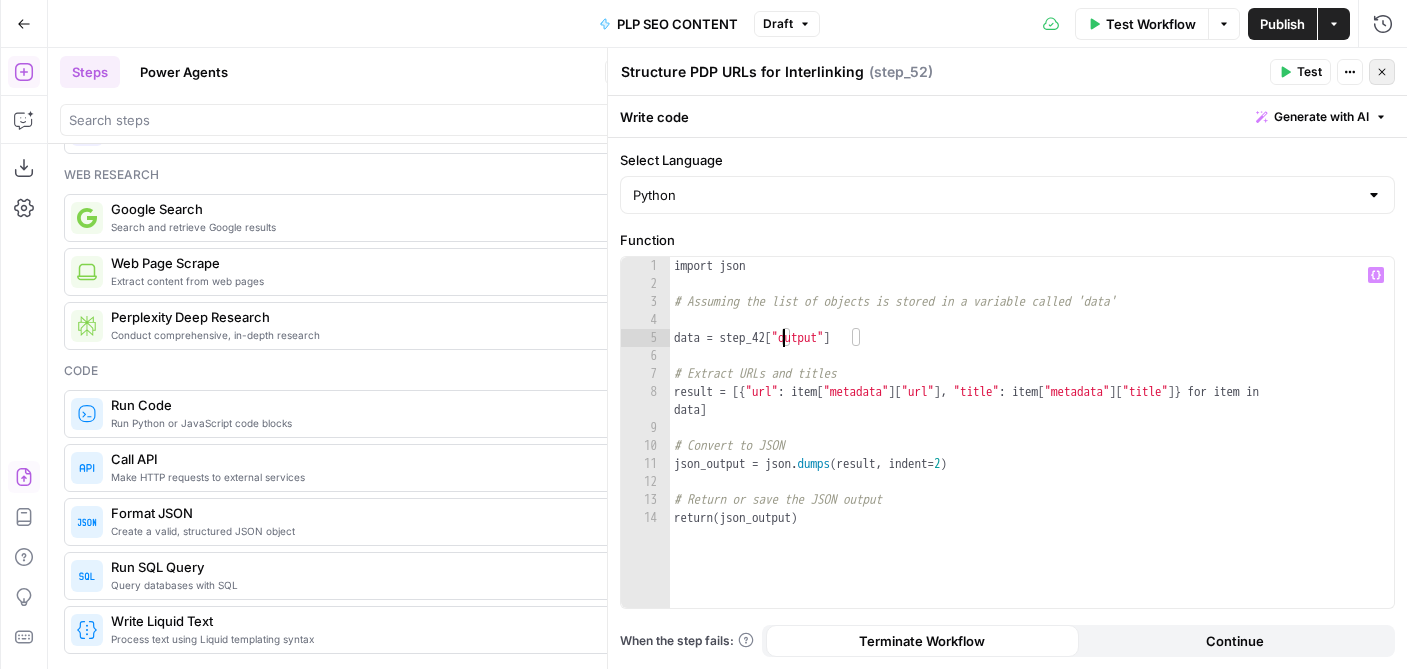 click 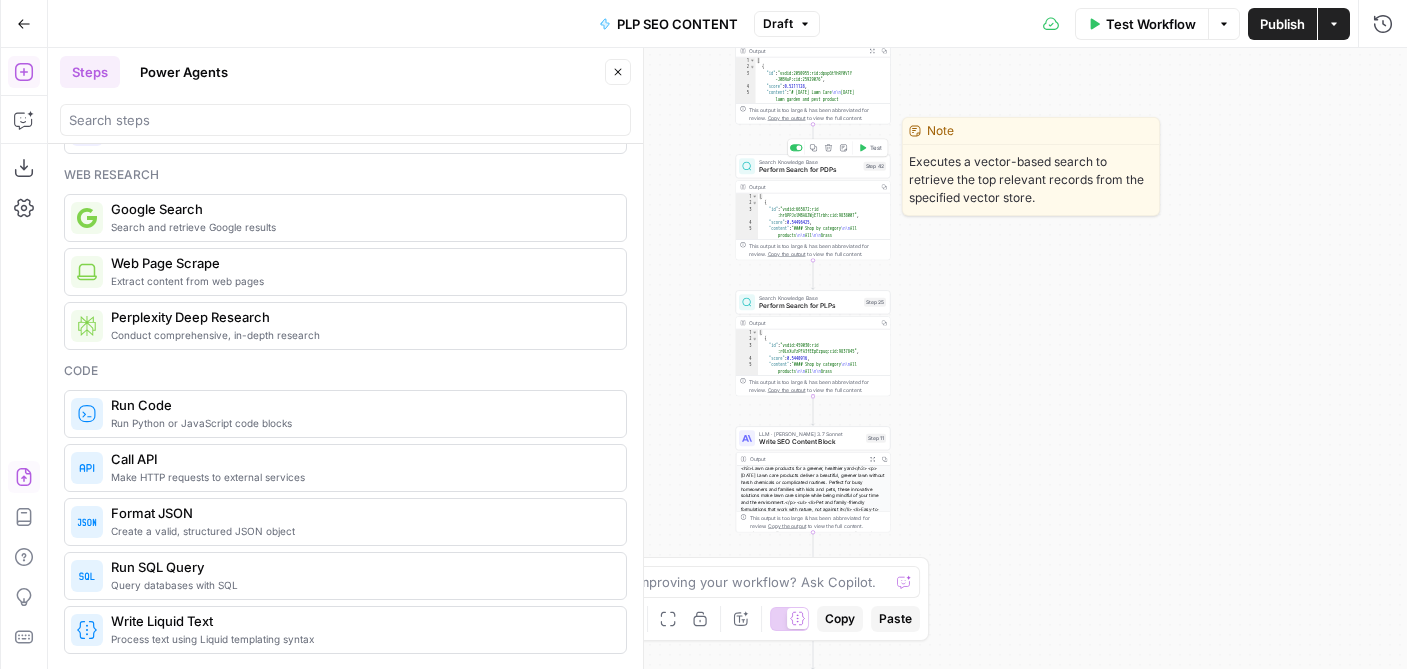 click on "Perform Search for PDPs" at bounding box center (809, 170) 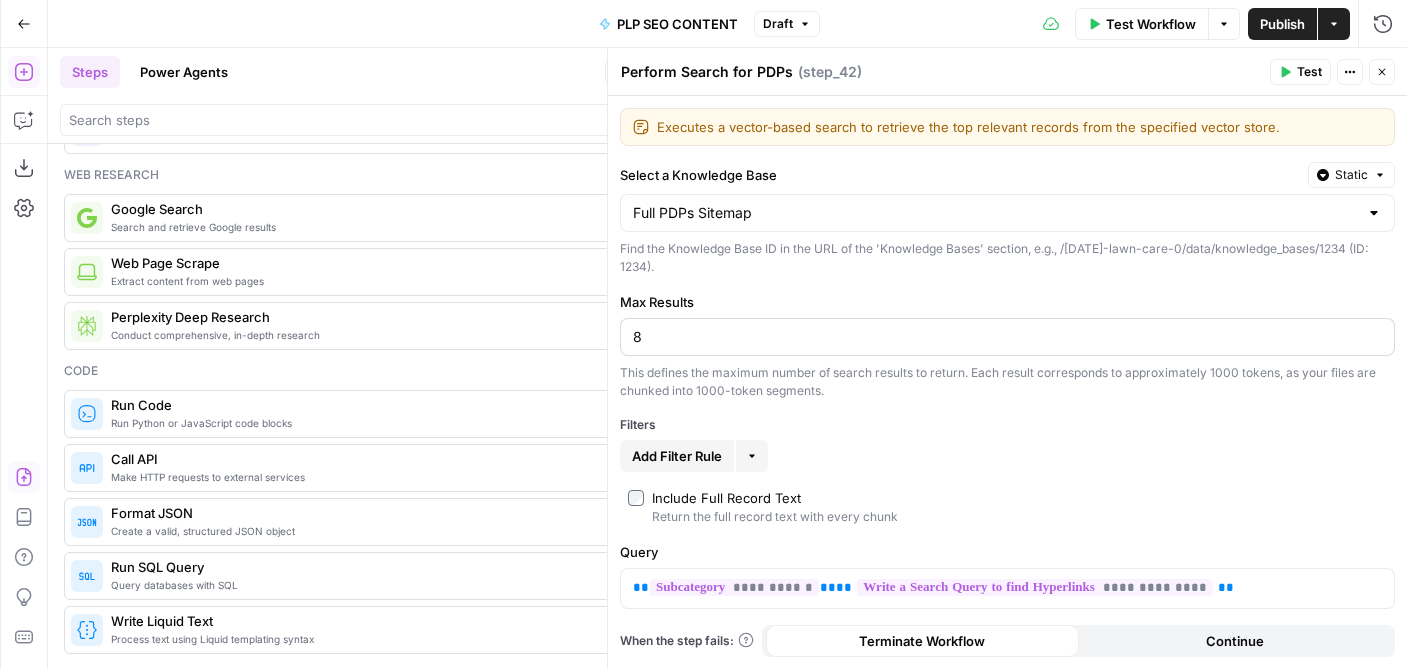 click on "8" at bounding box center (1007, 337) 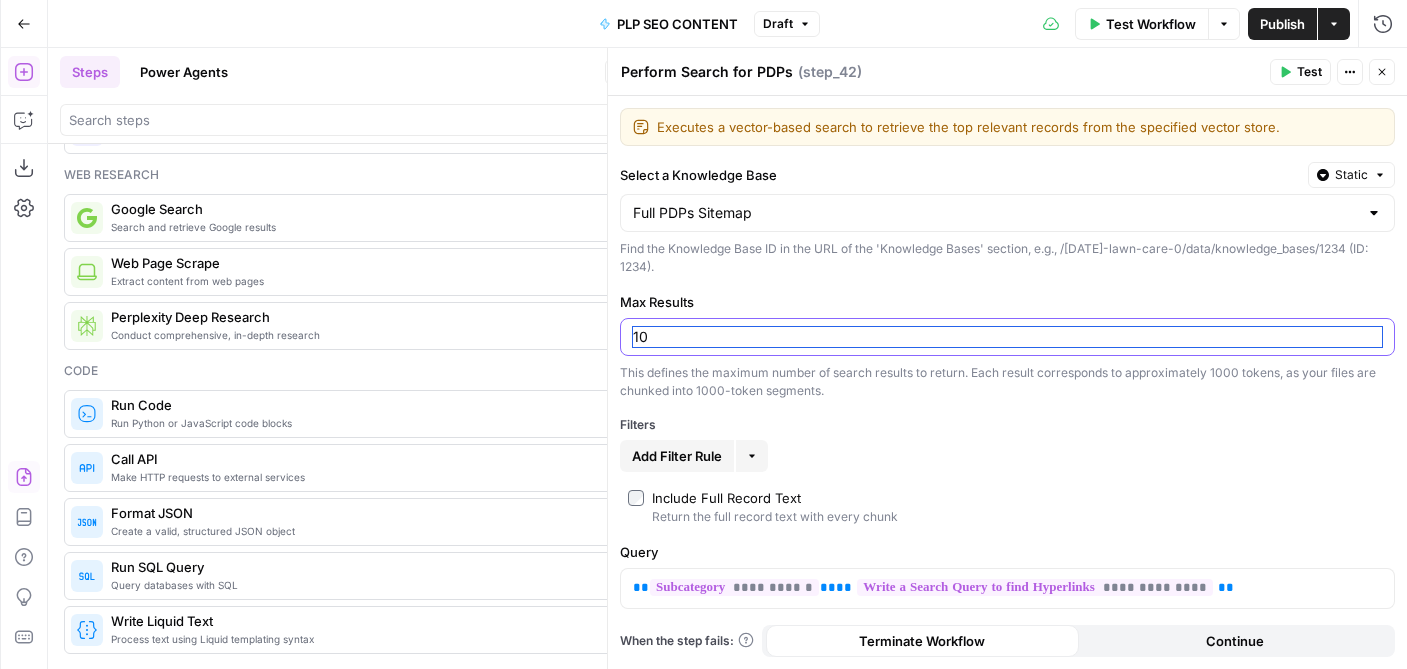 type on "10" 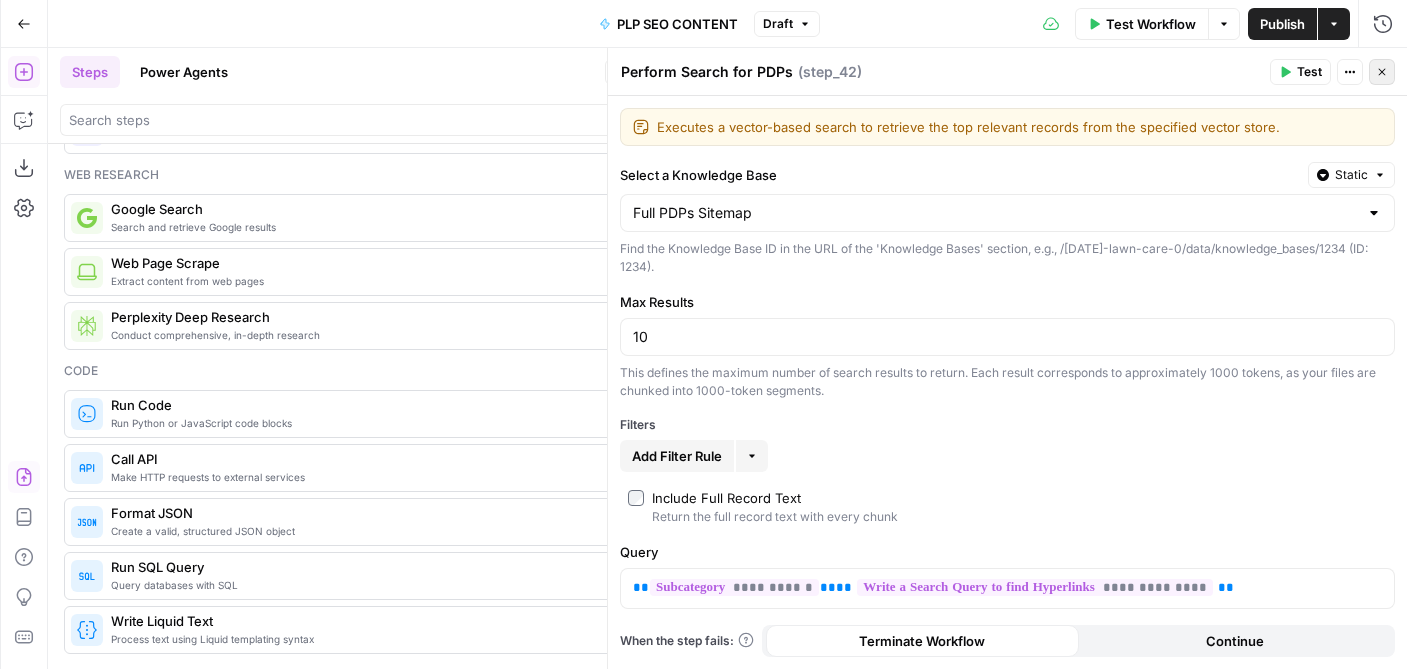 click 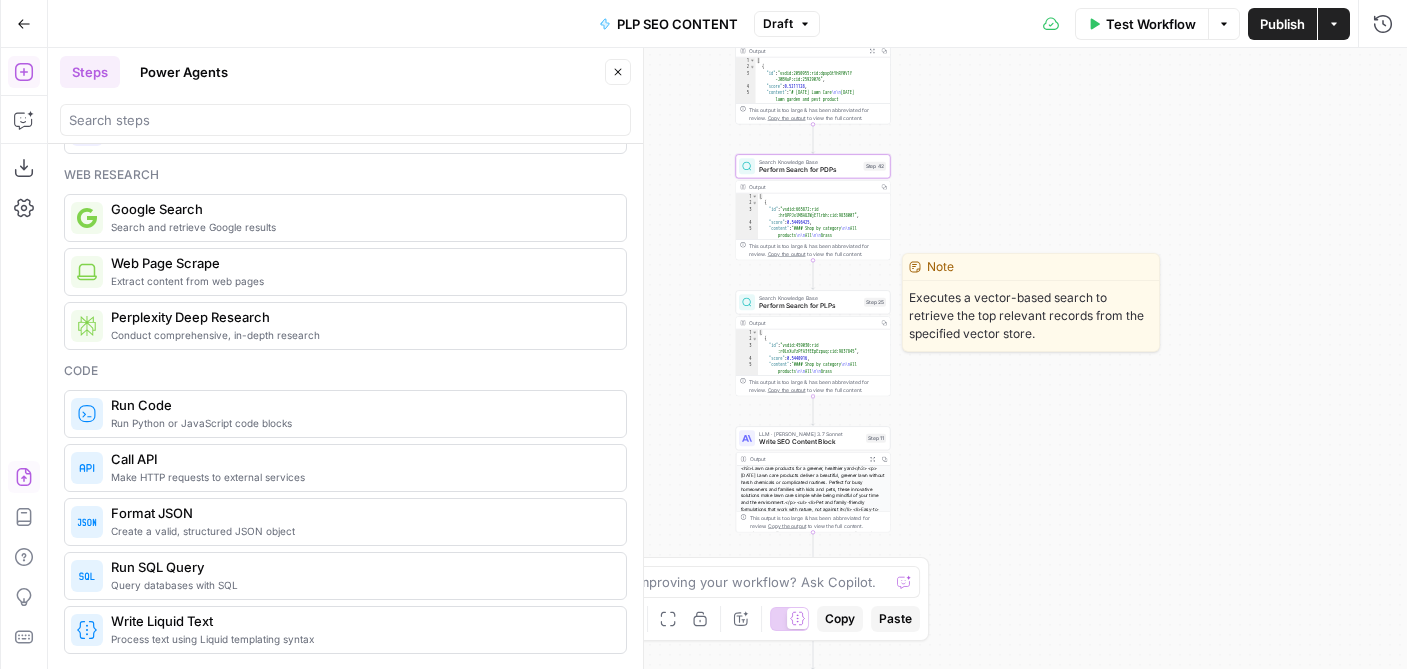 click on "Search Knowledge Base" at bounding box center (809, 298) 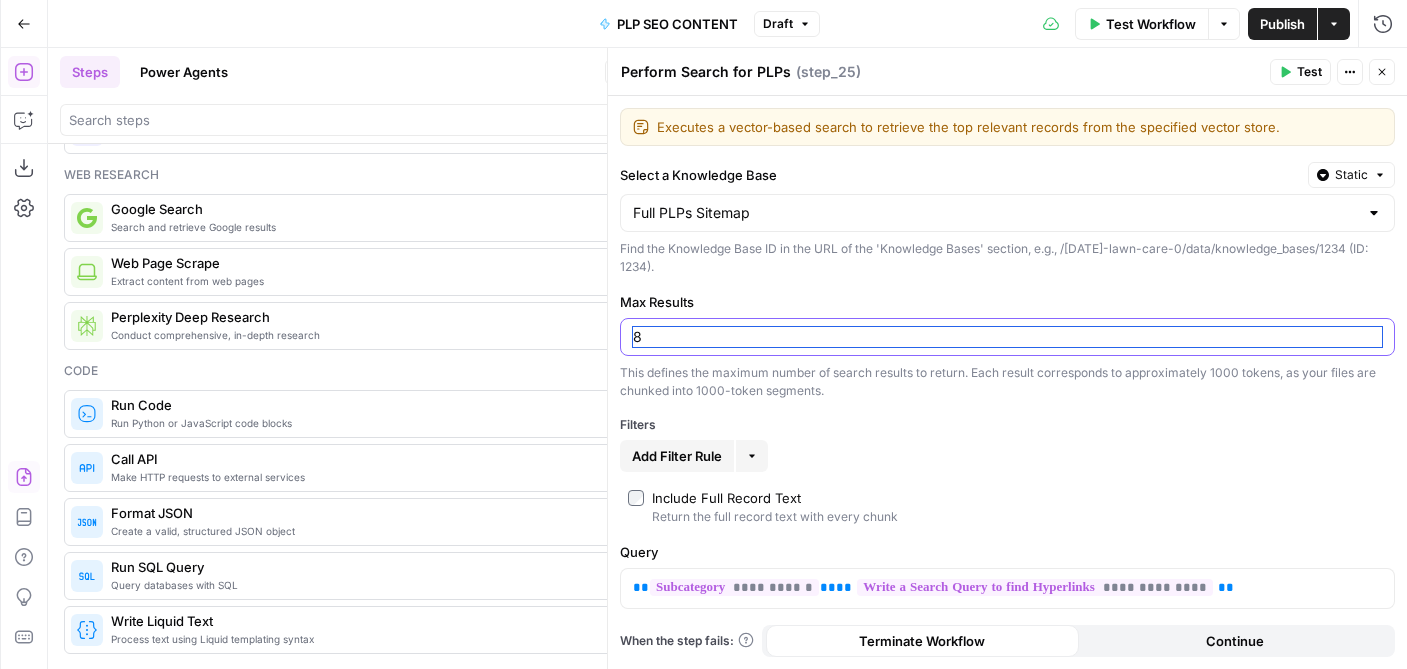 click on "8" at bounding box center [1007, 337] 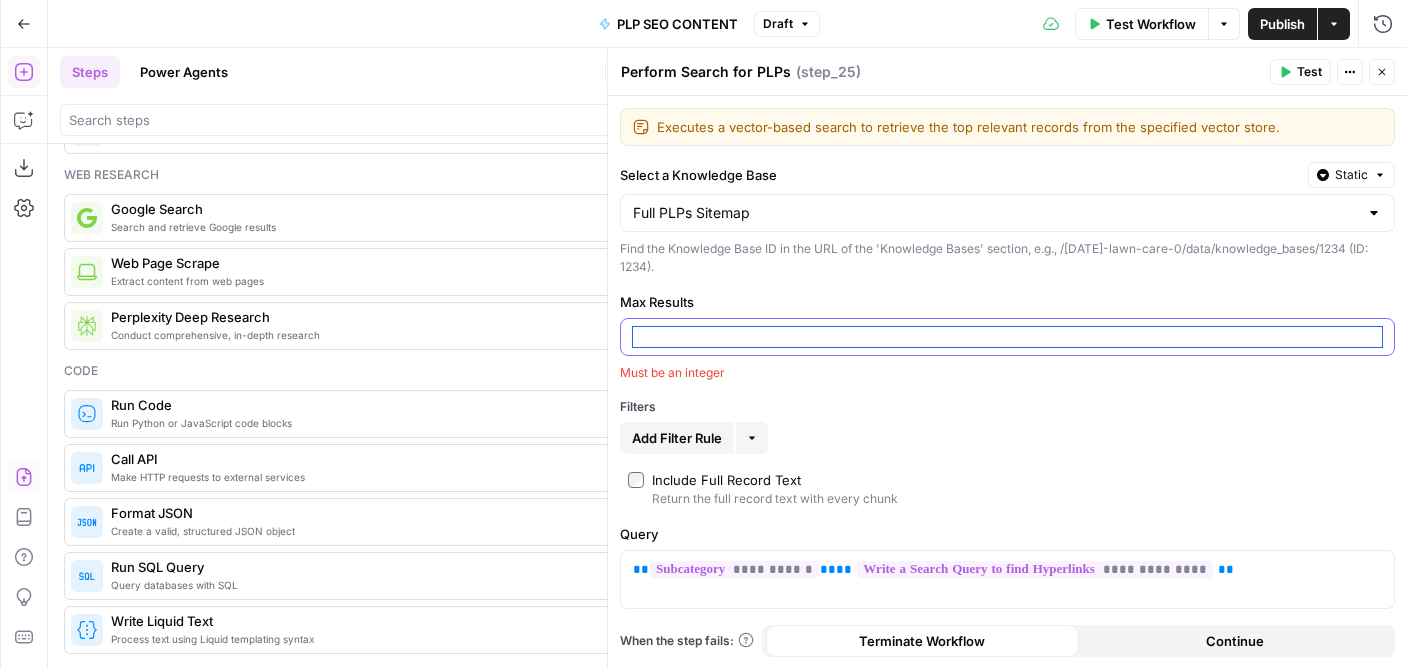 type on "5" 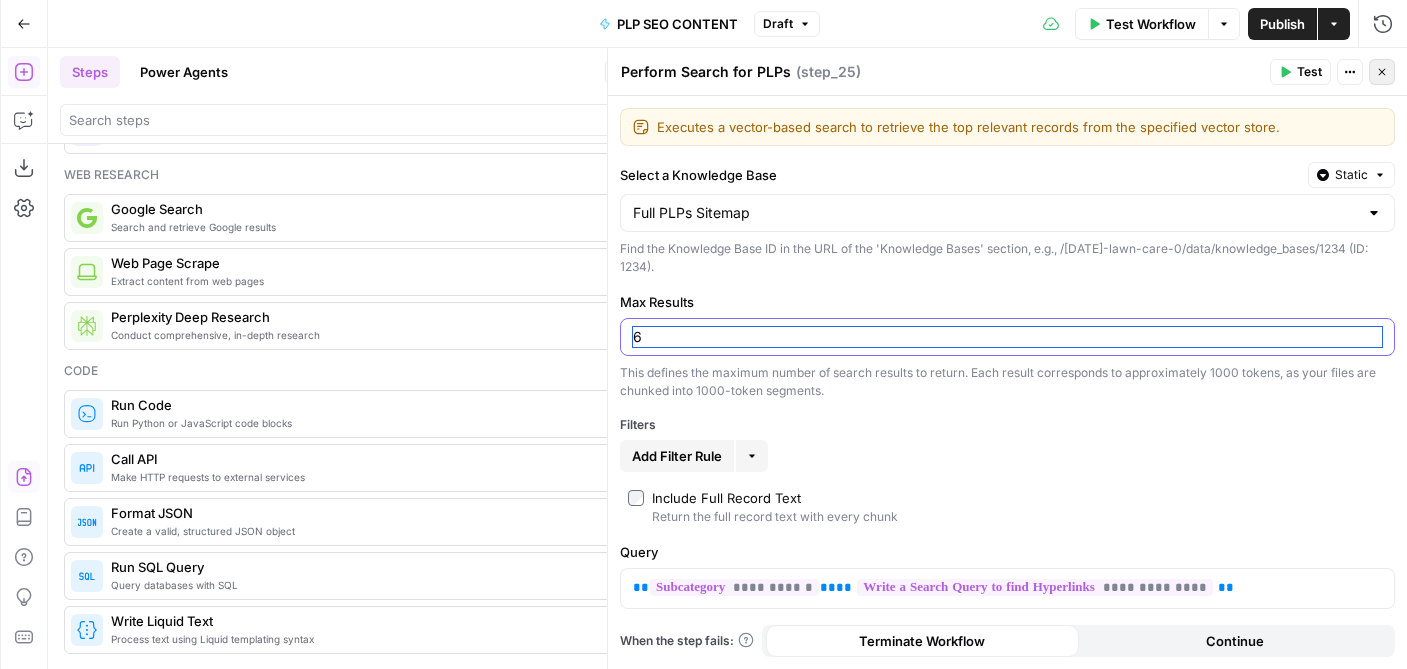 type on "6" 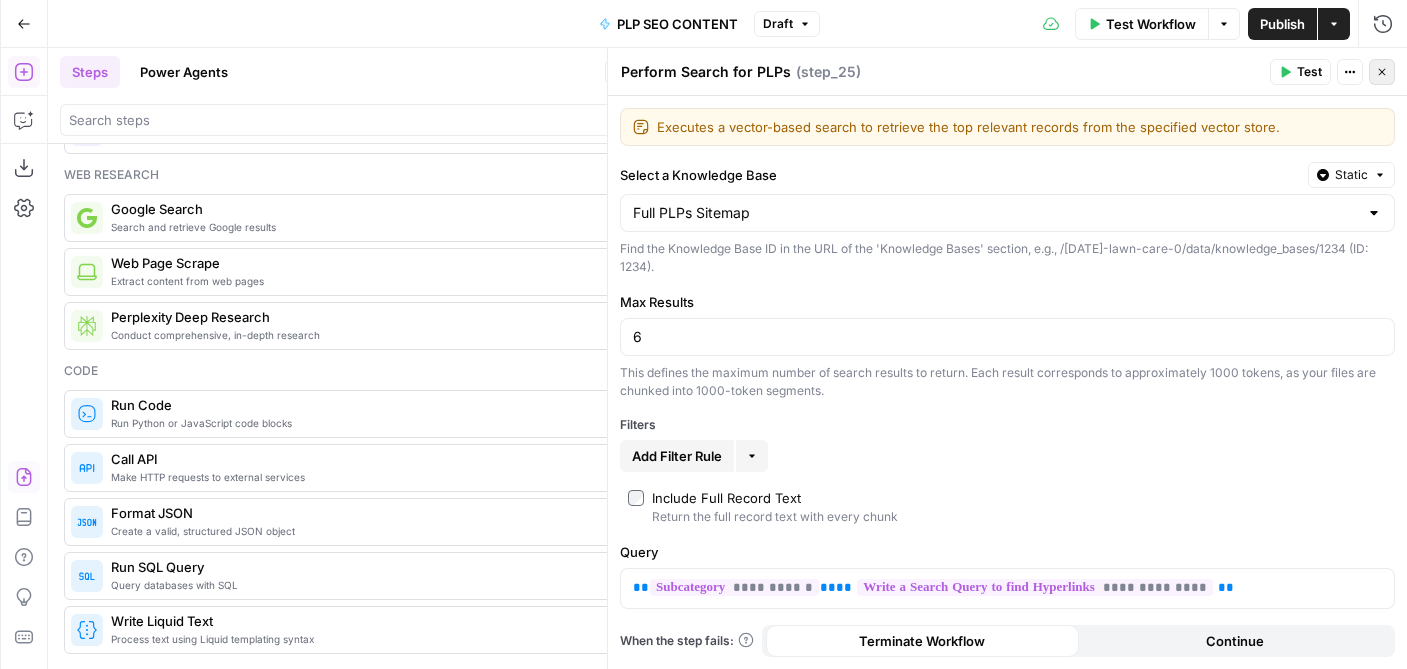 click 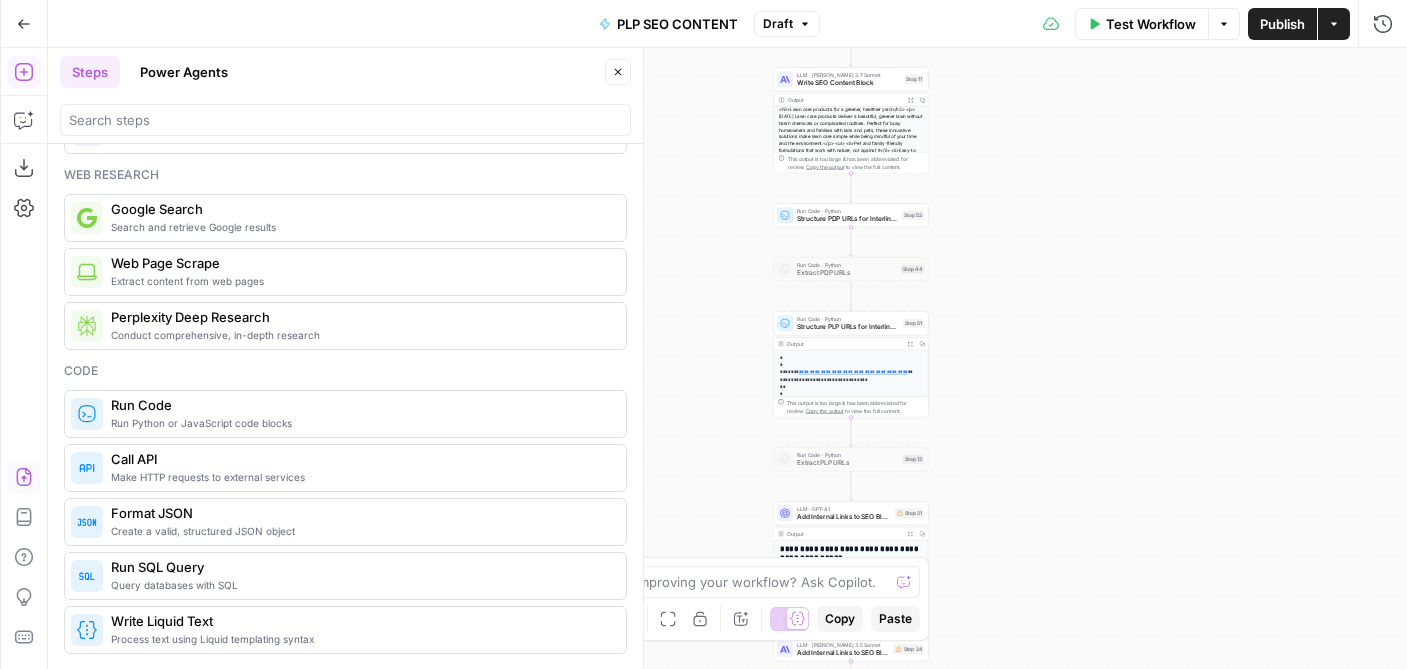 click on "Workflow Set Inputs Inputs Google Search Google Search Step 35 Output Copy 1 2 3 4 5 6 7 {    "search_metadata" :  {      "id" :  "67ca0b320c0a36cc96e9d4d4" ,      "status" :  "Success" ,      "json_endpoint" :  "https://serpapi.com          /searches/db81353bb19d5f67          /67ca0b320c0a36cc96e9d4d4.json" ,      "created_at" :  "2025-03-06 20:53:06 UTC" ,      "processed_at" :  "2025-03-06 20:53:06           UTC" ,     XXXXXXXXXXXXXXXXXXXXXXXXXXXXXXXXXXXXXXXXXXXXXXXXXXXXXXXXXXXXXXXXXXXXXXXXXXXXXXXXXXXXXXXXXXXXXXXXXXXXXXXXXXXXXXXXXXXXXXXXXXXXXXXXXXXXXXXXXXXXXXXXXXXXXXXXXXXXXXXXXXXXXXXXXXXXXXXXXXXXXXXXXXXXXXXXXXXXXXXXXXXXXXXXXXXXXXXXXXXXXXXXXXXXXXXXXXXXXXXXXXXXXXXXXXXXXXXXXXXXXXXXXXXXXXXXXXXXXXXXXXXXXXXXXXXXXXXXXXXXXXXXXXXXXXXXXXXXXXXXXXXXXXXXXXXXXXXXXXXXXXXXXXXXXXXXXXXXXXXXXXXXXXXXXXXXXXXXXXXXXXXXXXXXXXXXXXXXXXXXXXXXXXXXXXXXXXXXXXXXXXXXXXXXXXXXXXXXXXXXXXXXXXXXXXXXXXXXXXXXXXXXXXXXXXXXXXXXXXXXXXXXXXXXXXXXXXXXXXXXXXXXXXXXXXXX This output is too large & has been abbreviated for review." at bounding box center (727, 358) 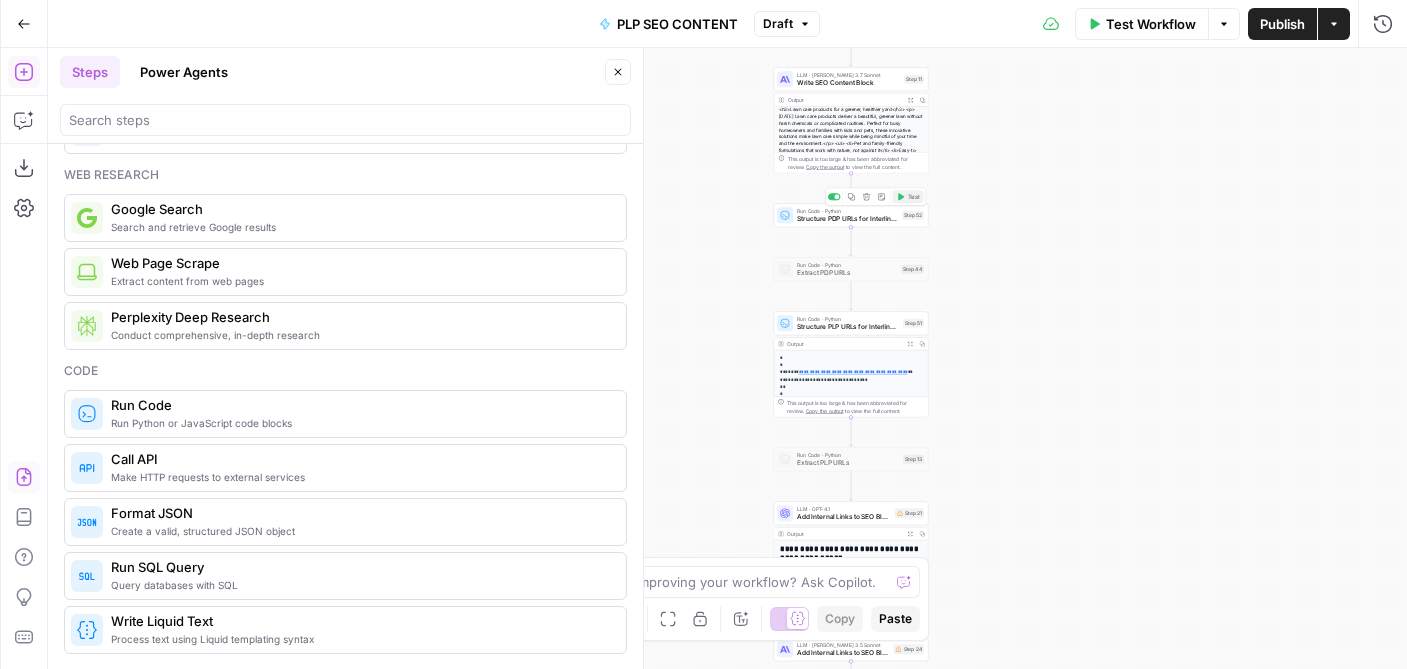 click 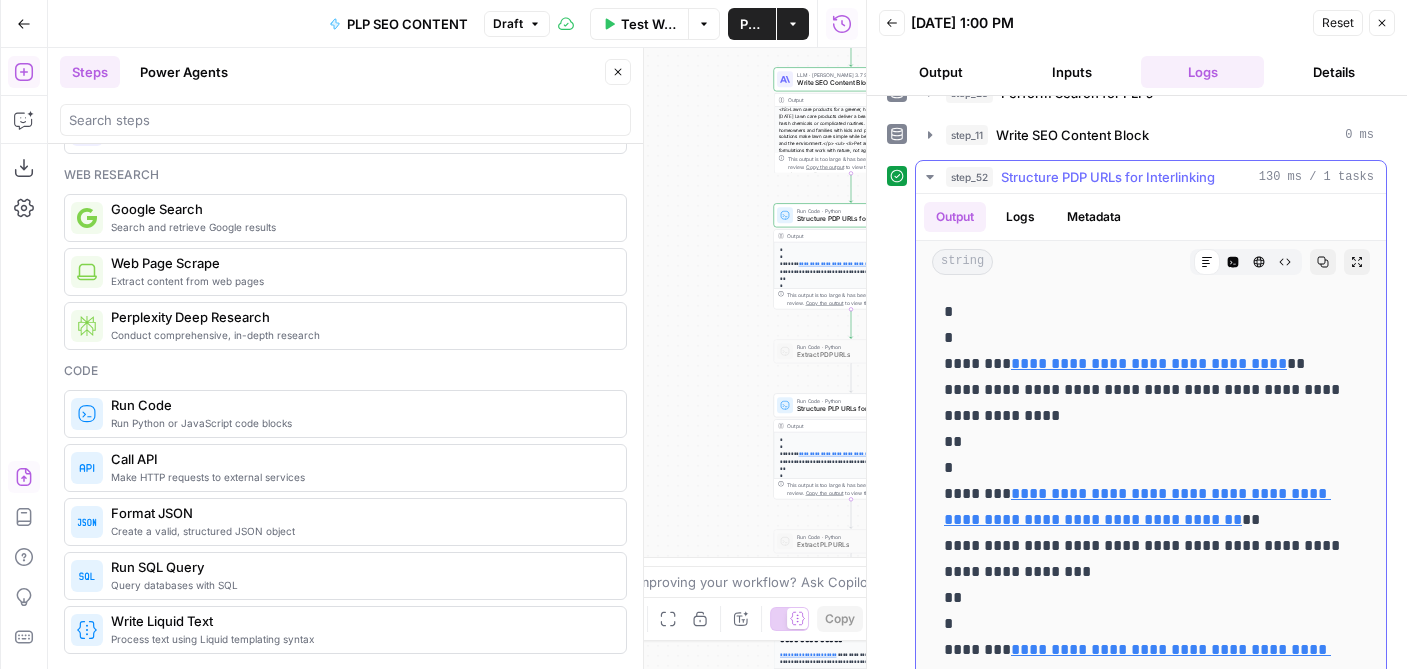scroll, scrollTop: 318, scrollLeft: 0, axis: vertical 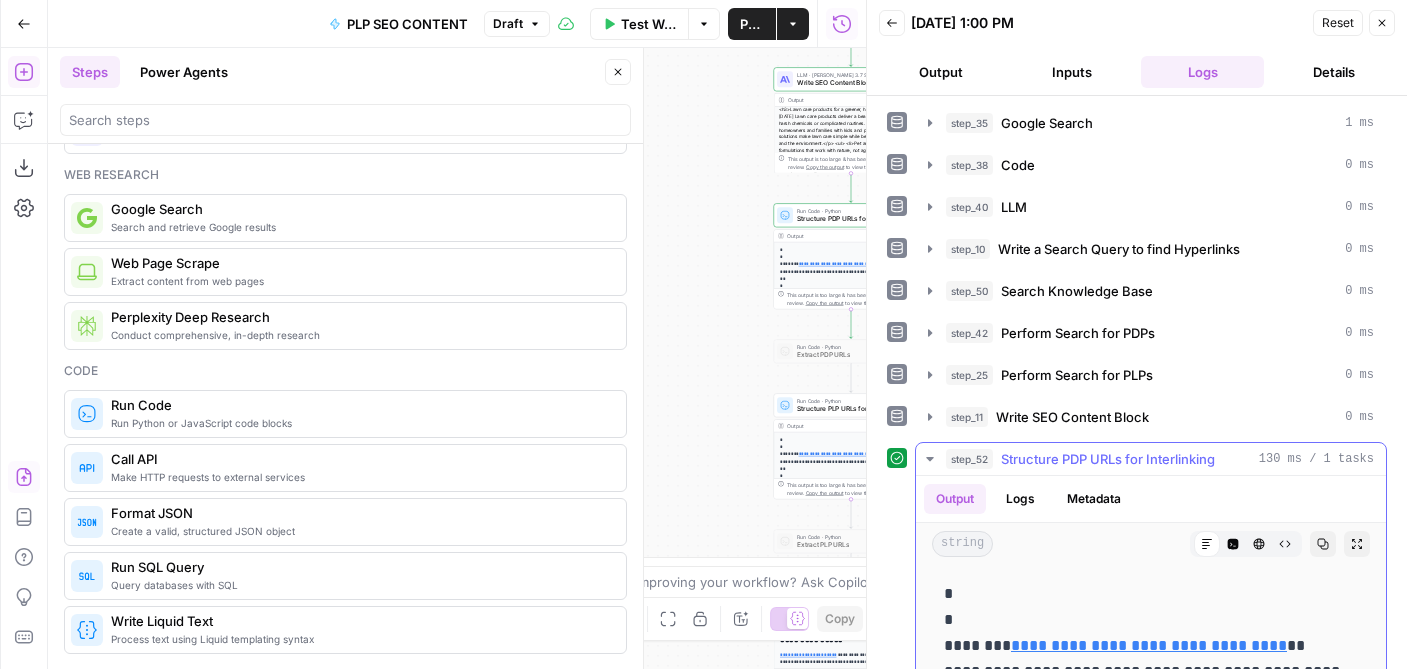 click 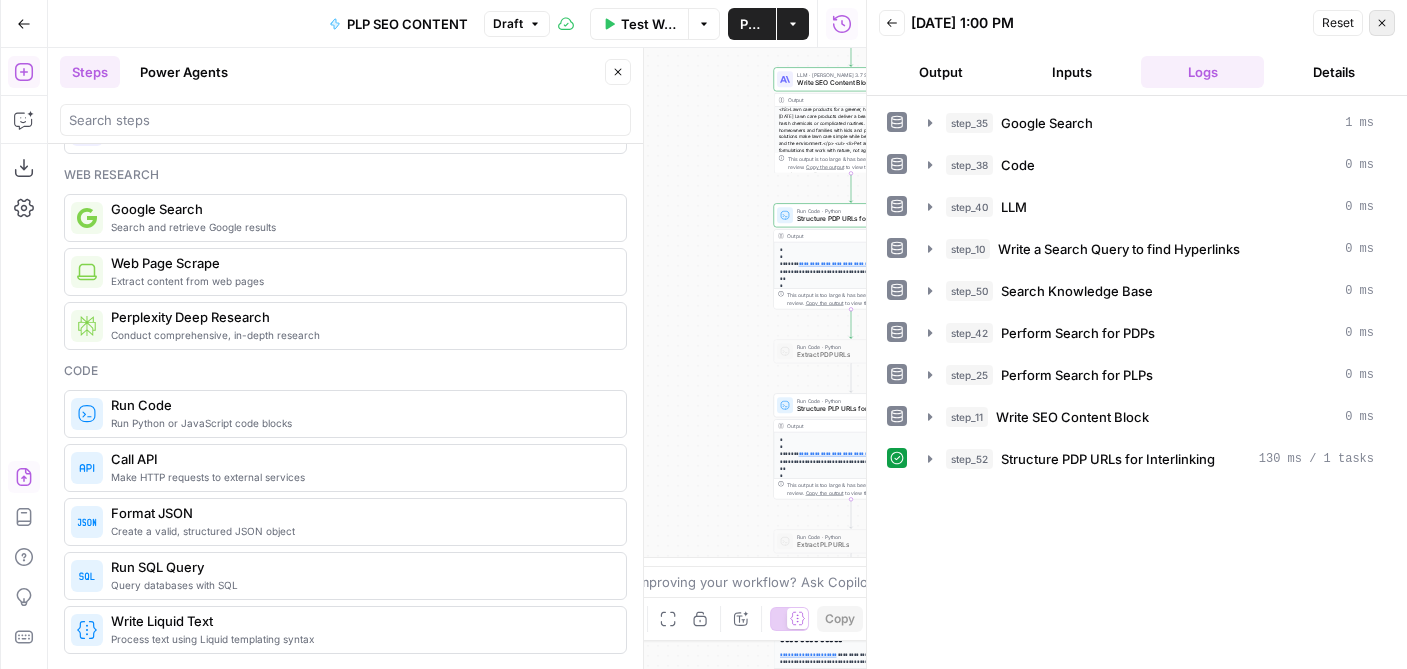 click 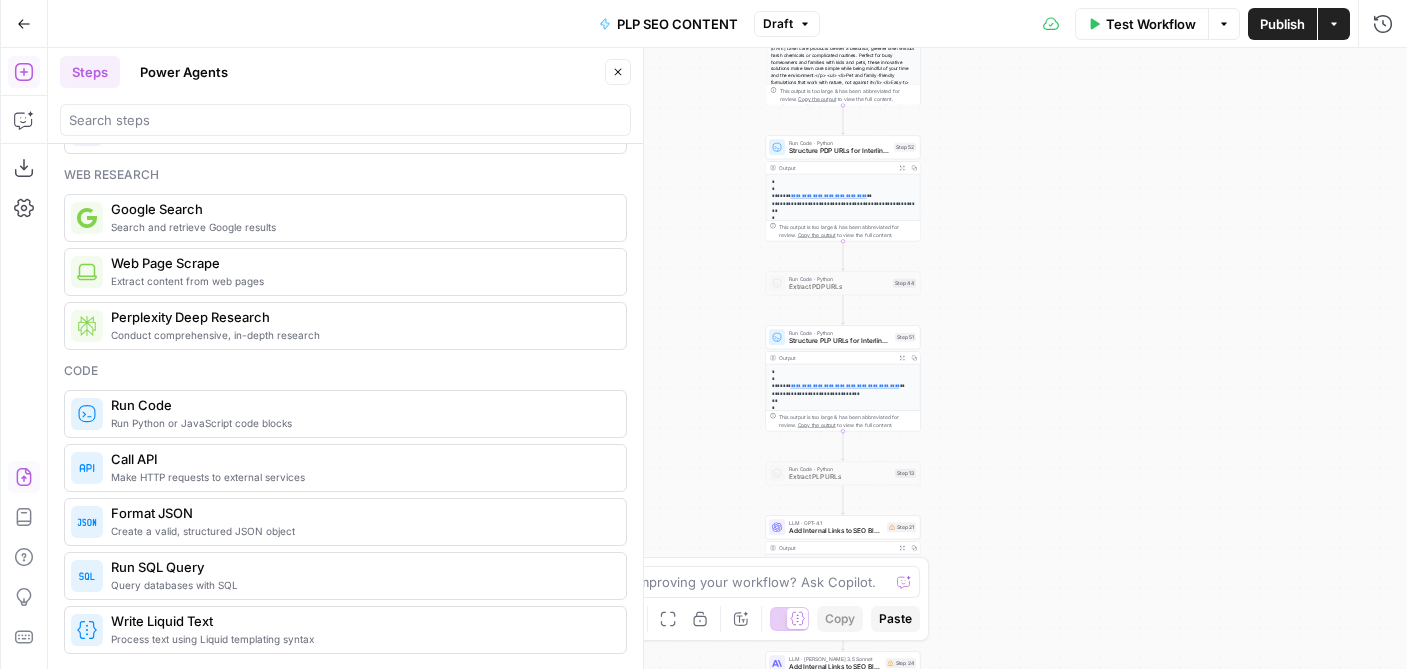 drag, startPoint x: 1068, startPoint y: 244, endPoint x: 1398, endPoint y: 56, distance: 379.79468 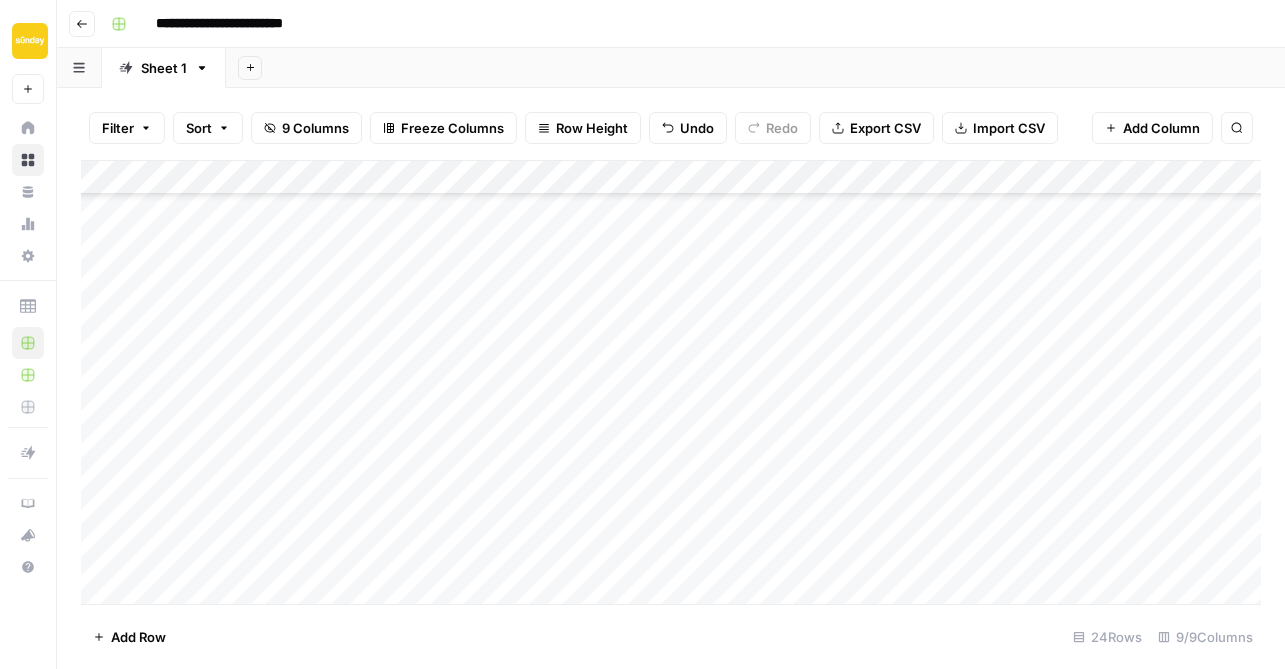 scroll, scrollTop: 0, scrollLeft: 0, axis: both 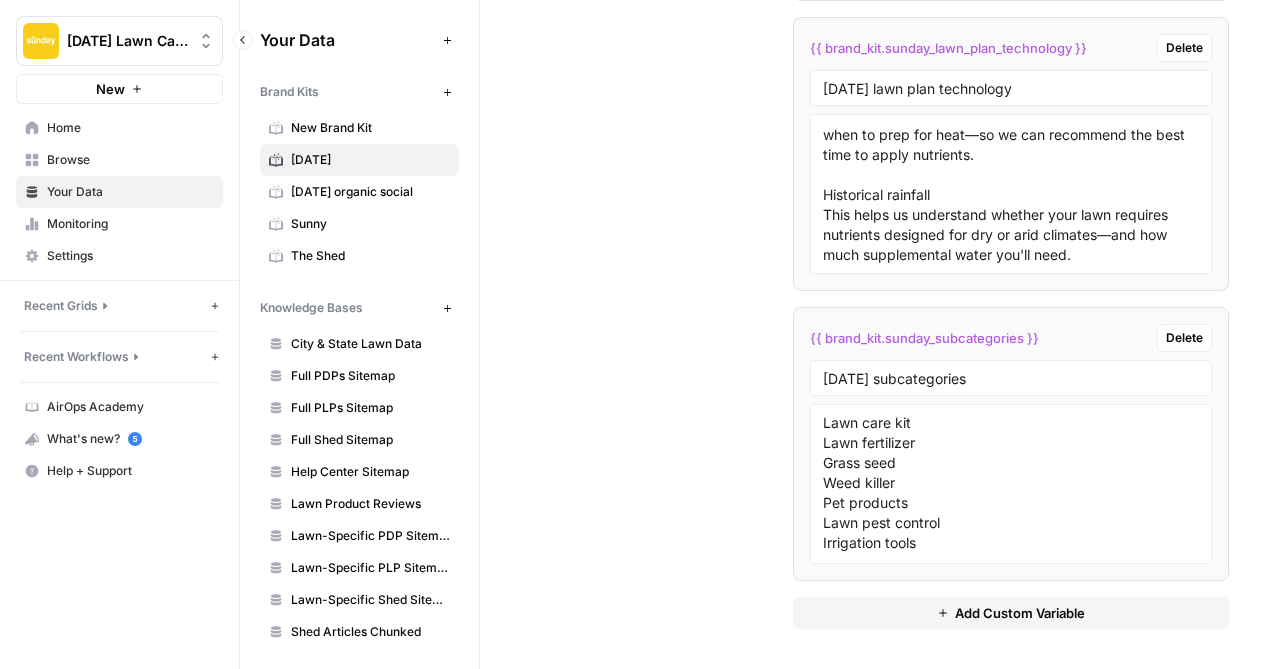 click on "Recent Workflows" at bounding box center (76, 357) 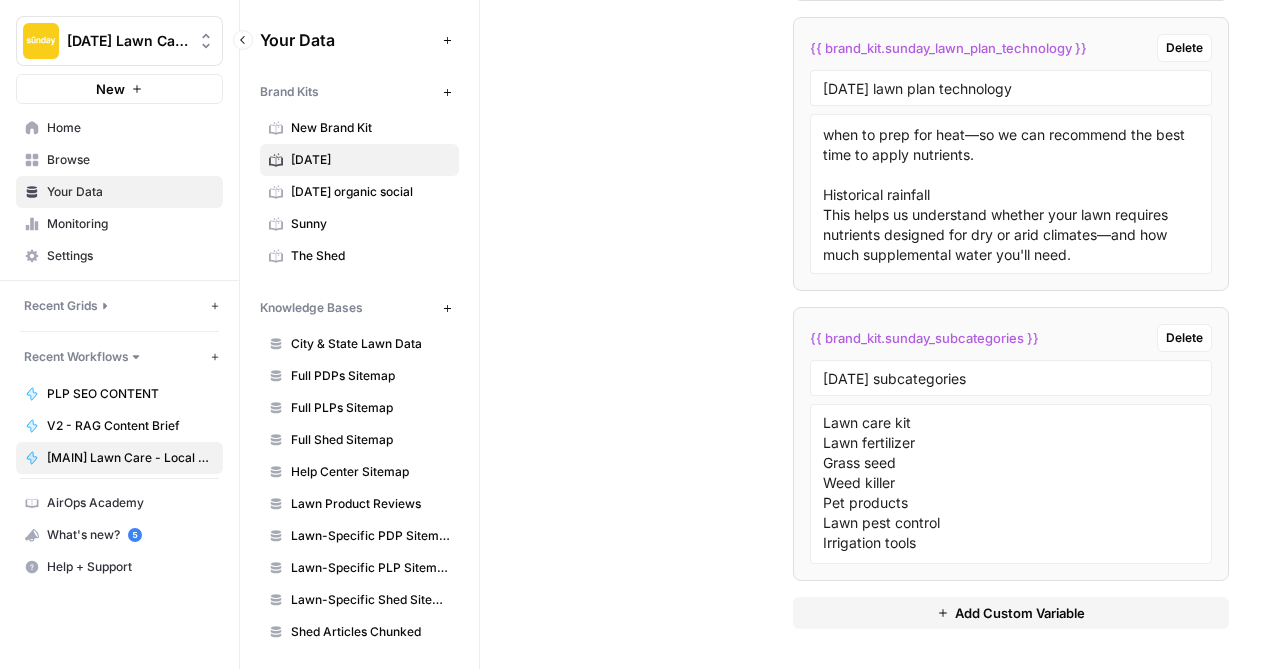 click on "[MAIN] Lawn Care - Local pSEO Page Generator [[PERSON_NAME]]" at bounding box center [130, 458] 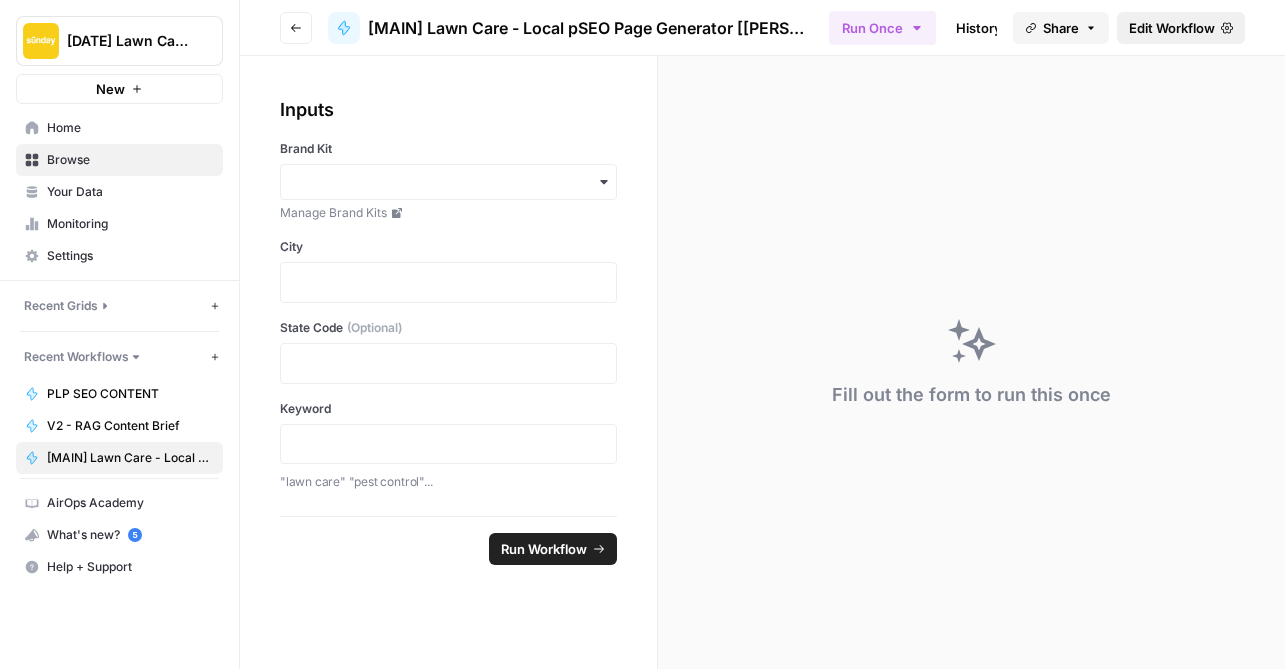 click on "Edit Workflow" at bounding box center [1172, 28] 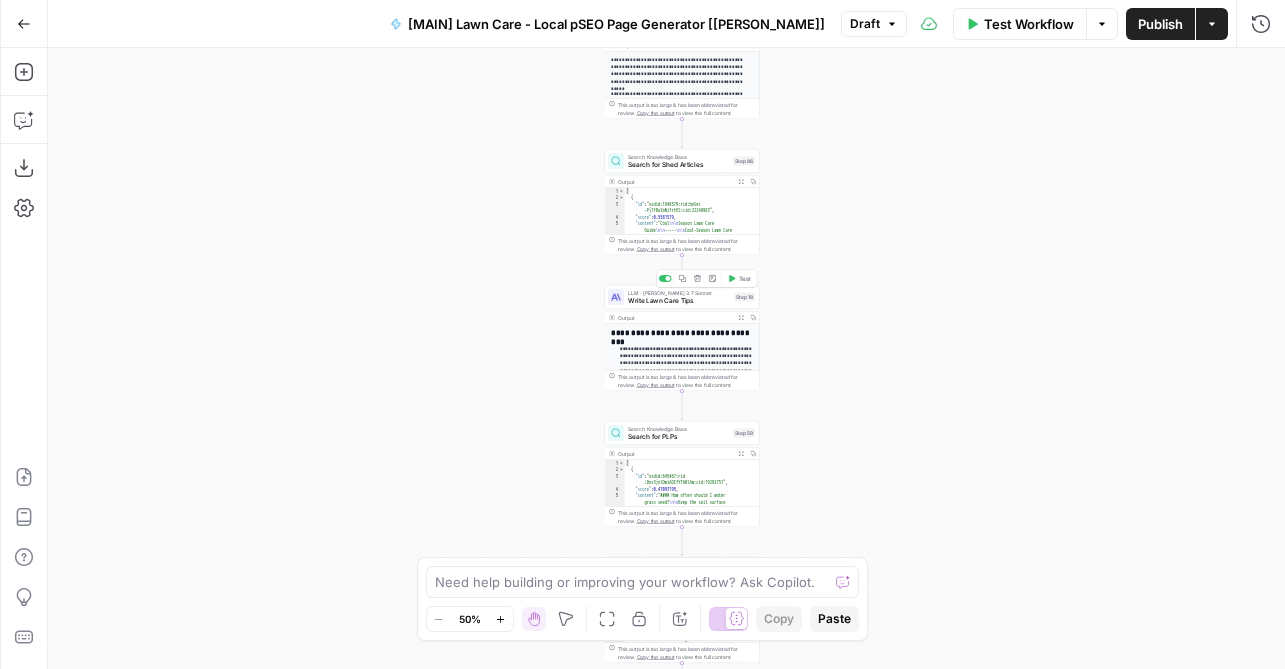 click on "Write Lawn Care Tips" at bounding box center (679, 301) 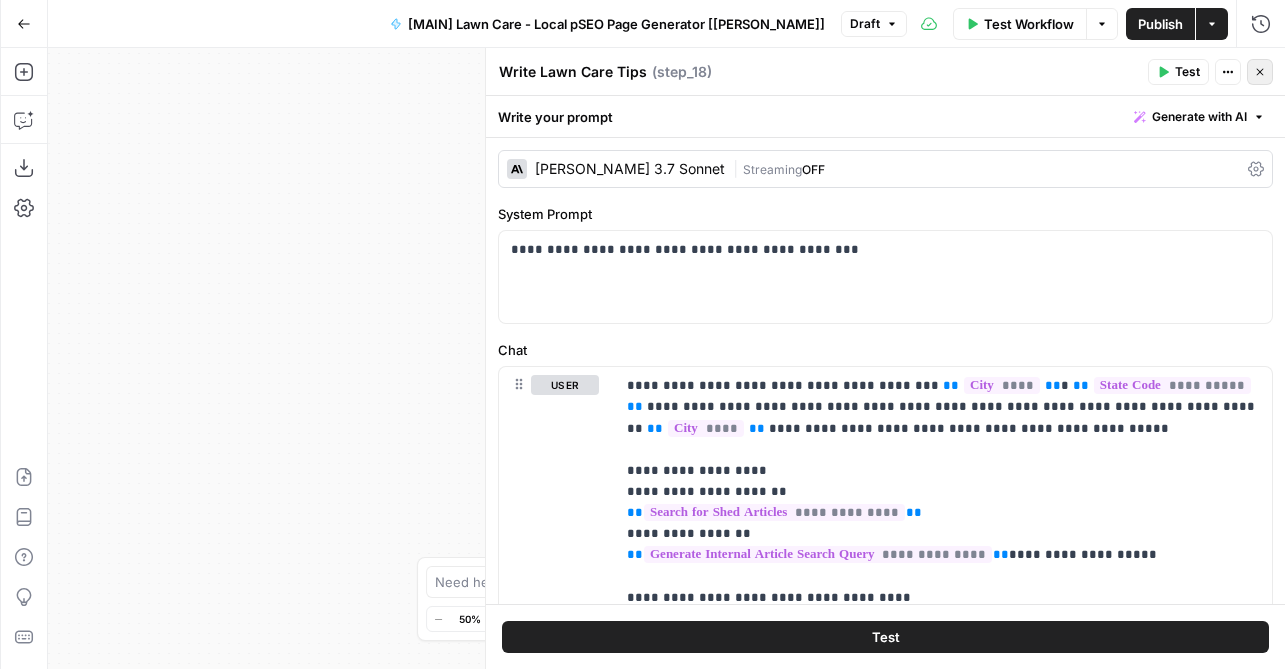 click 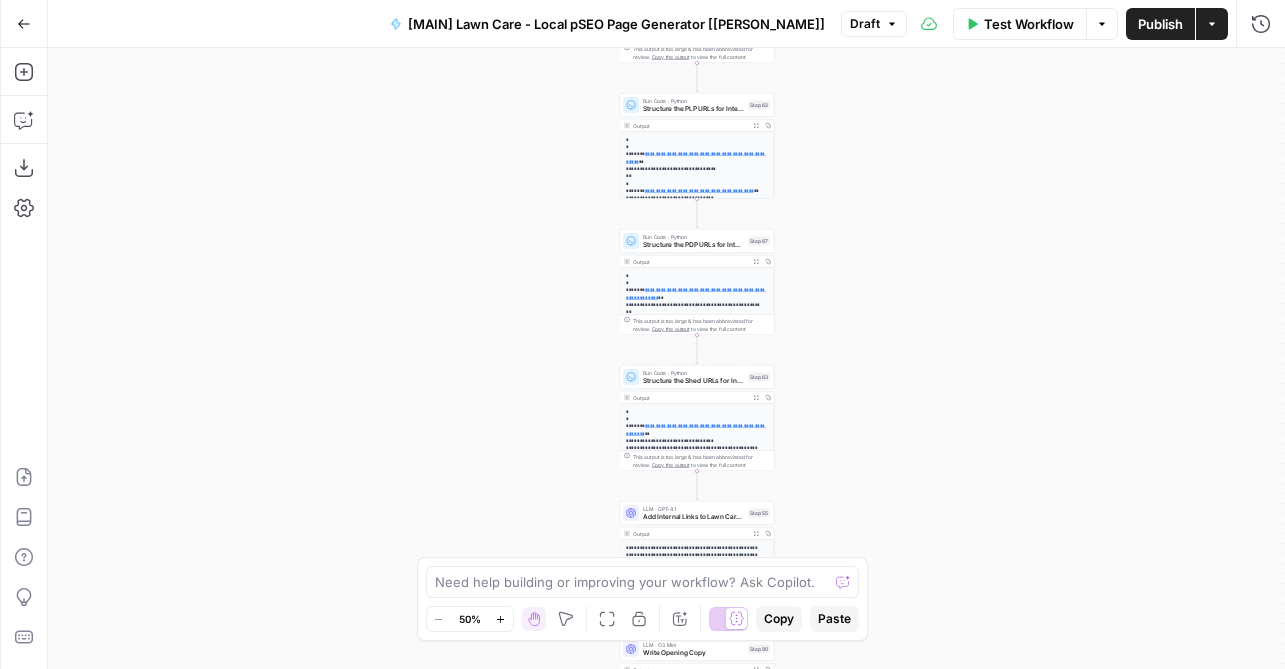 click on "Structure the PLP URLs for Interlinking" at bounding box center (693, 109) 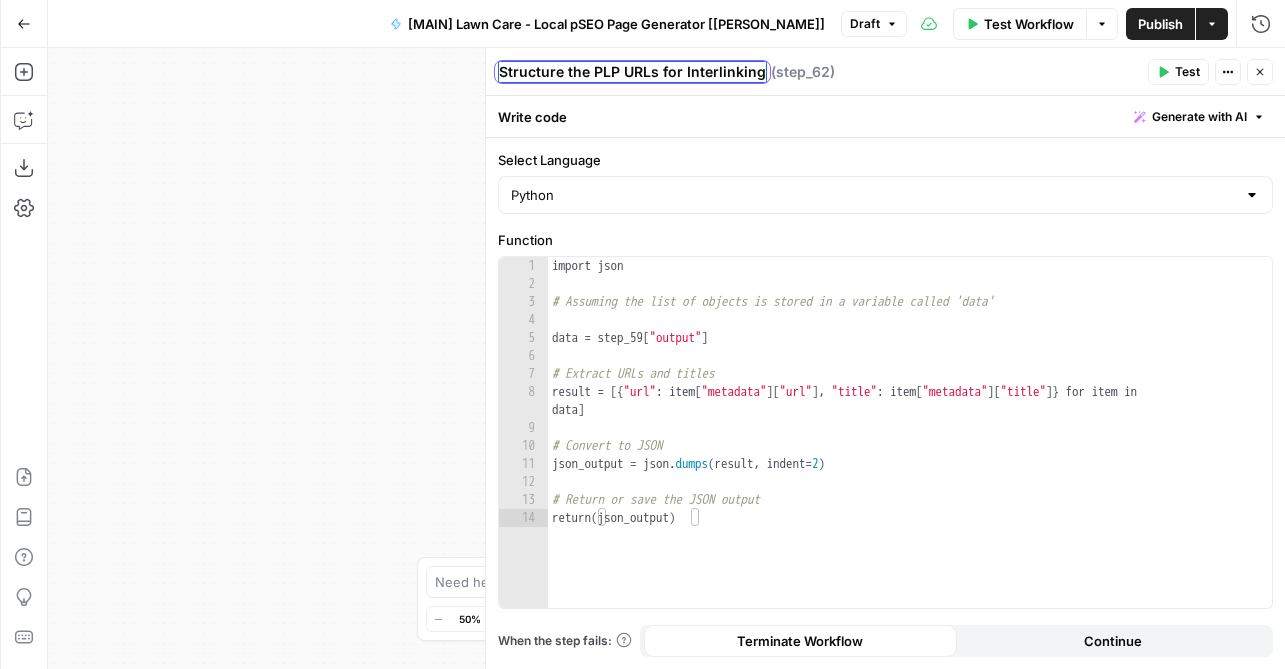 click on "Structure the PLP URLs for Interlinking" at bounding box center (632, 72) 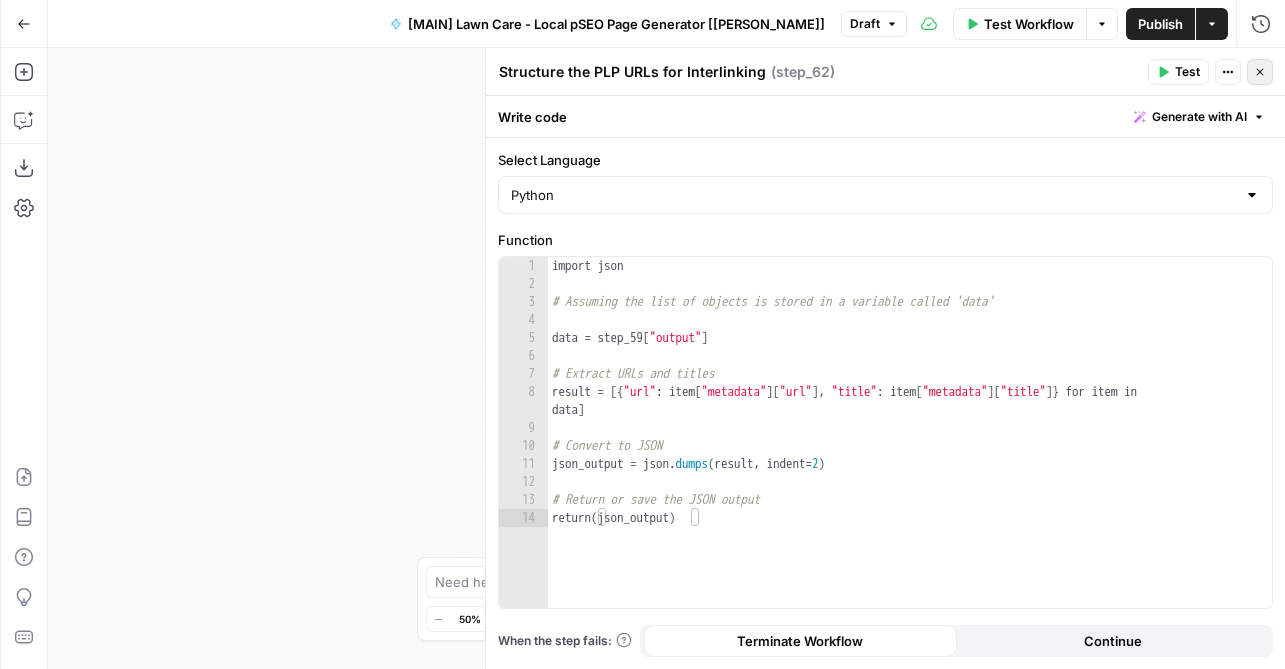 click 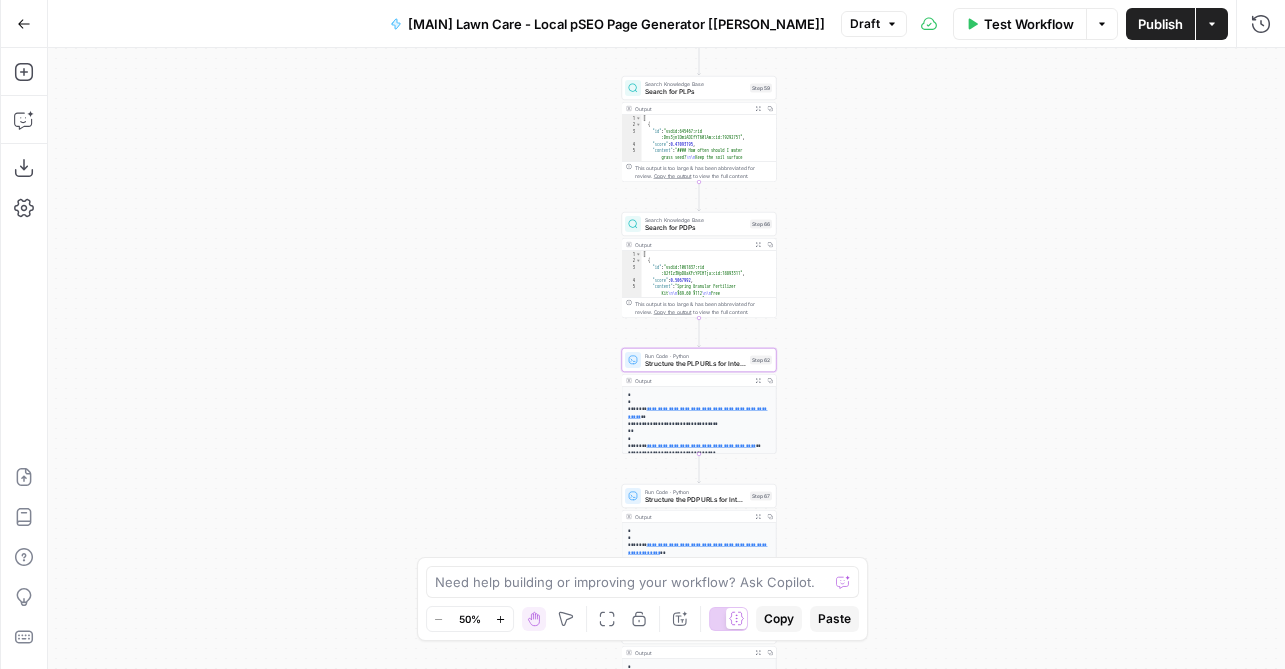 click on "Search Knowledge Base" at bounding box center (695, 220) 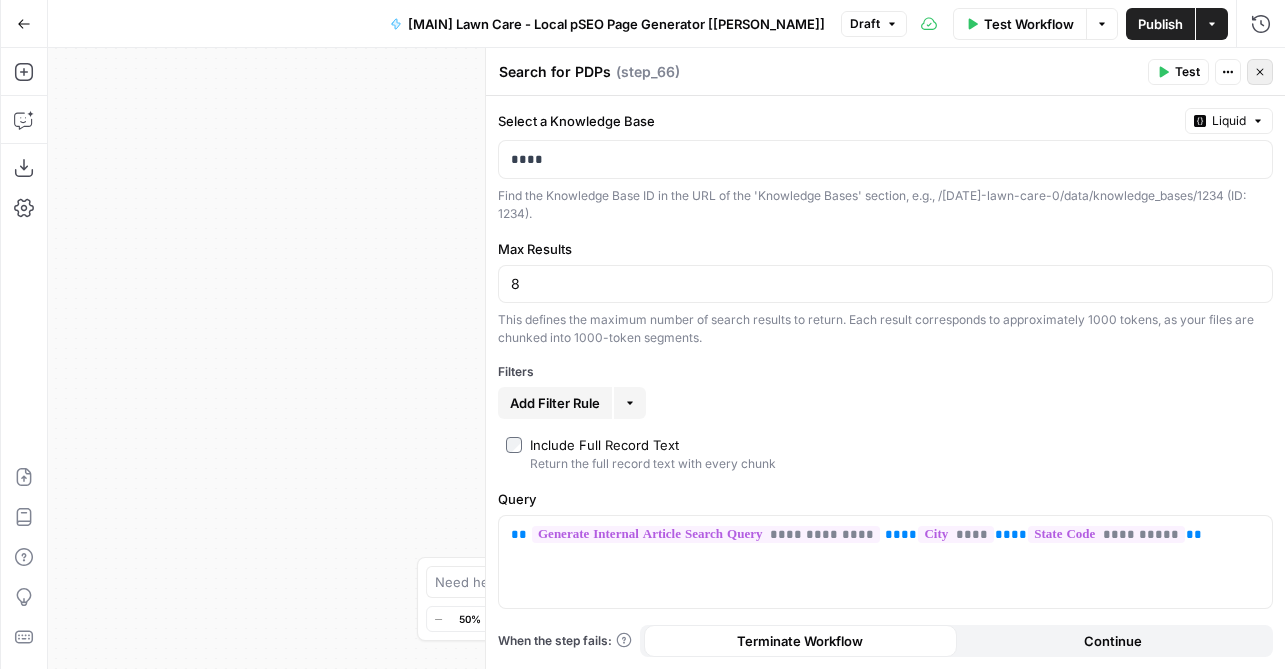 click 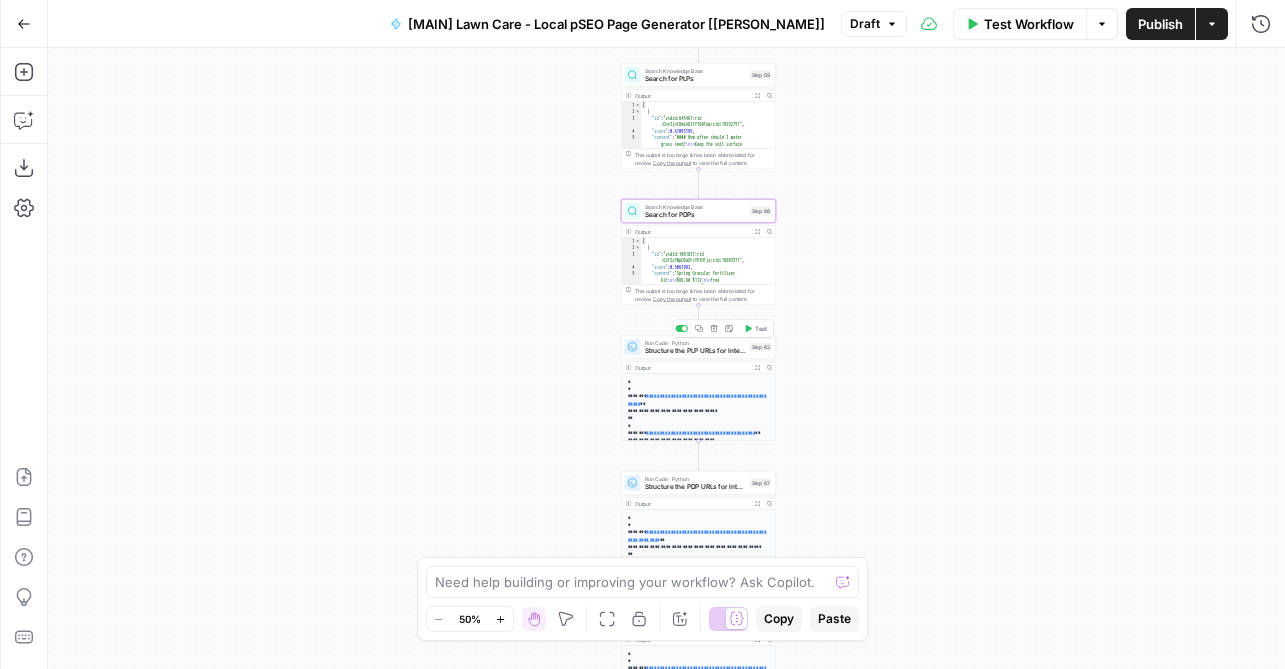 click on "Run Code · Python Structure the PLP URLs for Interlinking Step 62 Copy step Delete step Add Note Test" at bounding box center (698, 347) 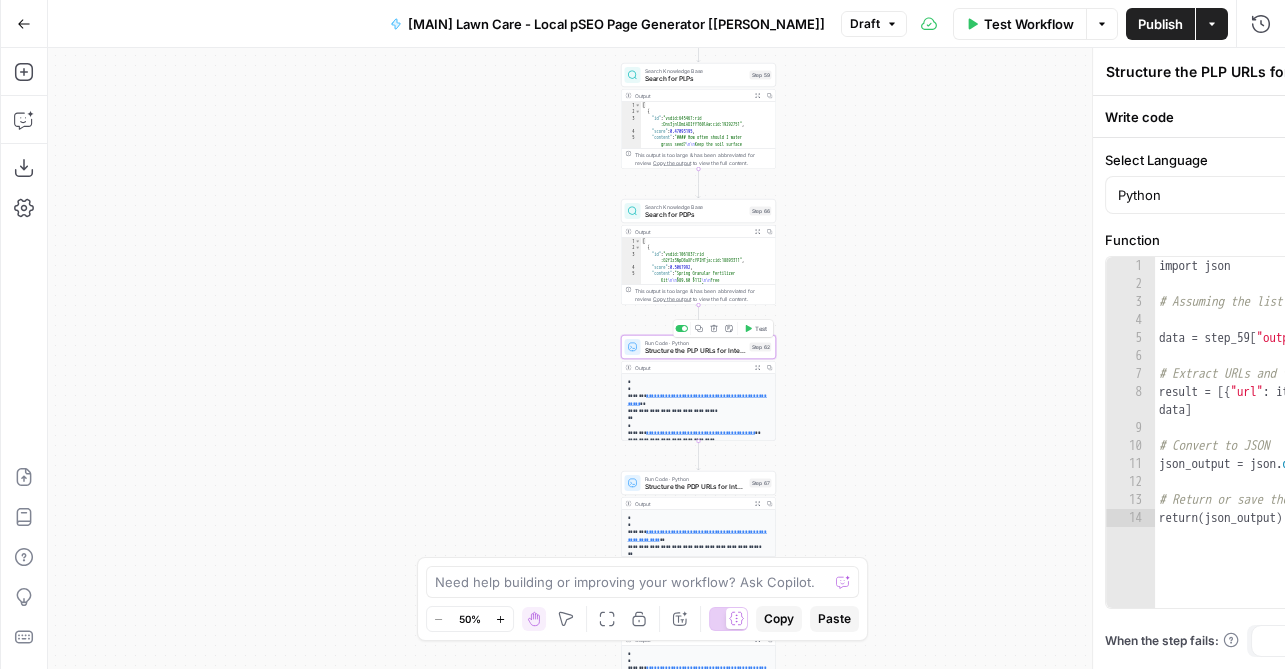type on "**********" 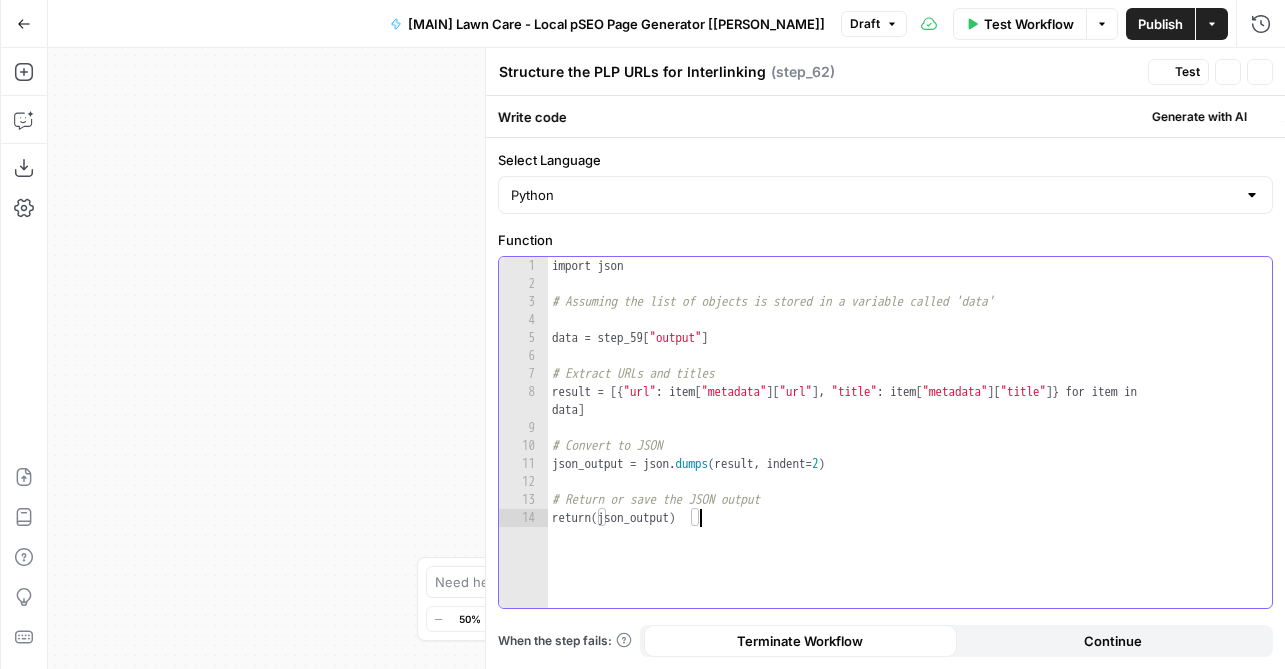 click on "**********" at bounding box center (885, 432) 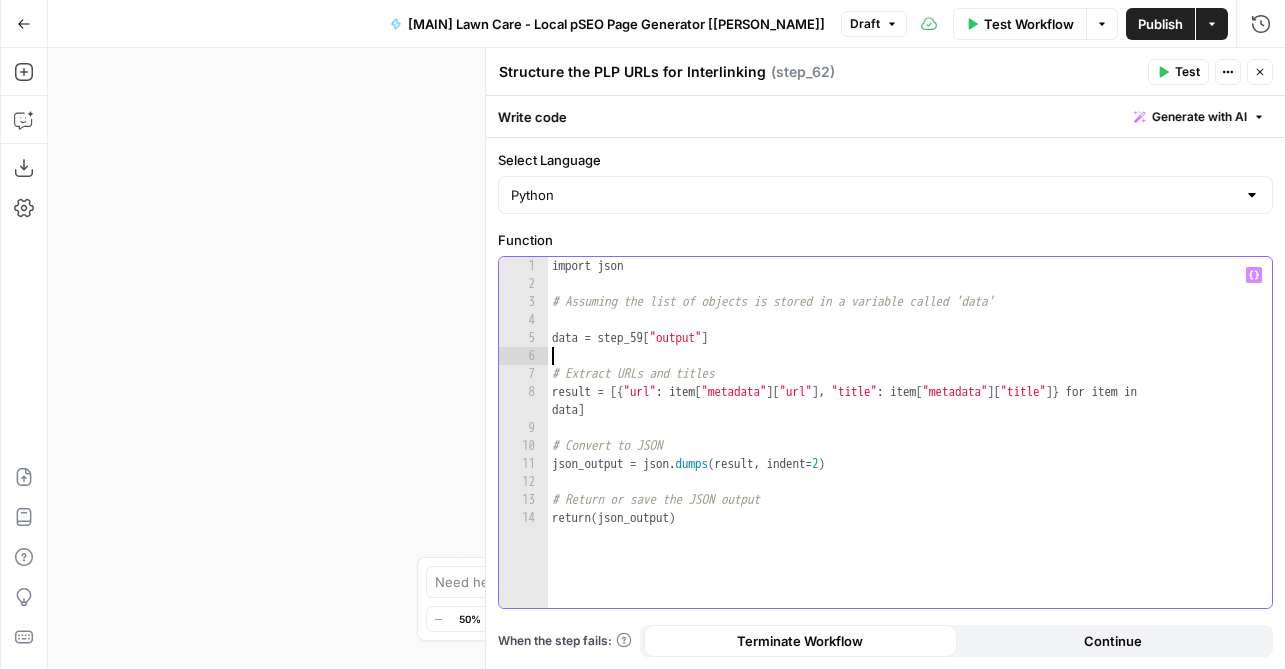 click on "import   json # Assuming the list of objects is stored in a variable called 'data' data   =   step_59 [ "output" ] # Extract URLs and titles result   =   [{ "url" :   item [ "metadata" ] [ "url" ] ,   "title" :   item [ "metadata" ] [ "title" ]}   for   item   in   data ] # Convert to JSON json_output   =   json . dumps ( result ,   indent = 2 ) # Return or save the JSON output return ( json_output )" at bounding box center [910, 450] 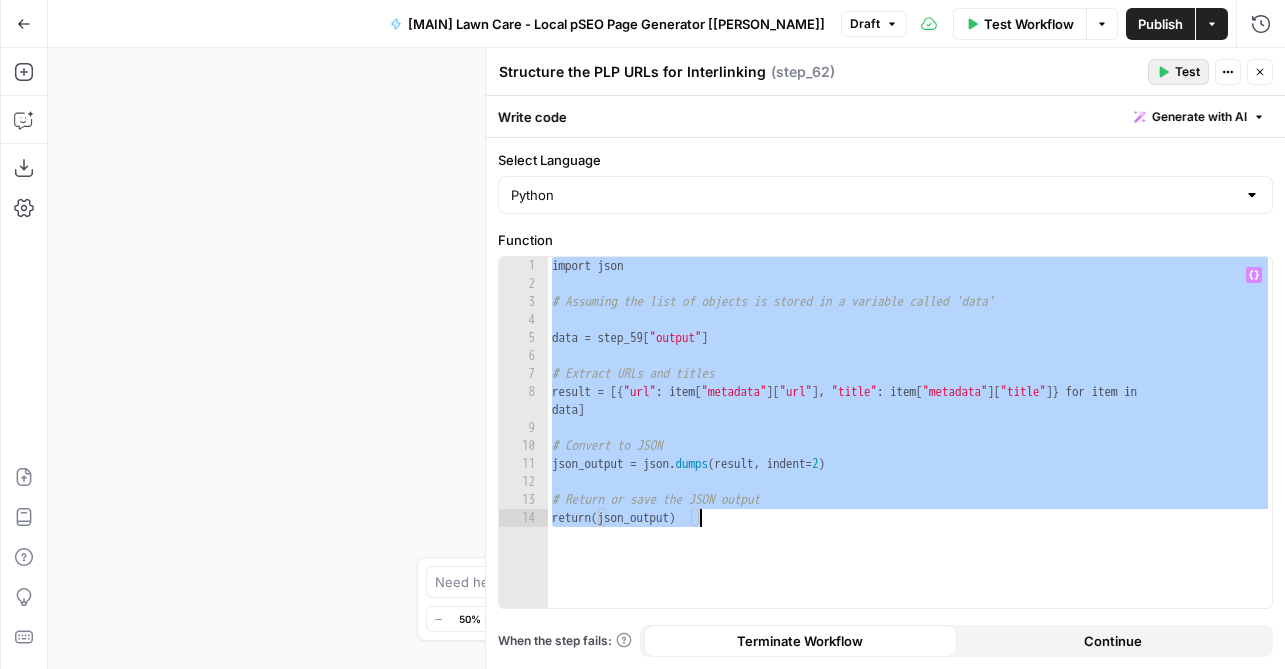 click on "Test" at bounding box center [1187, 72] 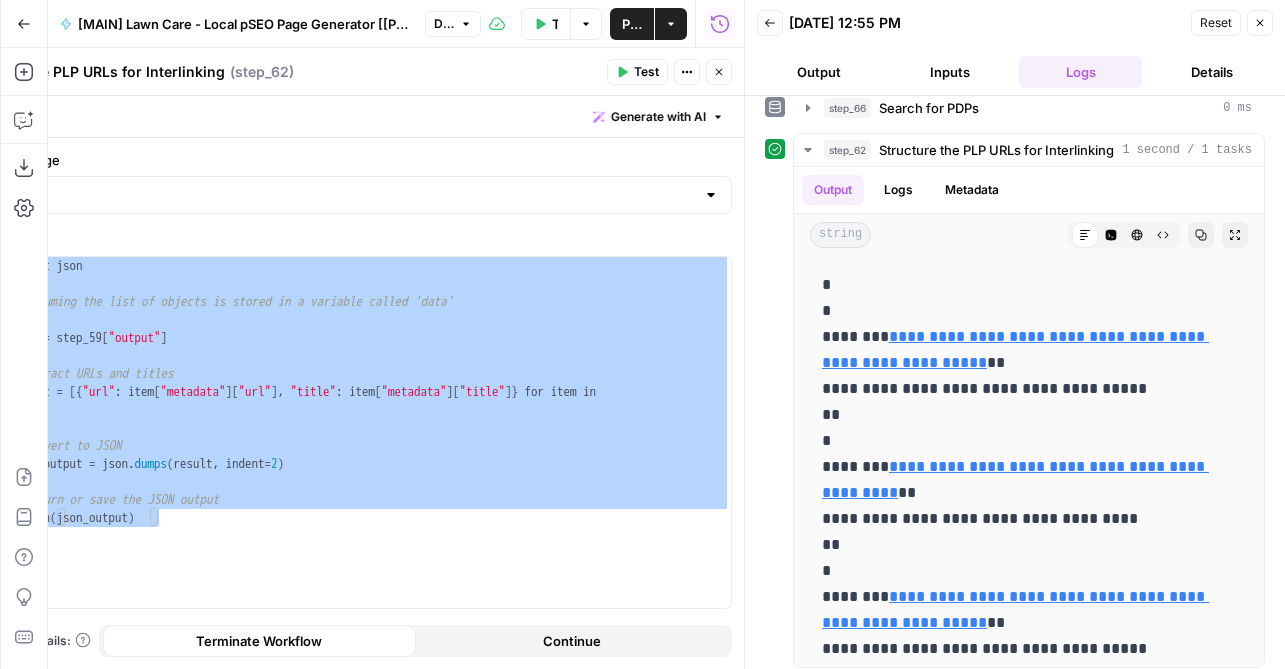 scroll, scrollTop: 906, scrollLeft: 0, axis: vertical 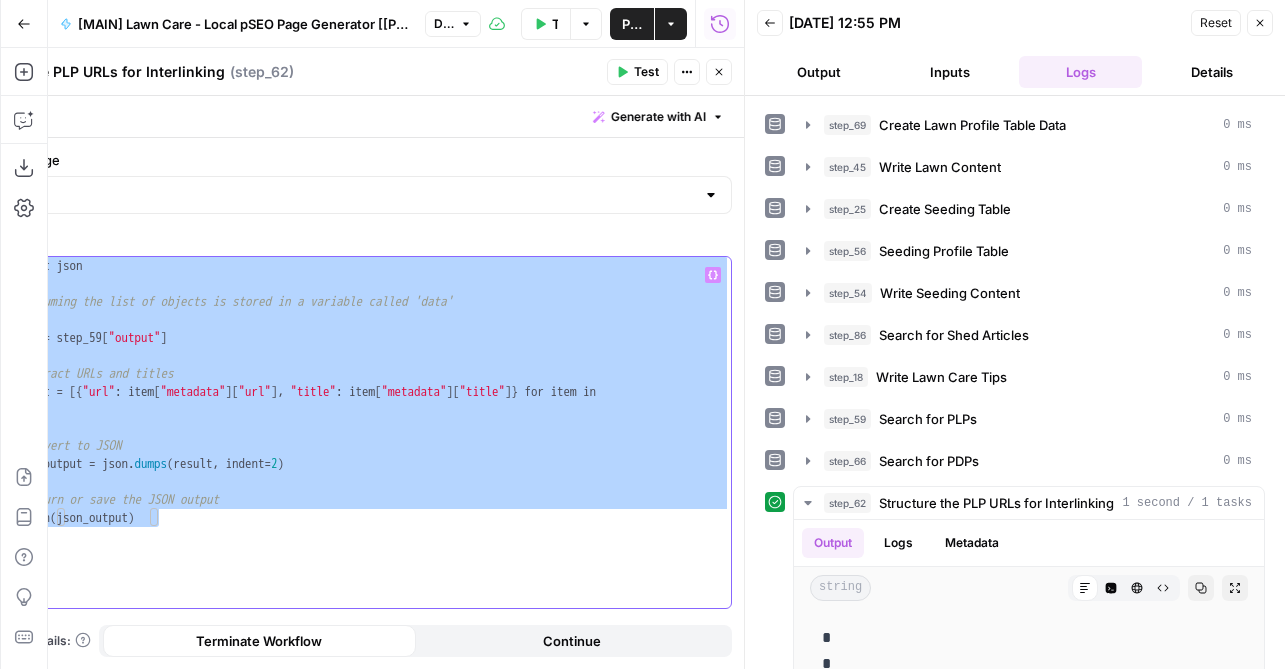 click on "import   json # Assuming the list of objects is stored in a variable called 'data' data   =   step_59 [ "output" ] # Extract URLs and titles result   =   [{ "url" :   item [ "metadata" ] [ "url" ] ,   "title" :   item [ "metadata" ] [ "title" ]}   for   item   in   data ] # Convert to JSON json_output   =   json . dumps ( result ,   indent = 2 ) # Return or save the JSON output return ( json_output )" at bounding box center (369, 450) 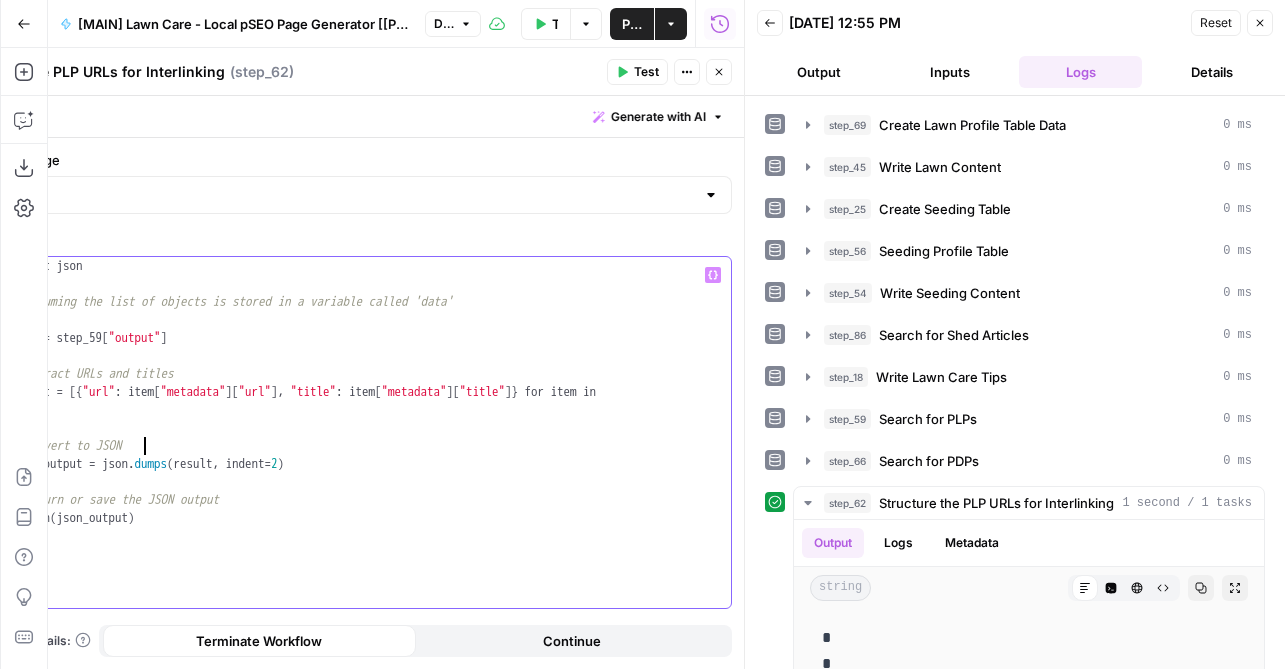 type on "**********" 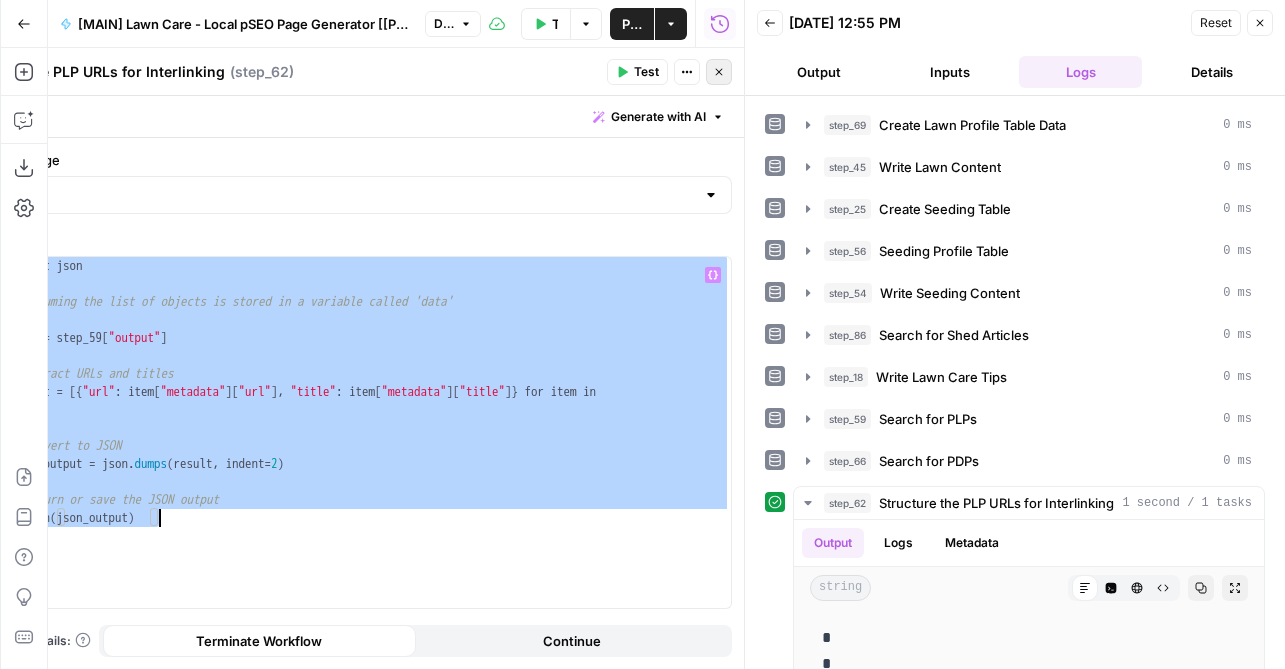 click 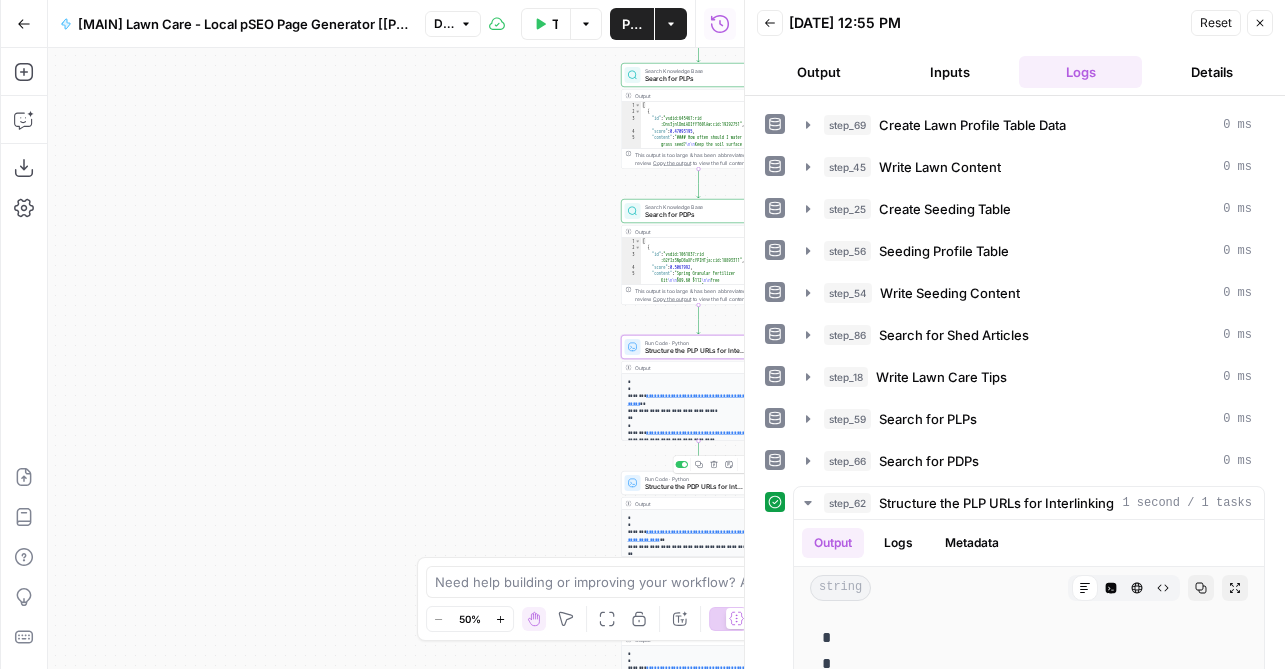 click on "Structure the PDP URLs for Interlinking" at bounding box center [695, 487] 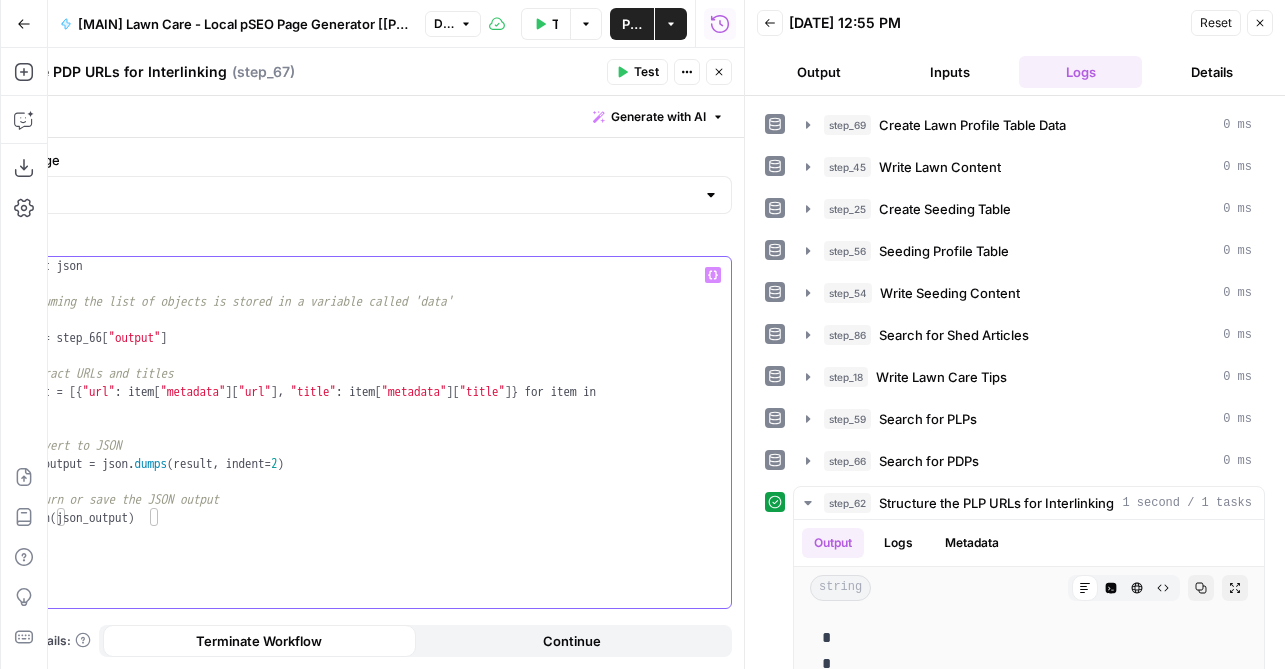 click on "import   json # Assuming the list of objects is stored in a variable called 'data' data   =   step_66 [ "output" ] # Extract URLs and titles result   =   [{ "url" :   item [ "metadata" ] [ "url" ] ,   "title" :   item [ "metadata" ] [ "title" ]}   for   item   in   data ] # Convert to JSON json_output   =   json . dumps ( result ,   indent = 2 ) # Return or save the JSON output return ( json_output )" at bounding box center (369, 450) 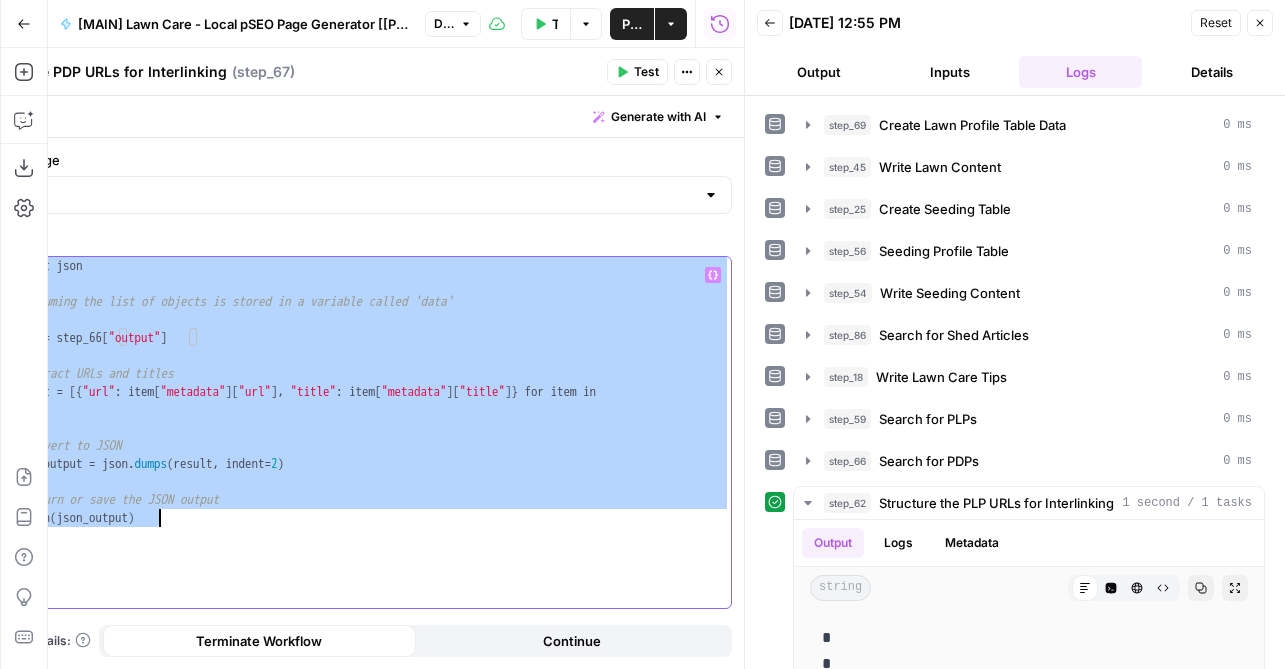 type on "**********" 